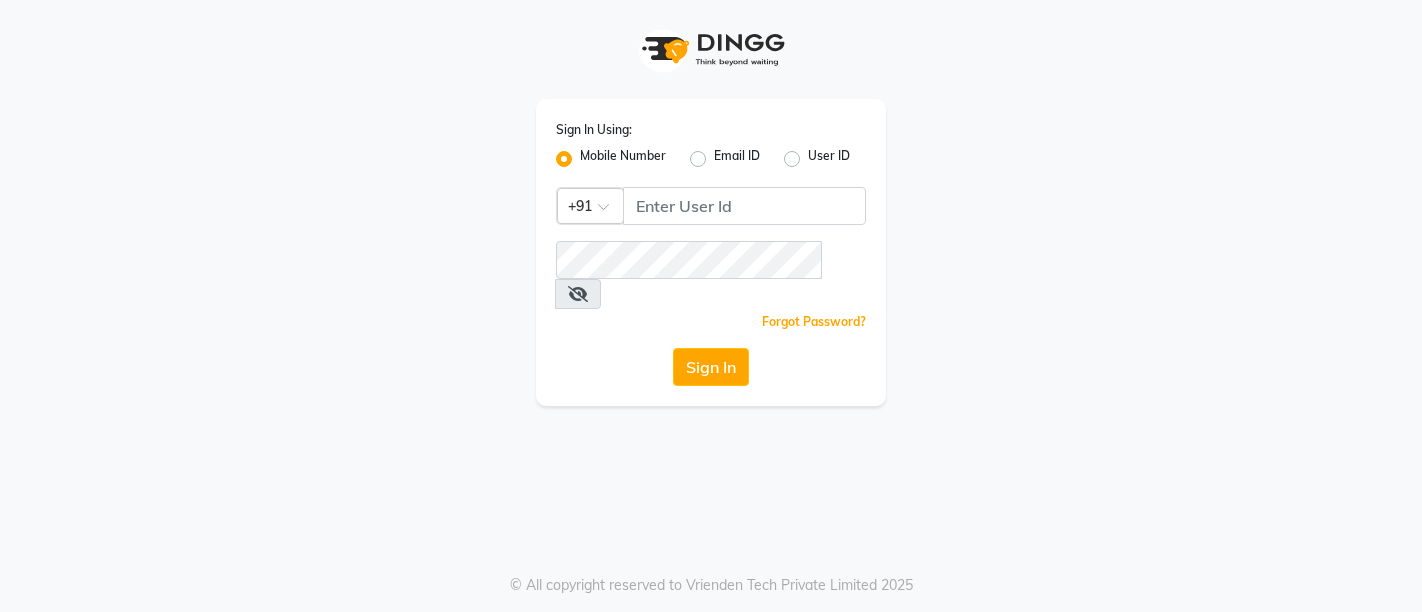 scroll, scrollTop: 0, scrollLeft: 0, axis: both 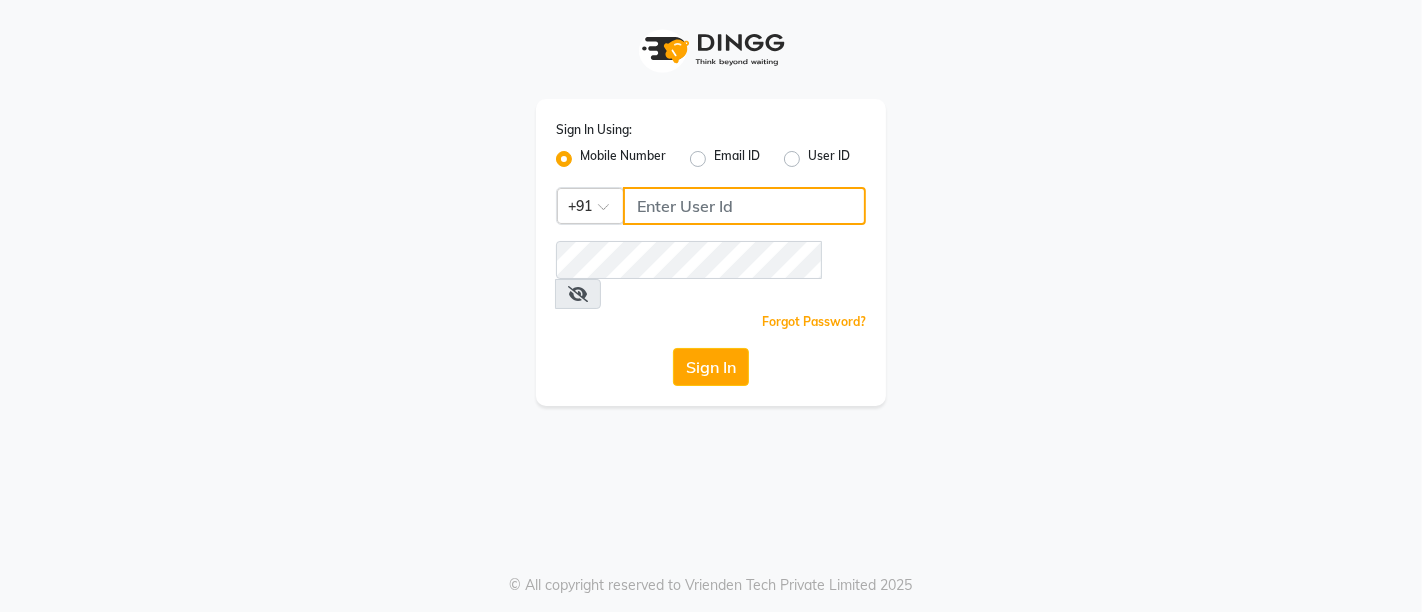 click 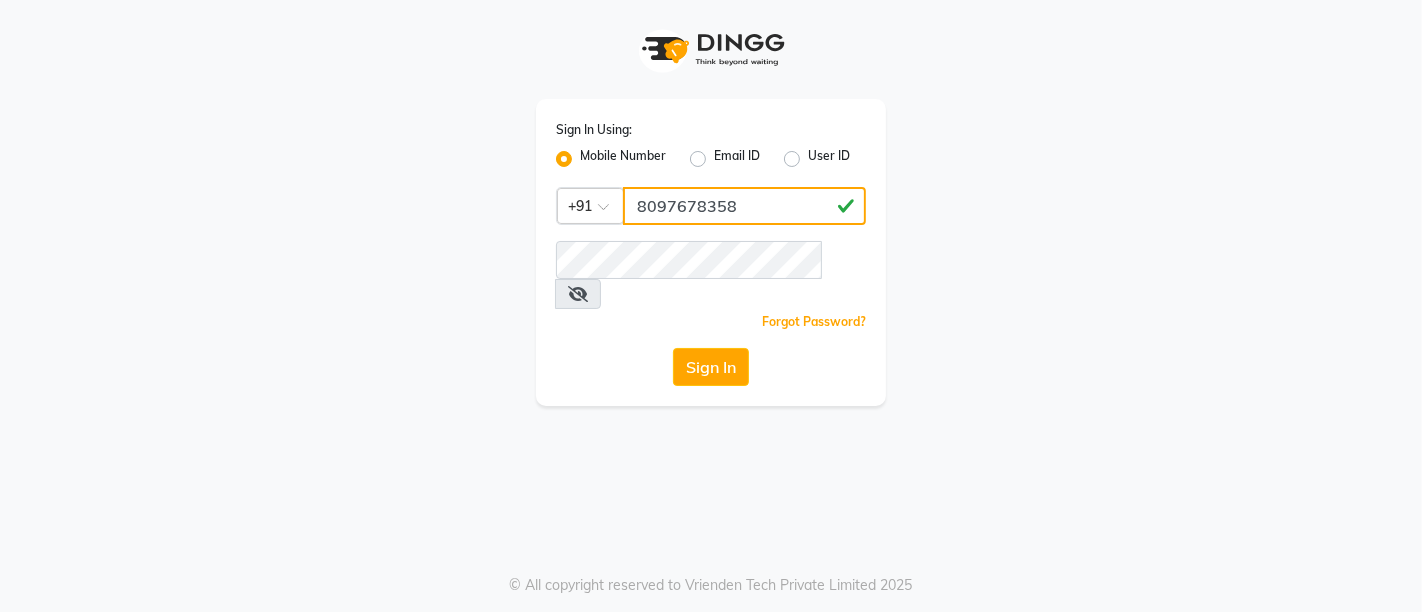 type on "8097678358" 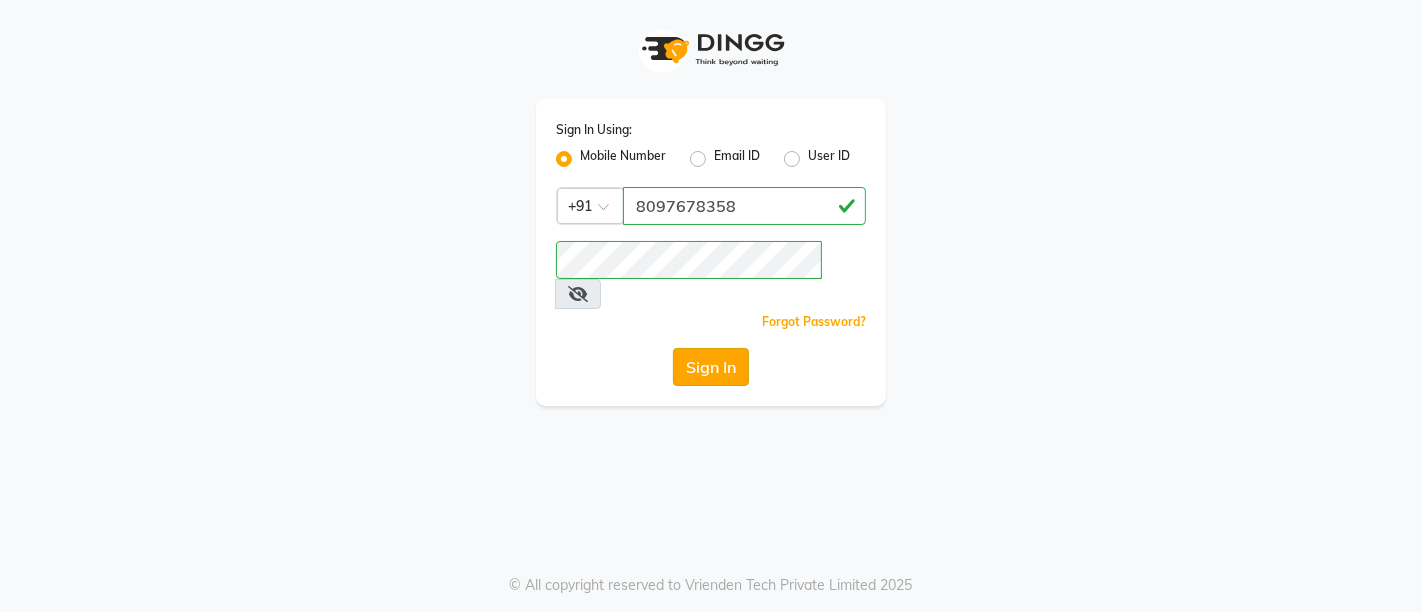 click on "Sign In" 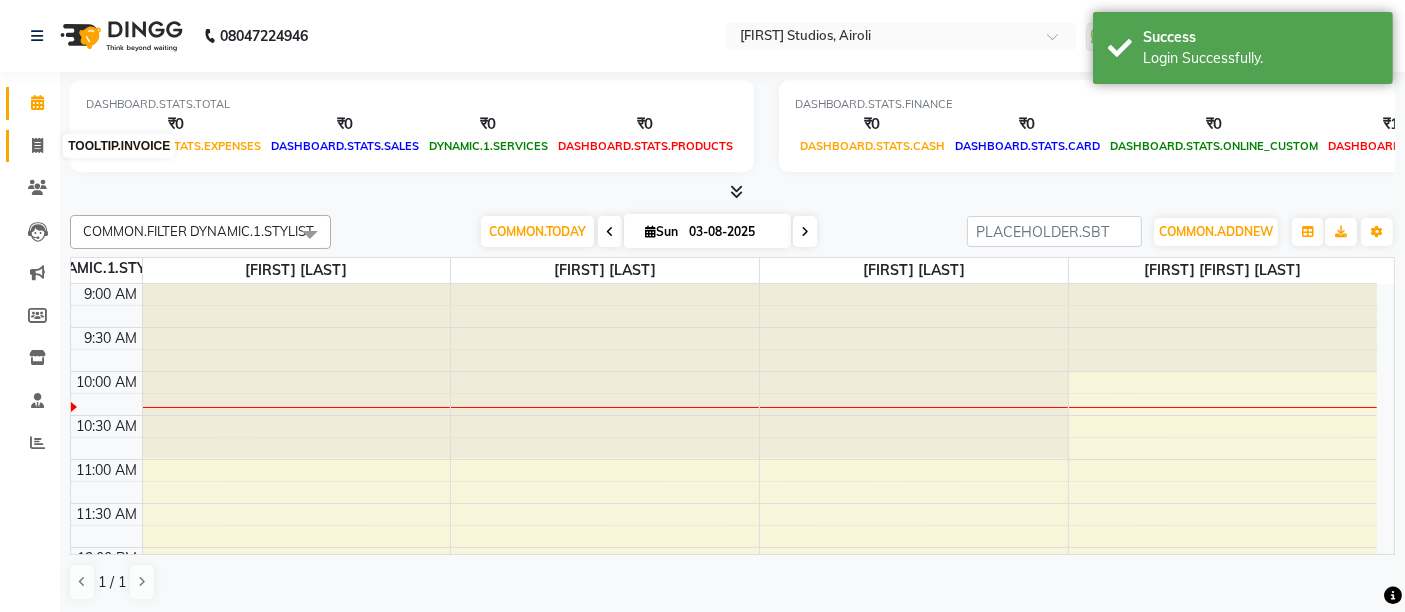 click 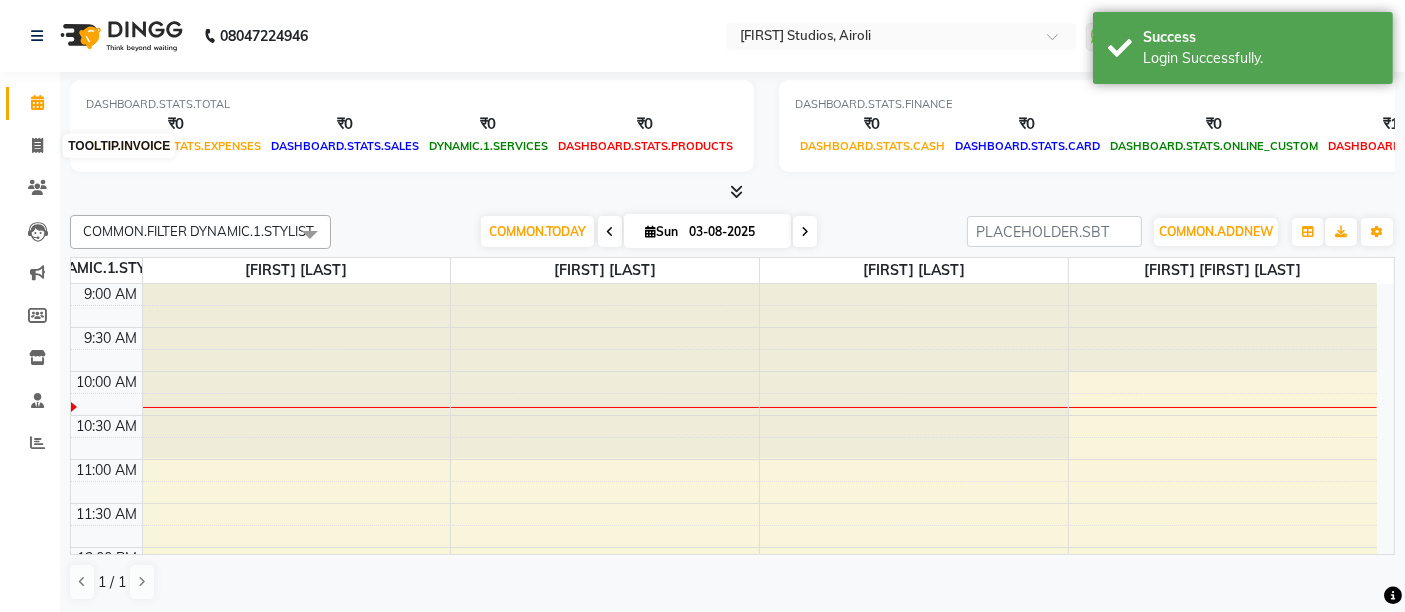 select on "5579" 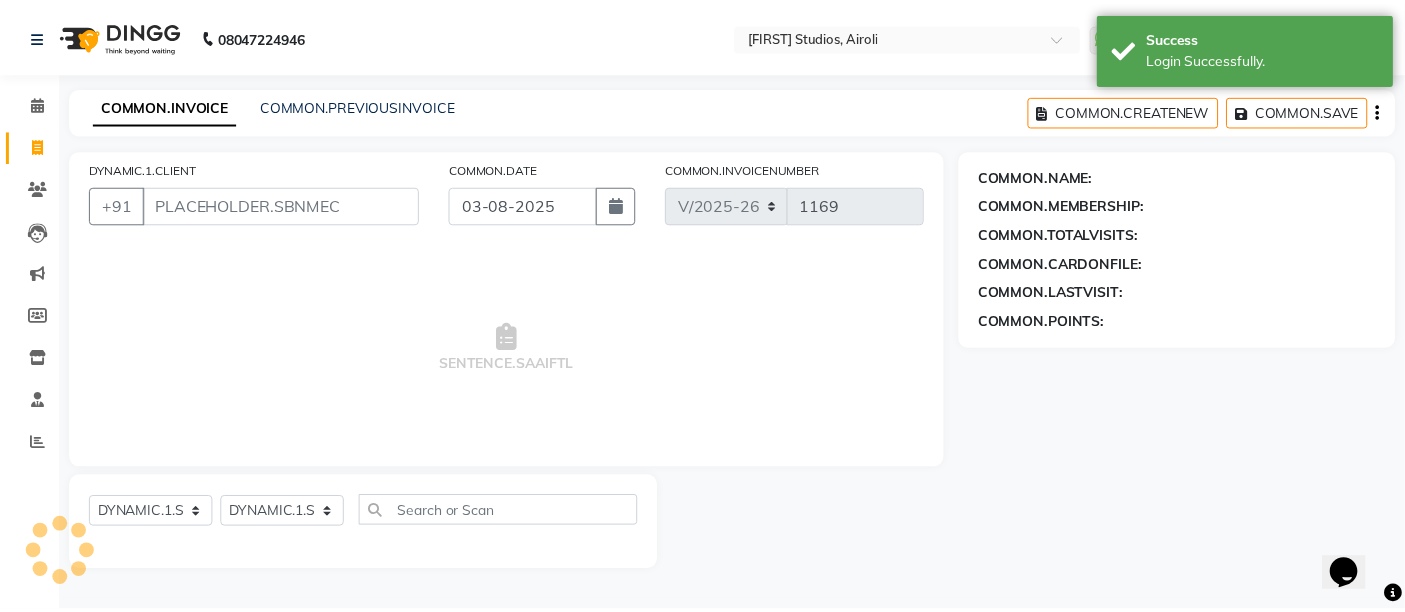 scroll, scrollTop: 0, scrollLeft: 0, axis: both 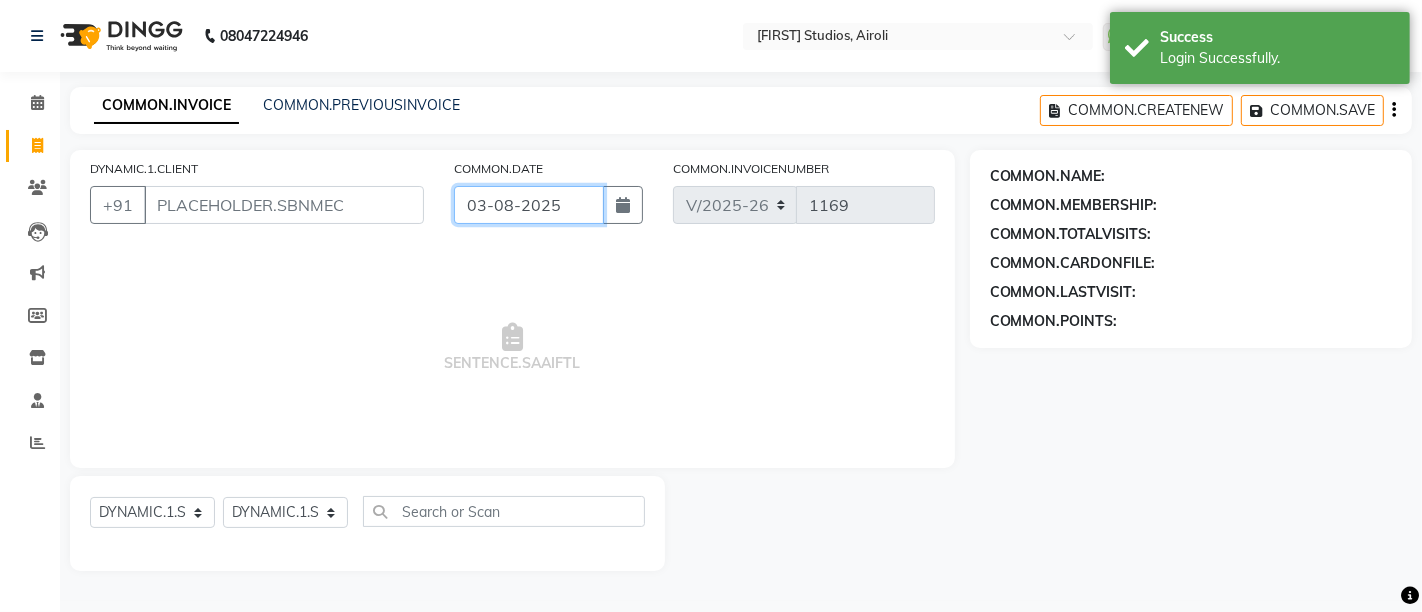 click on "03-08-2025" 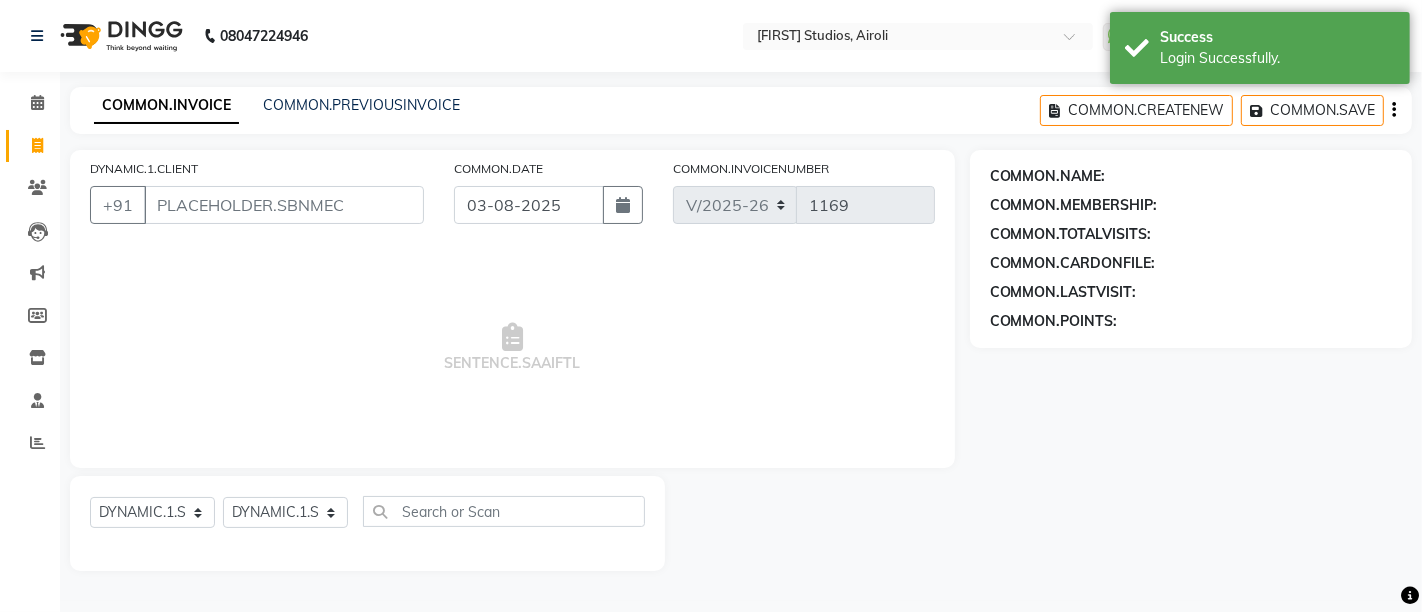 select on "8" 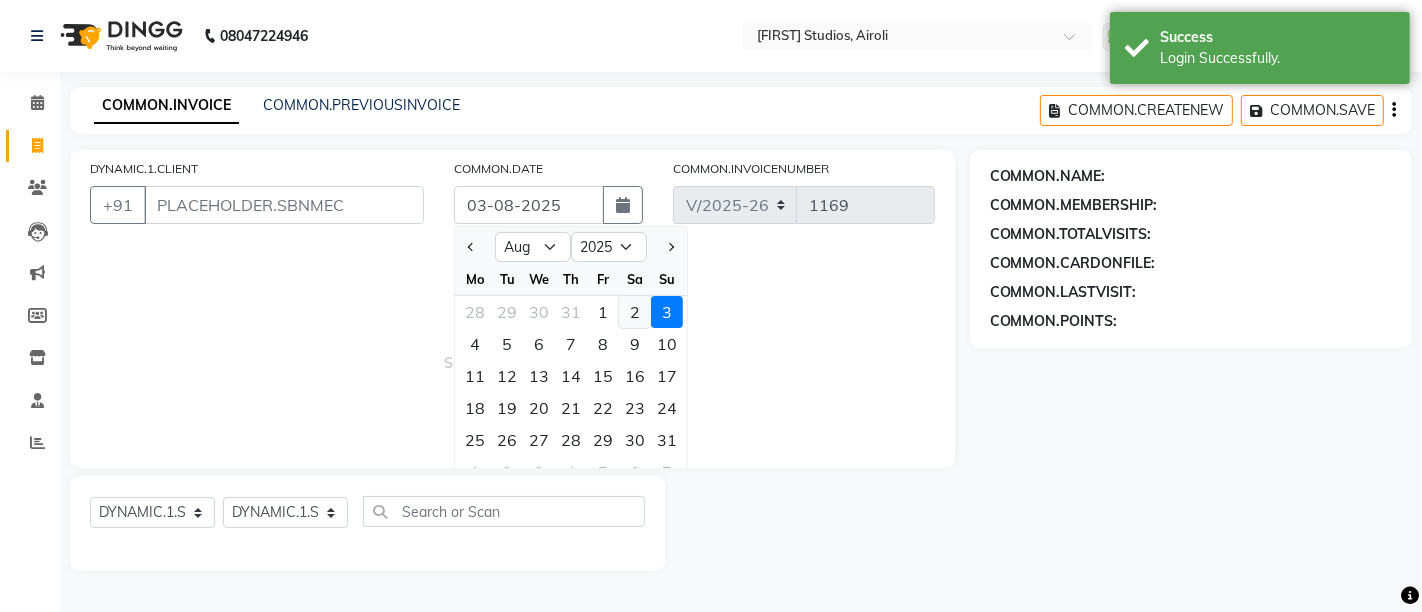 click on "2" 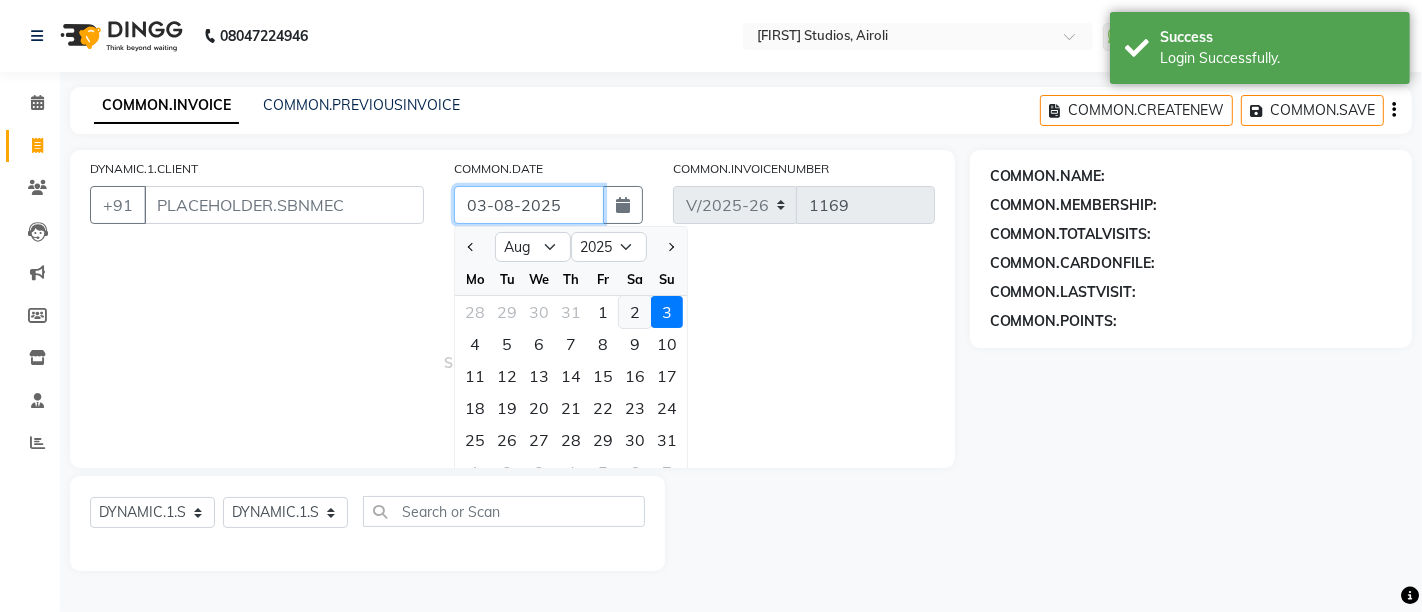 type on "02-08-2025" 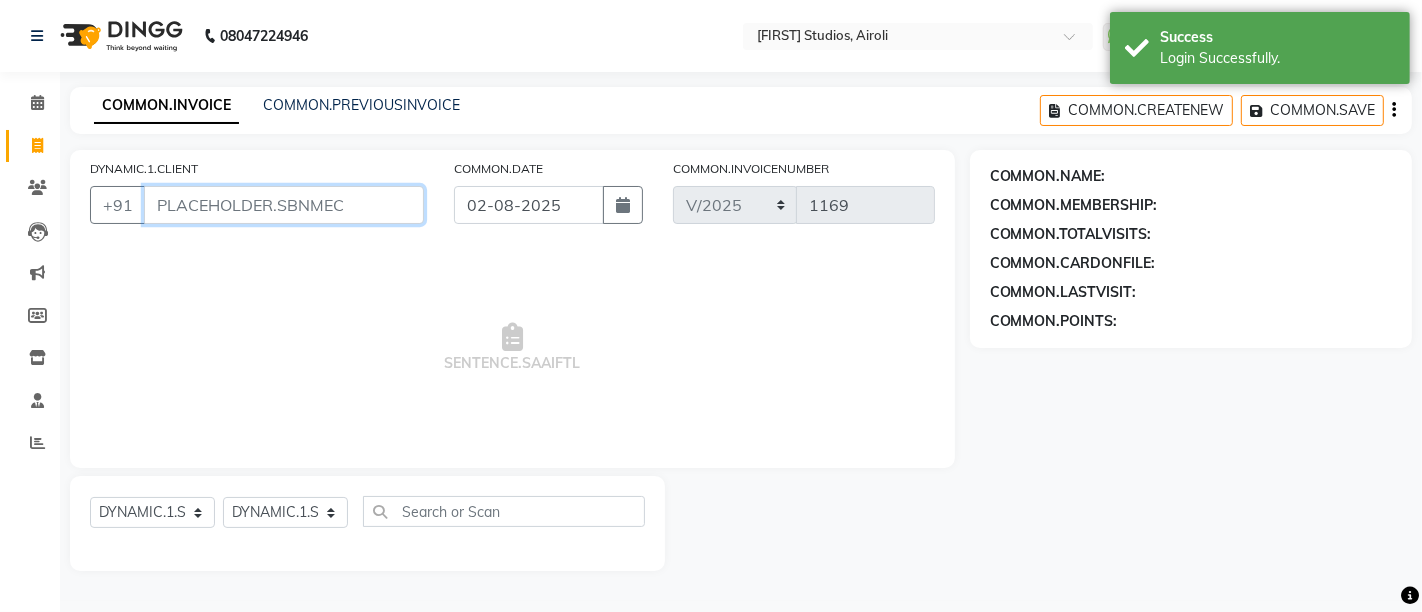 click on "DYNAMIC.1.CLIENT" at bounding box center (284, 205) 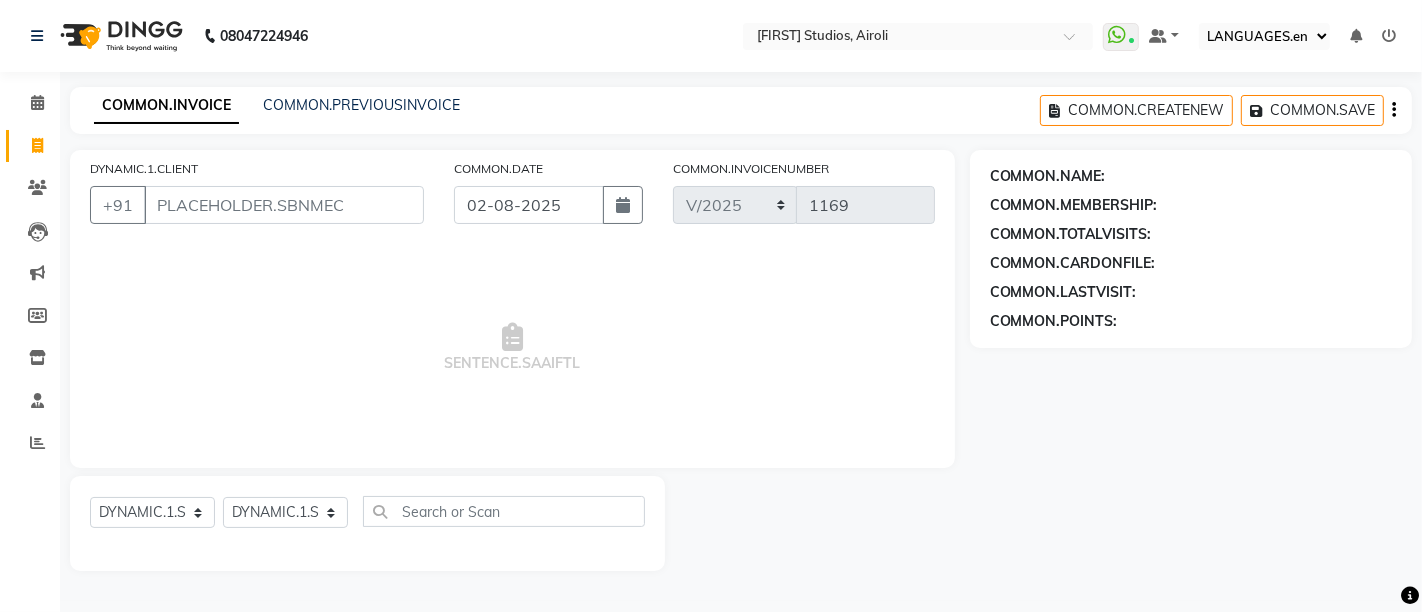 click on "COMMON.PREVIOUSINVOICE" 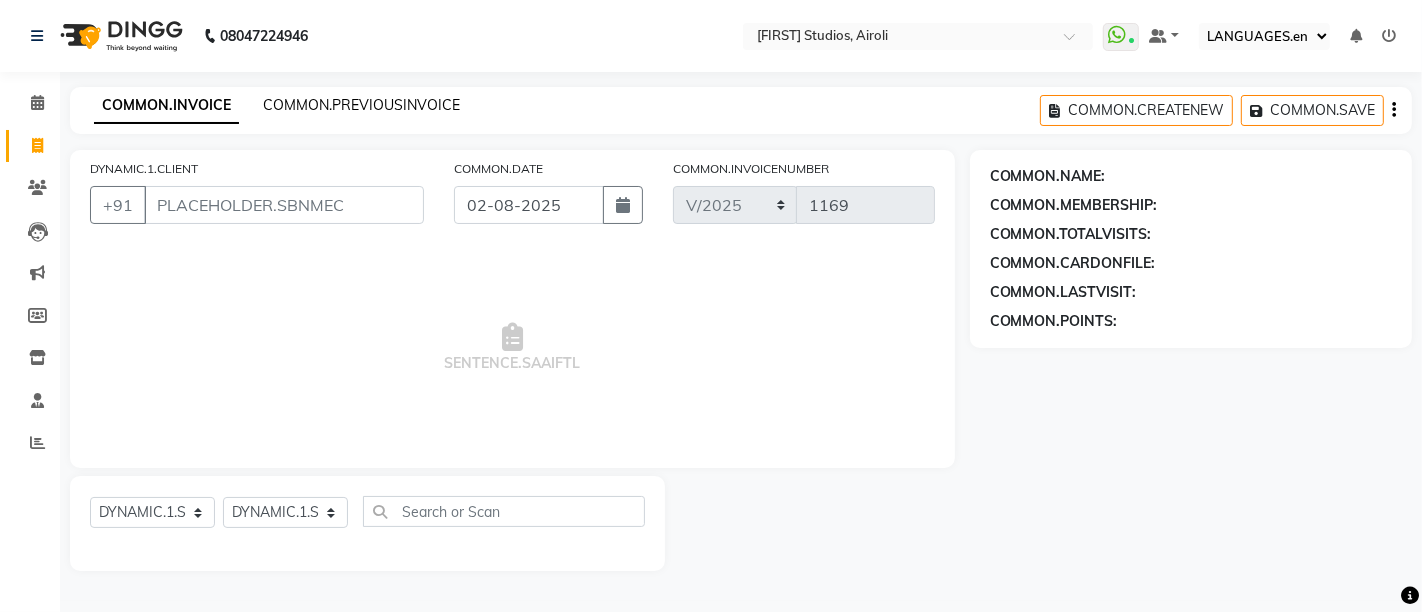 click on "COMMON.PREVIOUSINVOICE" 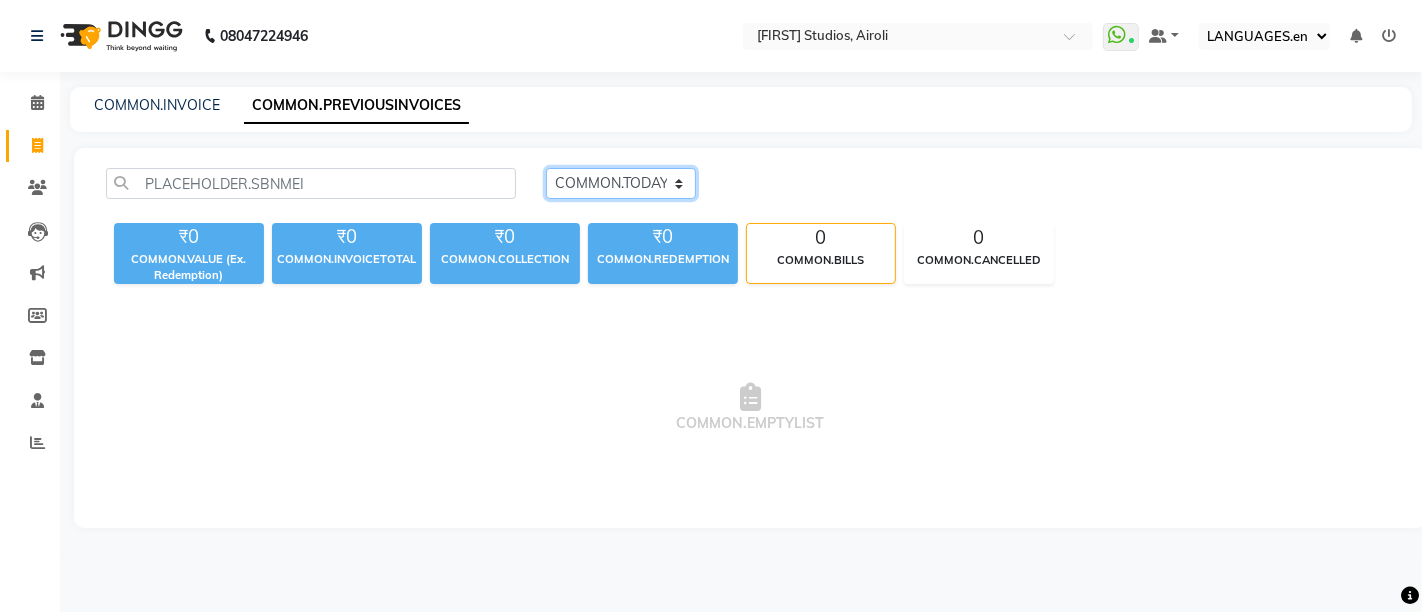 click on "COMMON.TODAY COMMON.YESTERDAY COMMON.CUSTOMRANGE" 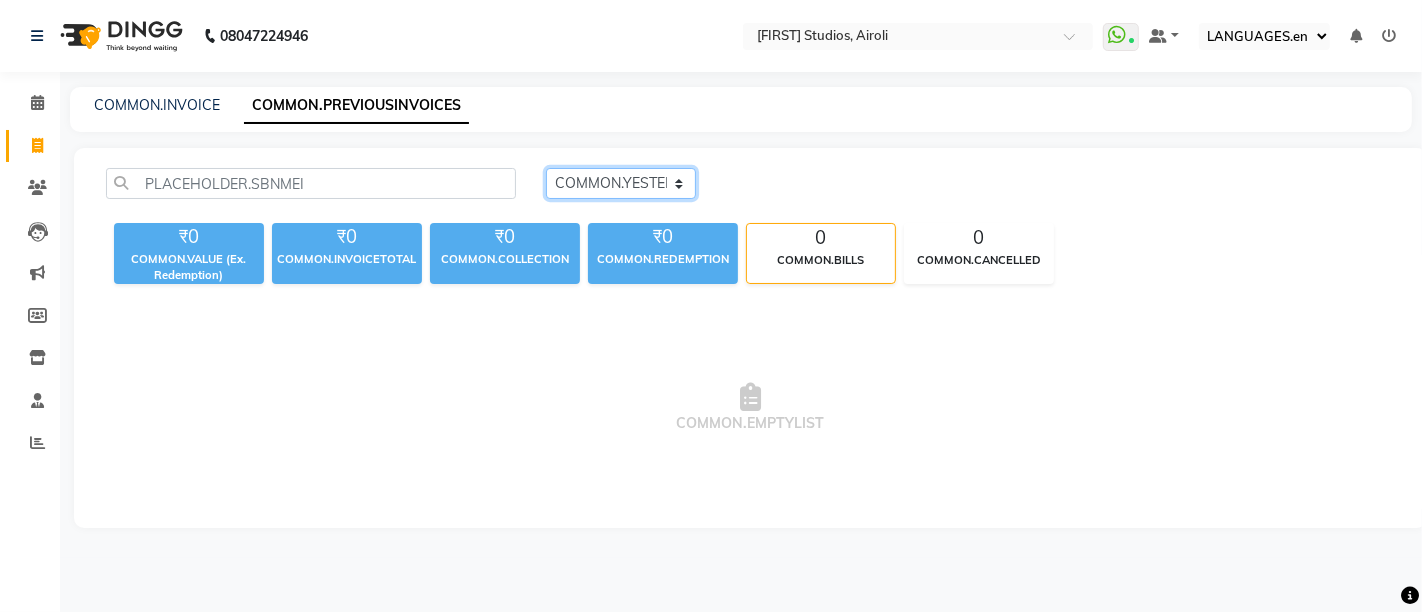 click on "COMMON.TODAY COMMON.YESTERDAY COMMON.CUSTOMRANGE" 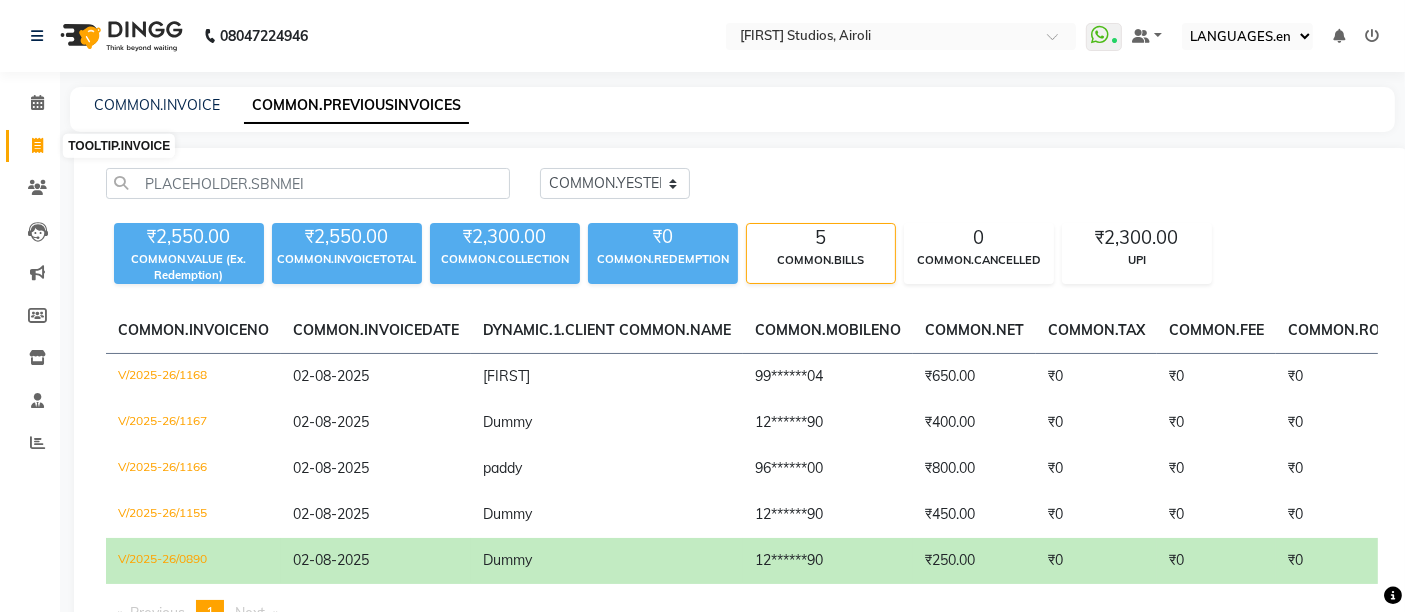 click 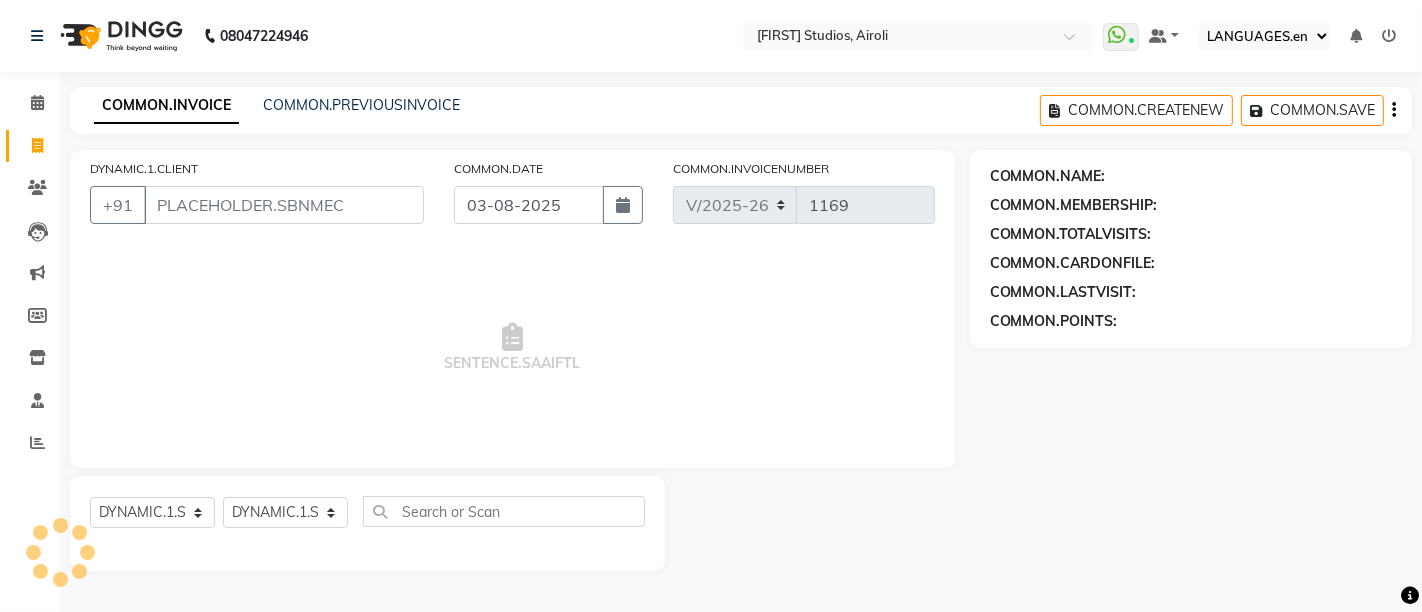 click on "DYNAMIC.1.CLIENT" at bounding box center [284, 205] 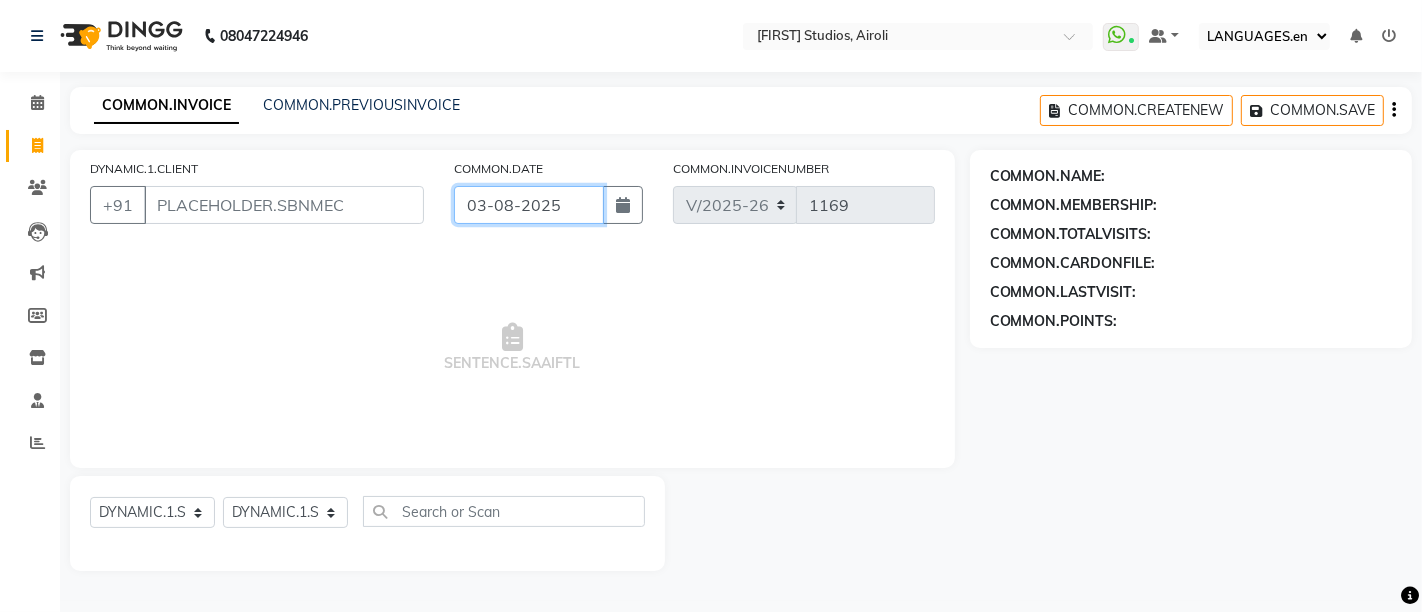 click on "03-08-2025" 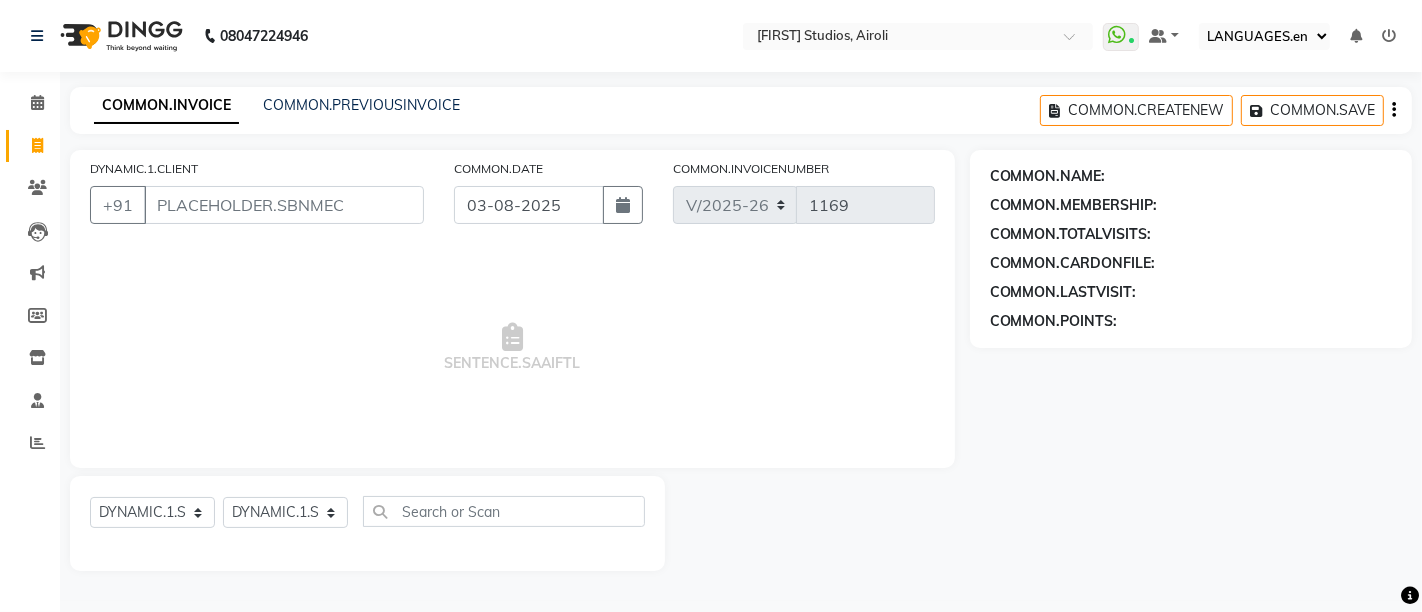 select on "8" 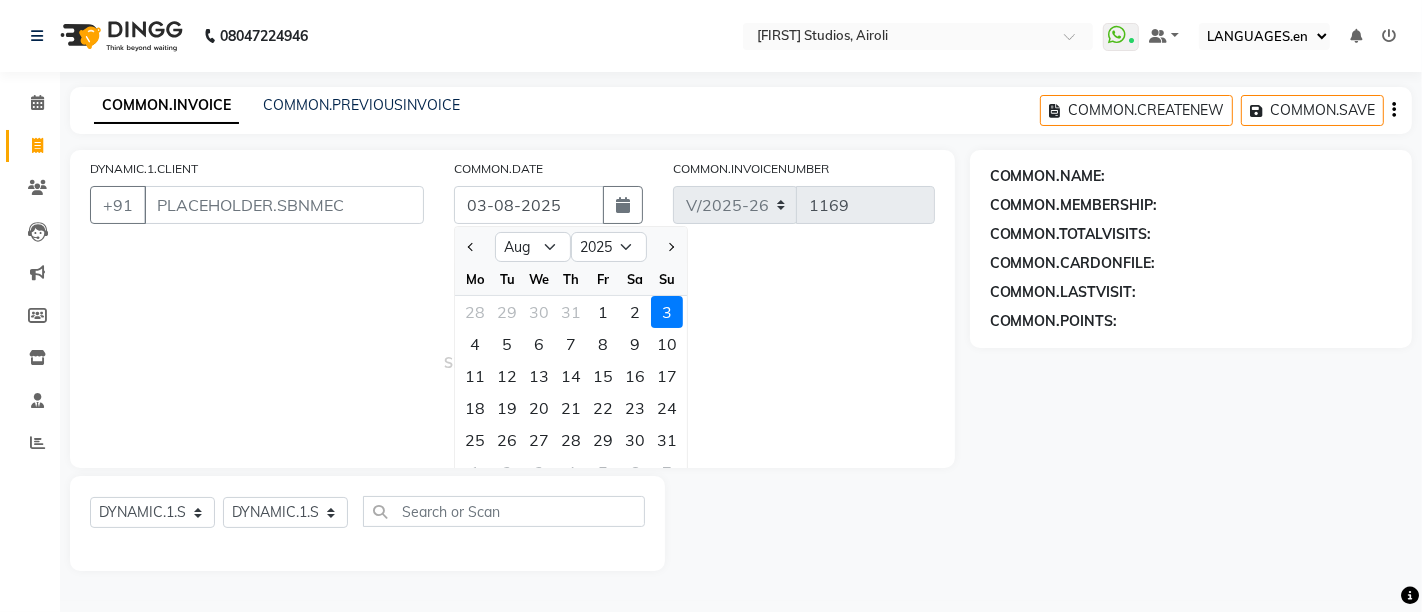 click on "1" 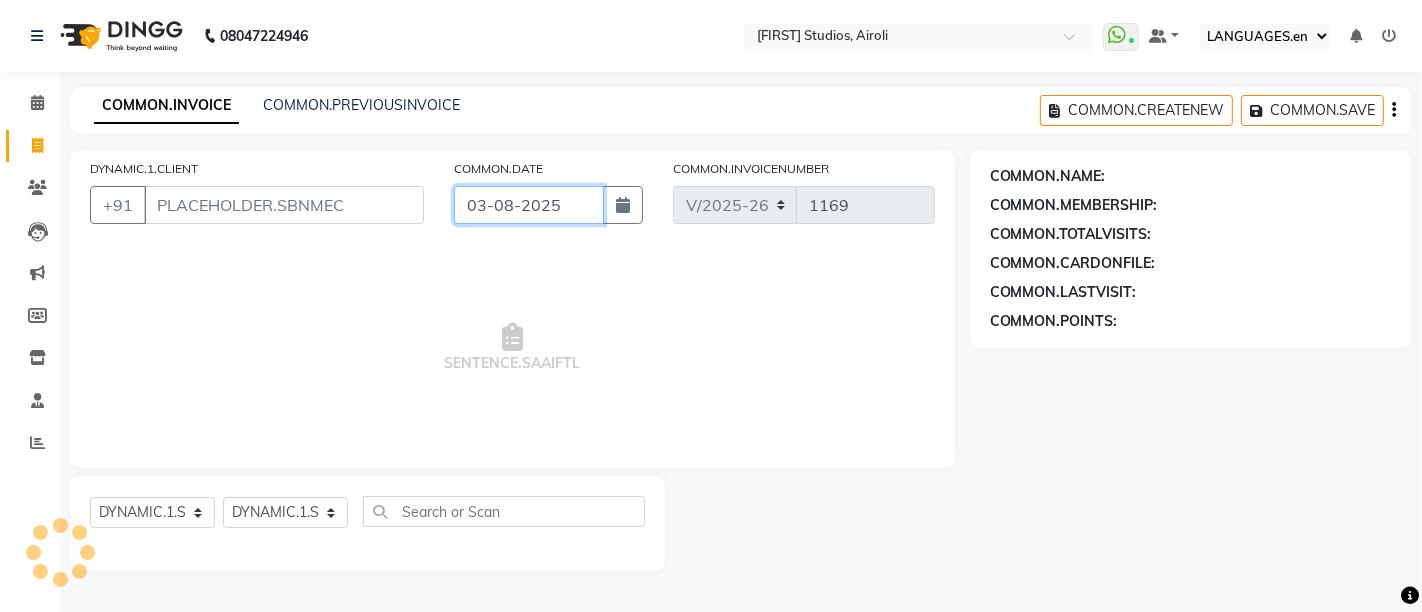 type on "01-08-2025" 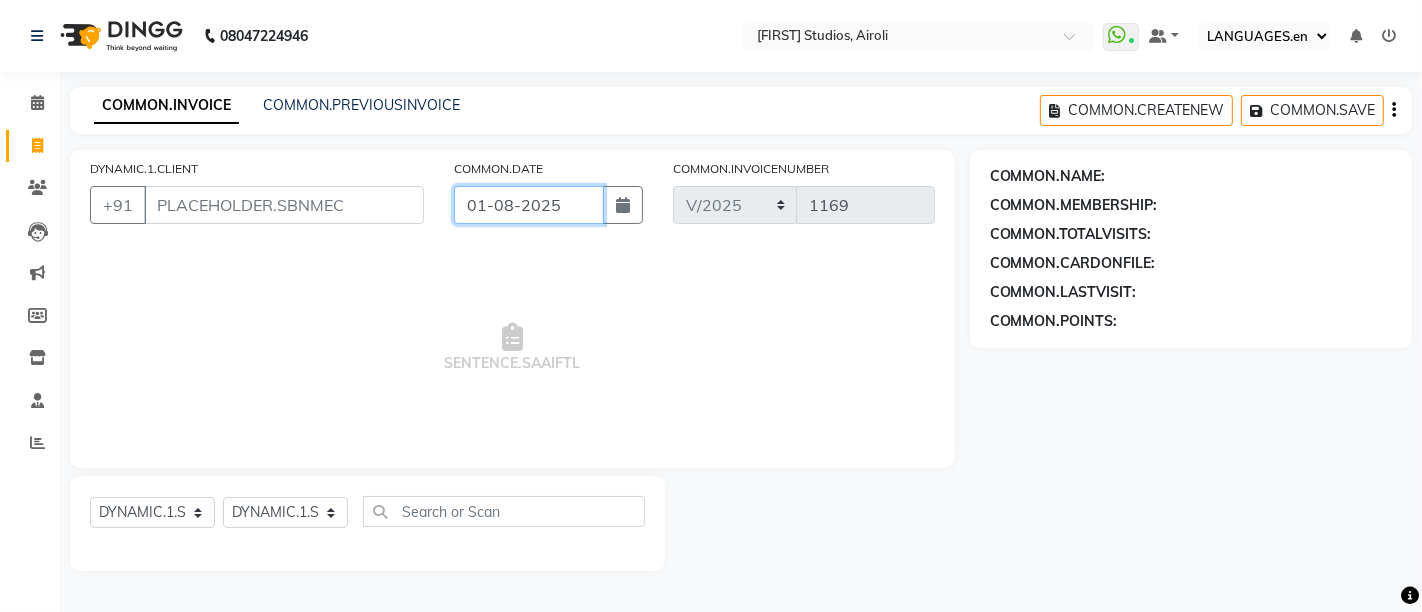 click on "01-08-2025" 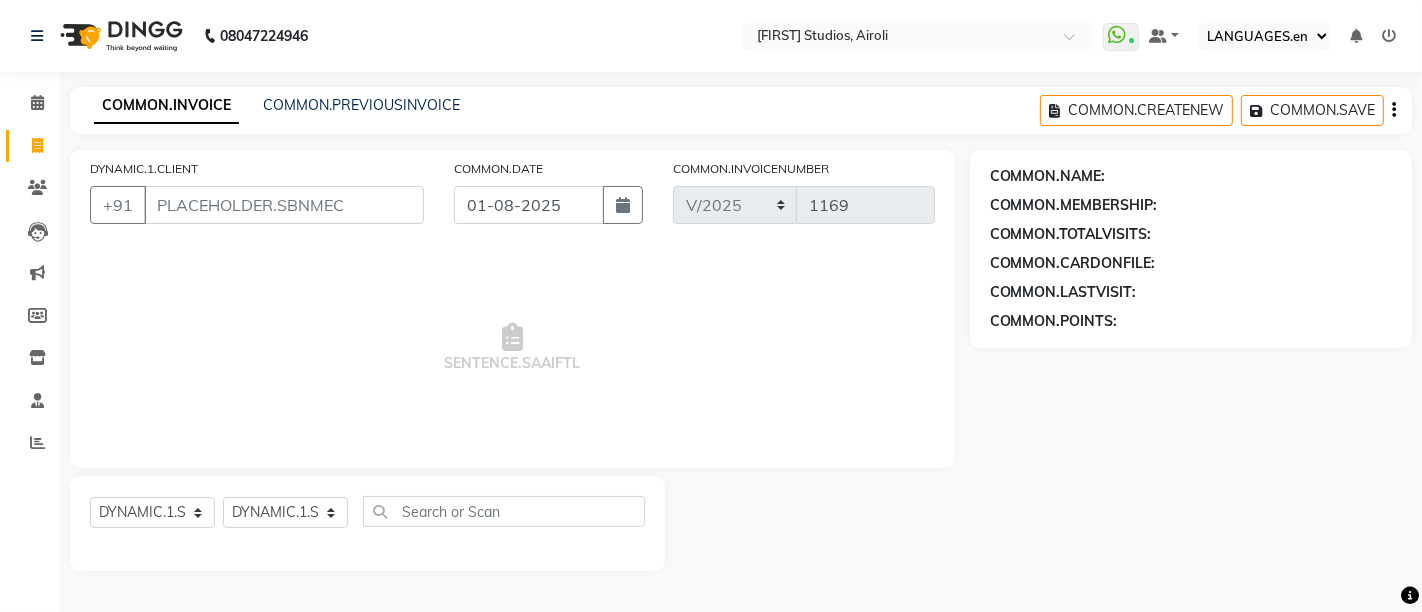 select on "8" 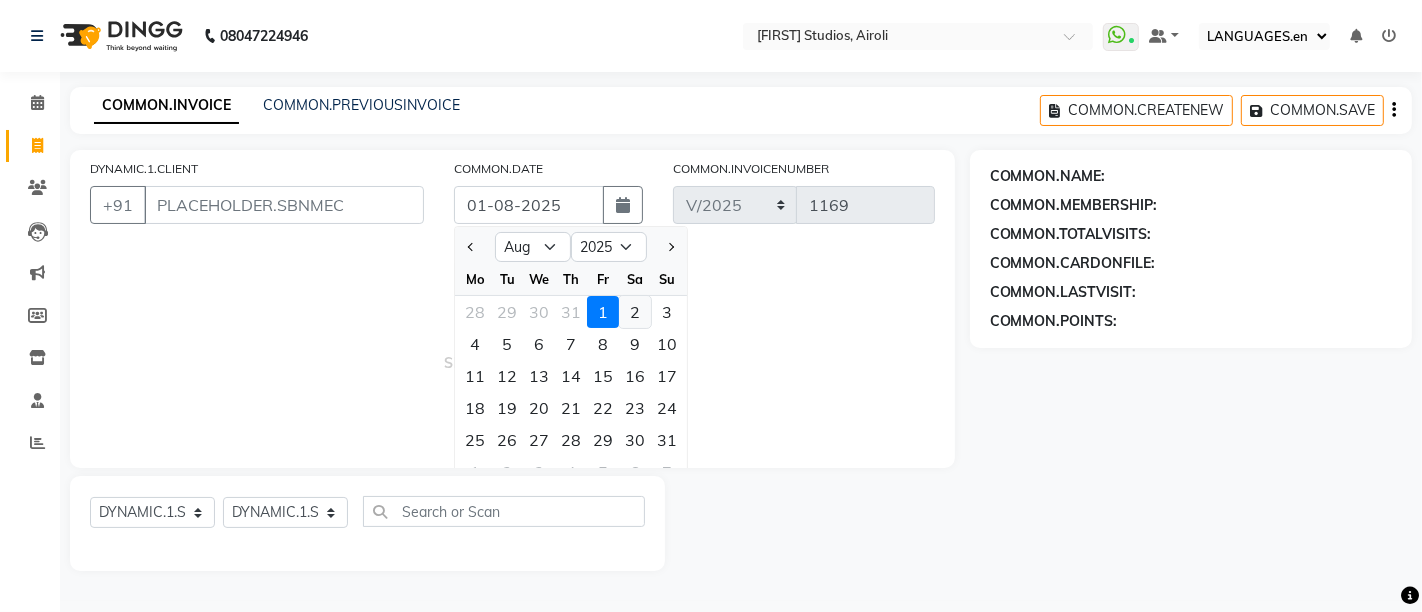 click on "2" 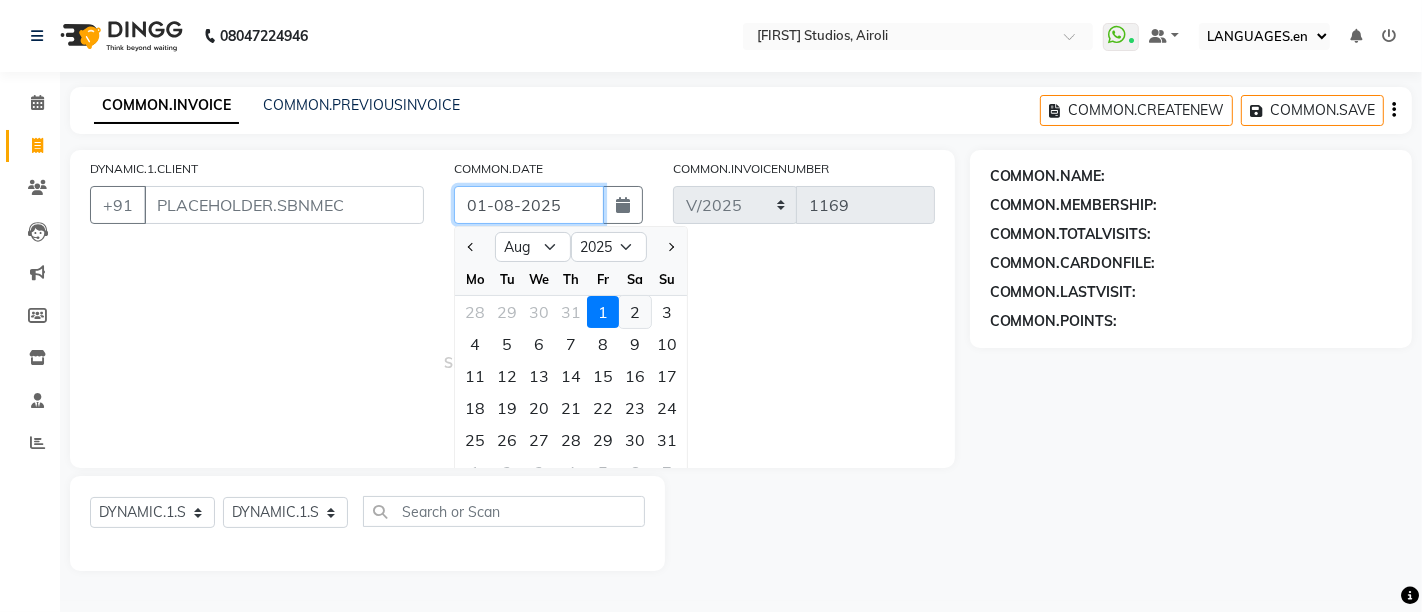 type on "02-08-2025" 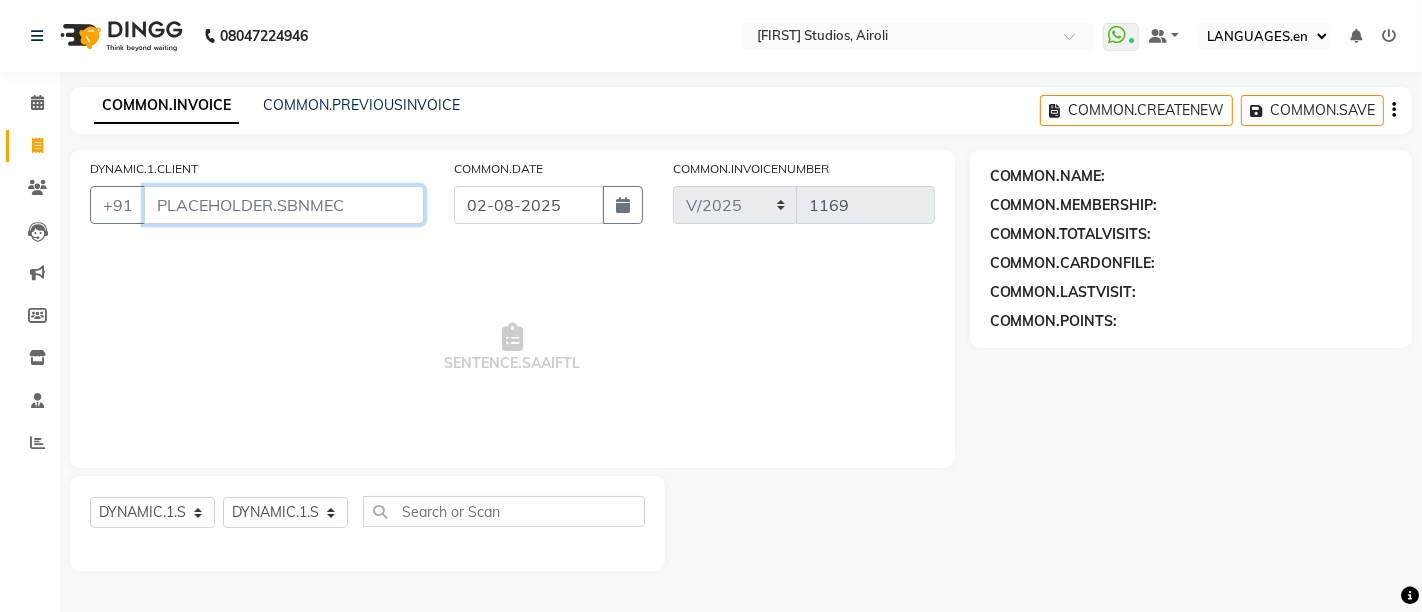 click on "DYNAMIC.1.CLIENT" at bounding box center [284, 205] 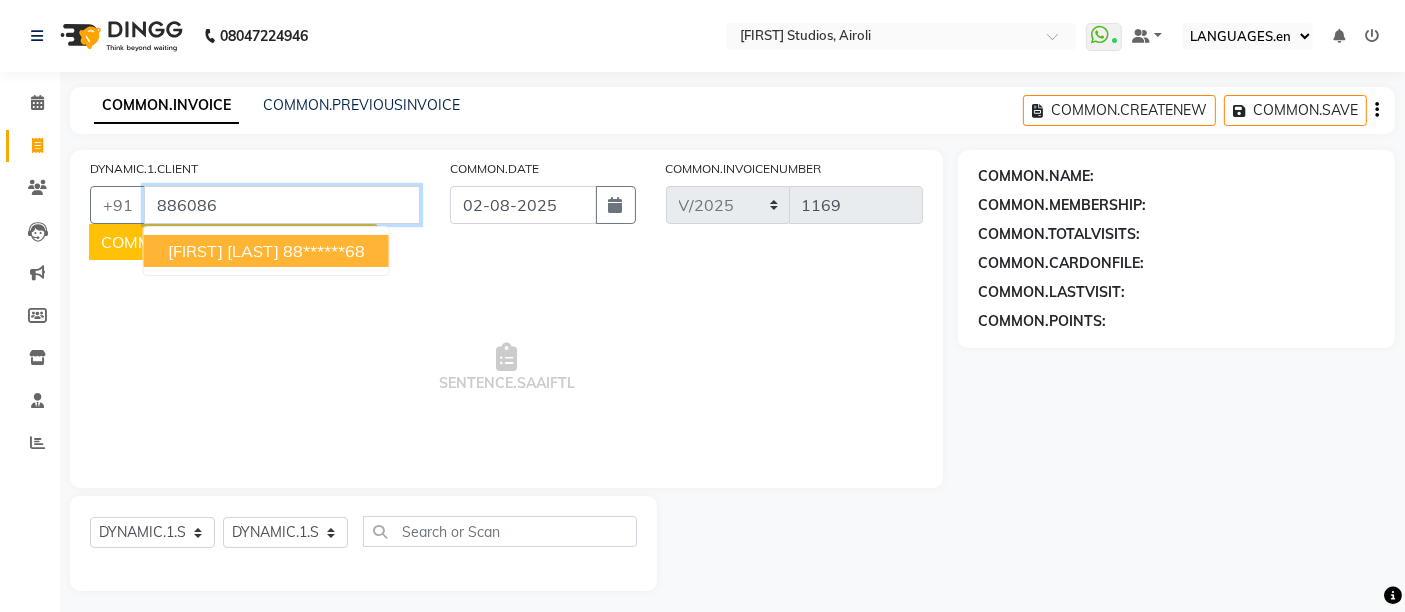click on "[FIRST] [LAST]" at bounding box center (223, 251) 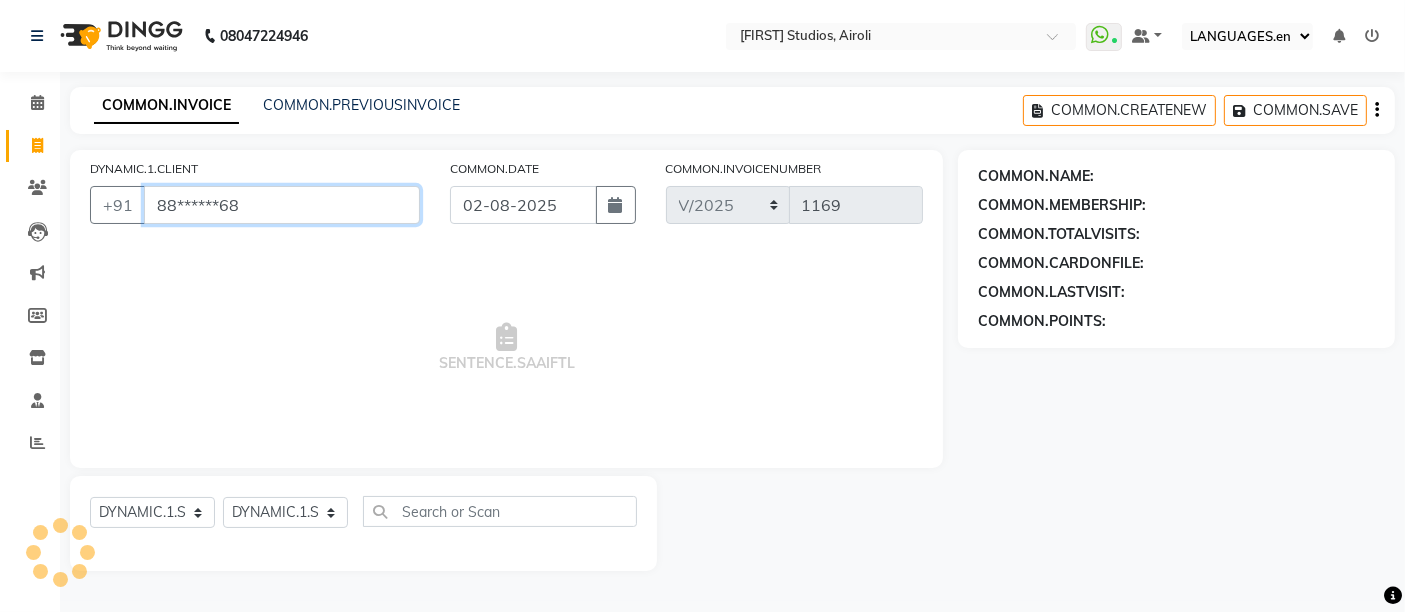 type on "88******68" 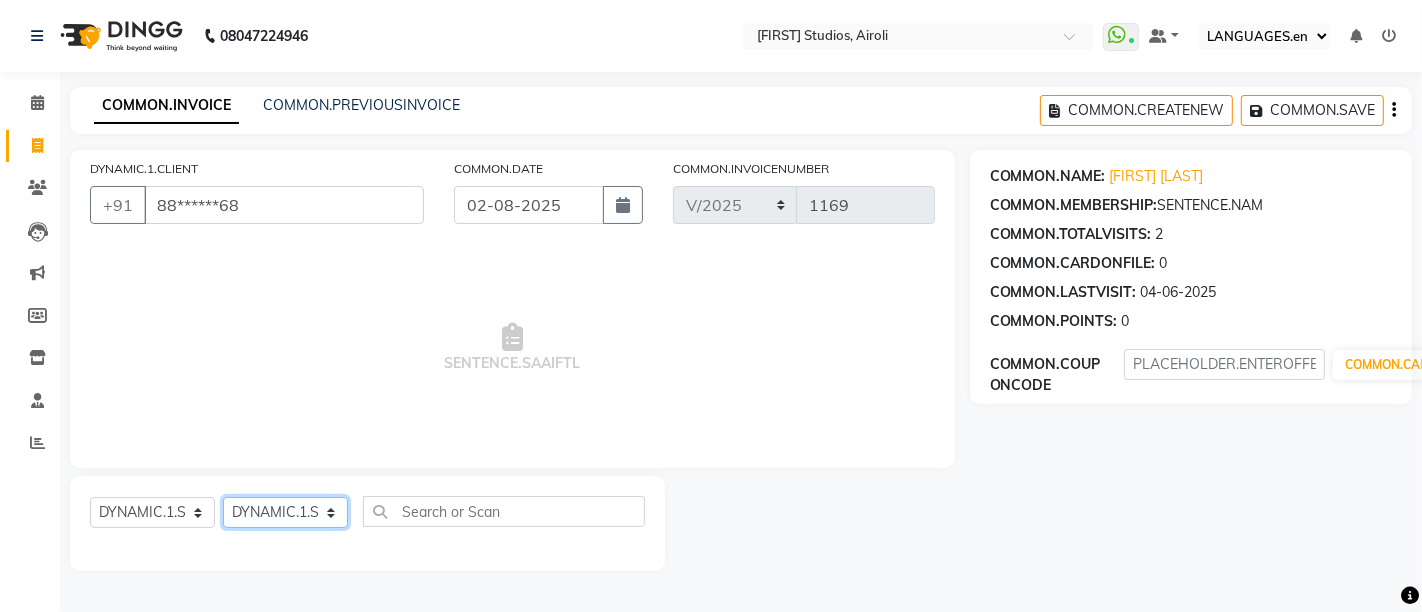 click on "DYNAMIC.1.SELECTSTYLIST Admin [FIRST] [LAST]  [FIRST] [LAST] [FIRST] [LAST] [FIRST] [FIRST] [LAST]" 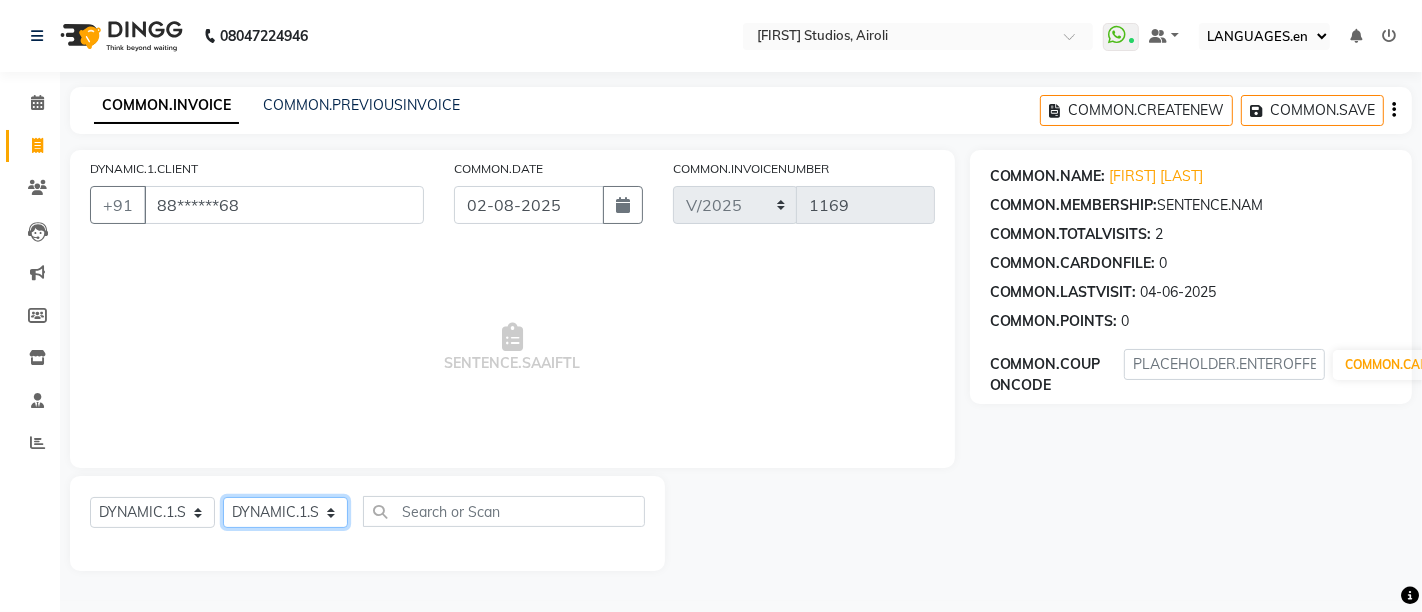 select on "37987" 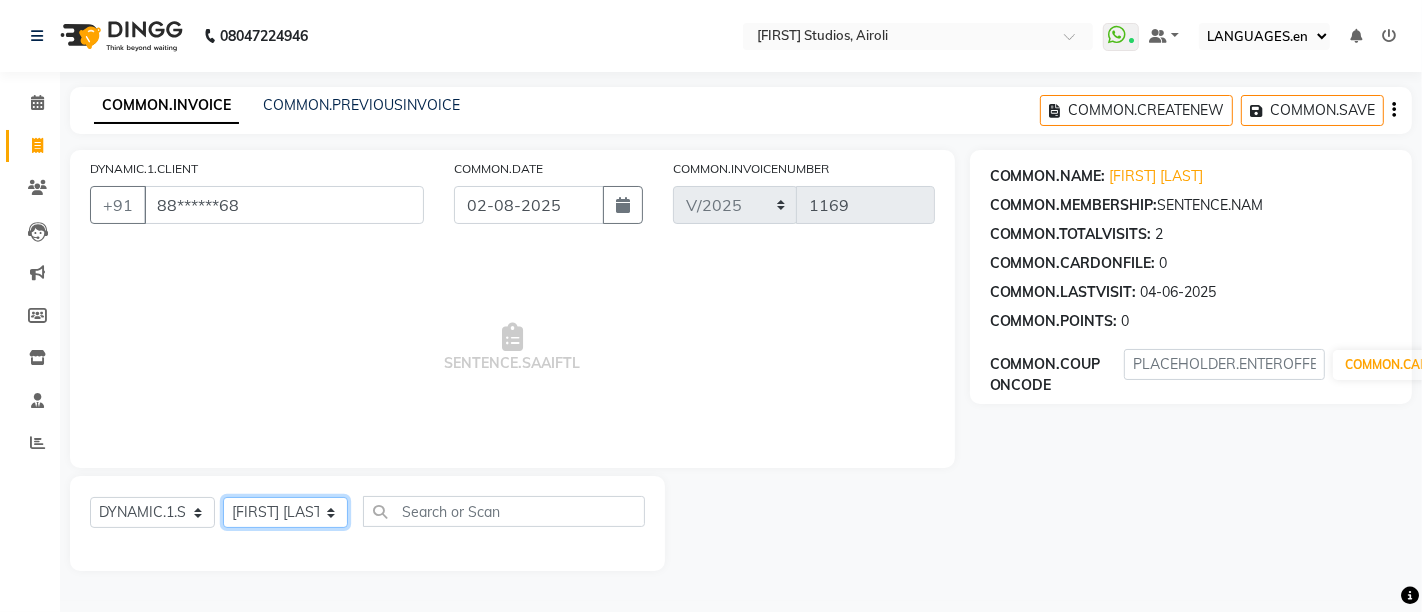 click on "DYNAMIC.1.SELECTSTYLIST Admin [FIRST] [LAST]  [FIRST] [LAST] [FIRST] [LAST] [FIRST] [FIRST] [LAST]" 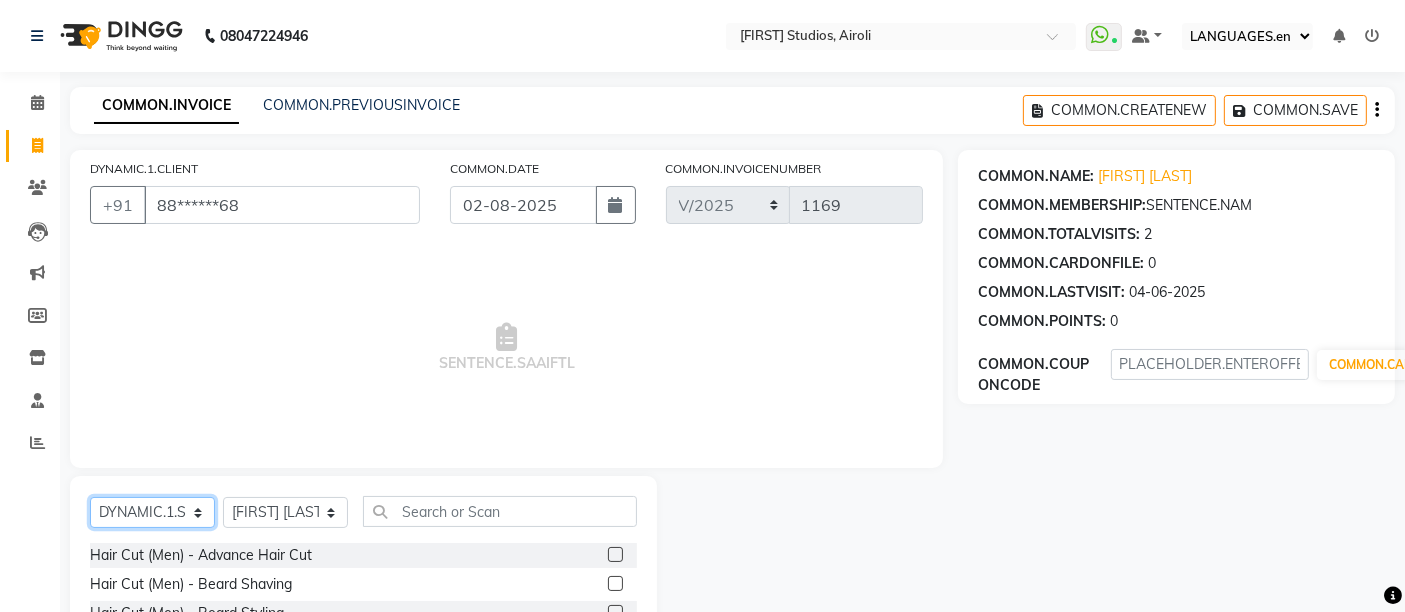 click on "COMMON.SELECT  DYNAMIC.1.SERVICE  COMMON.PRODUCT  COMMON.MEMBERSHIP  COMMON.PACKAGE COMMON.VOUCHER COMMON.PREPAID COMMON.GIFTCARD" 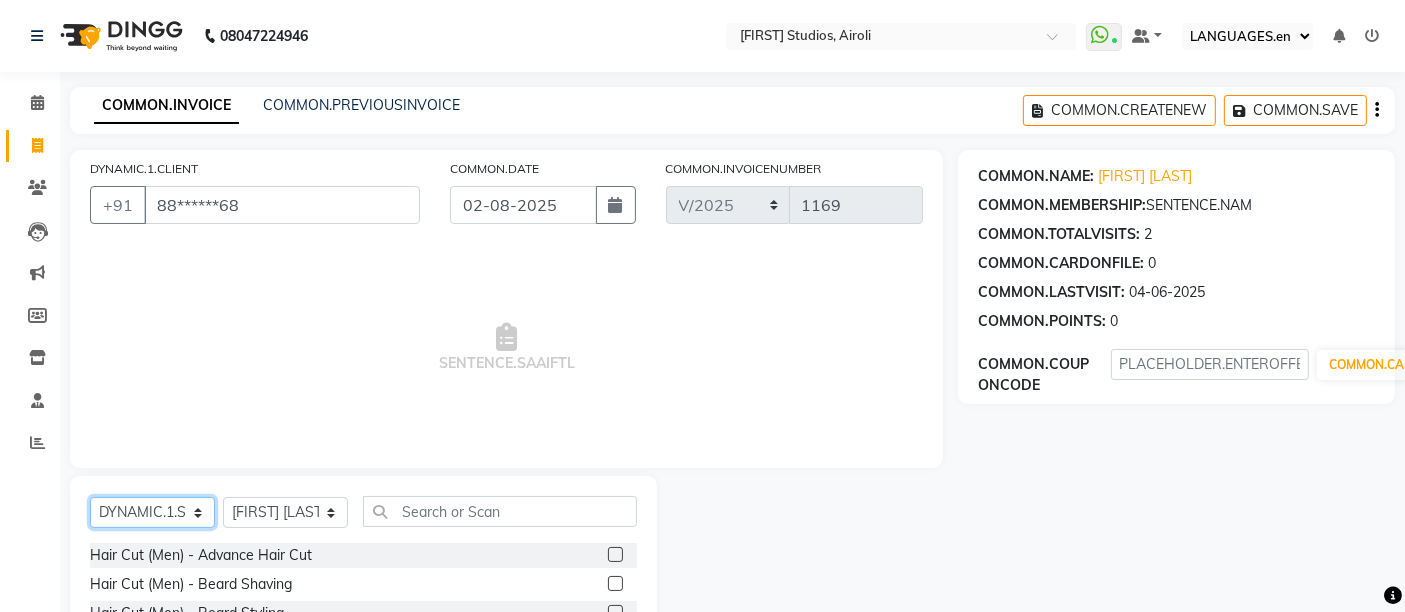 select on "package" 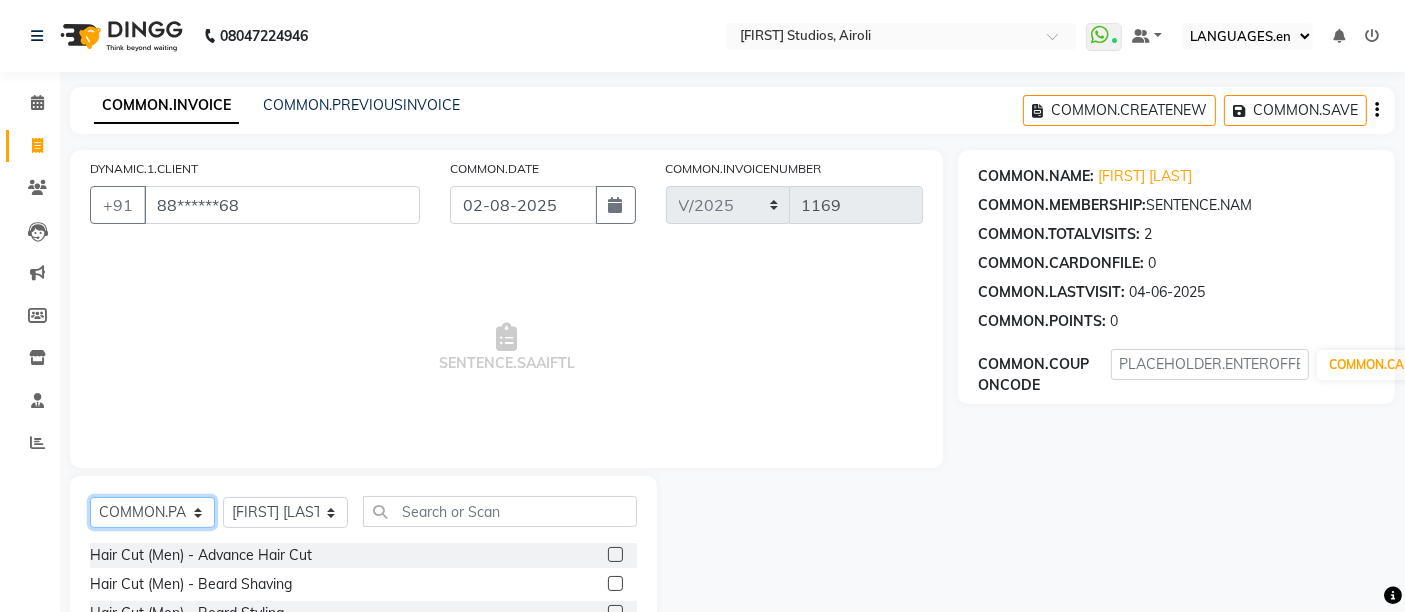 click on "COMMON.SELECT  DYNAMIC.1.SERVICE  COMMON.PRODUCT  COMMON.MEMBERSHIP  COMMON.PACKAGE COMMON.VOUCHER COMMON.PREPAID COMMON.GIFTCARD" 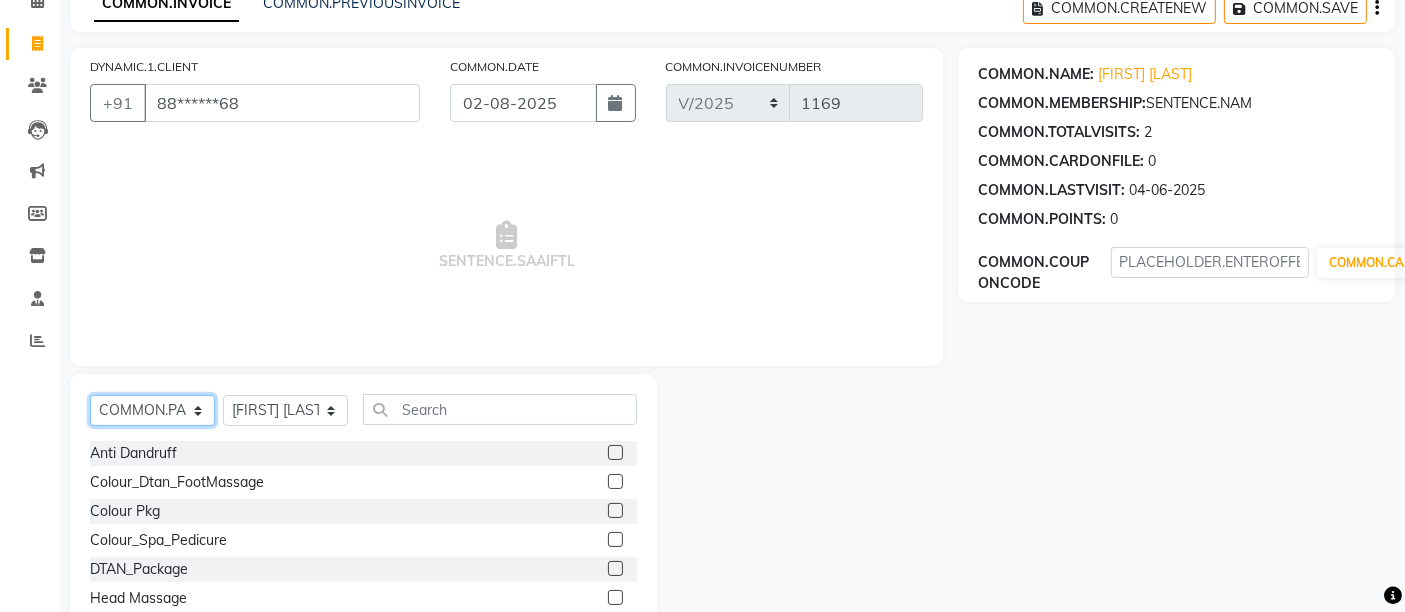 scroll, scrollTop: 188, scrollLeft: 0, axis: vertical 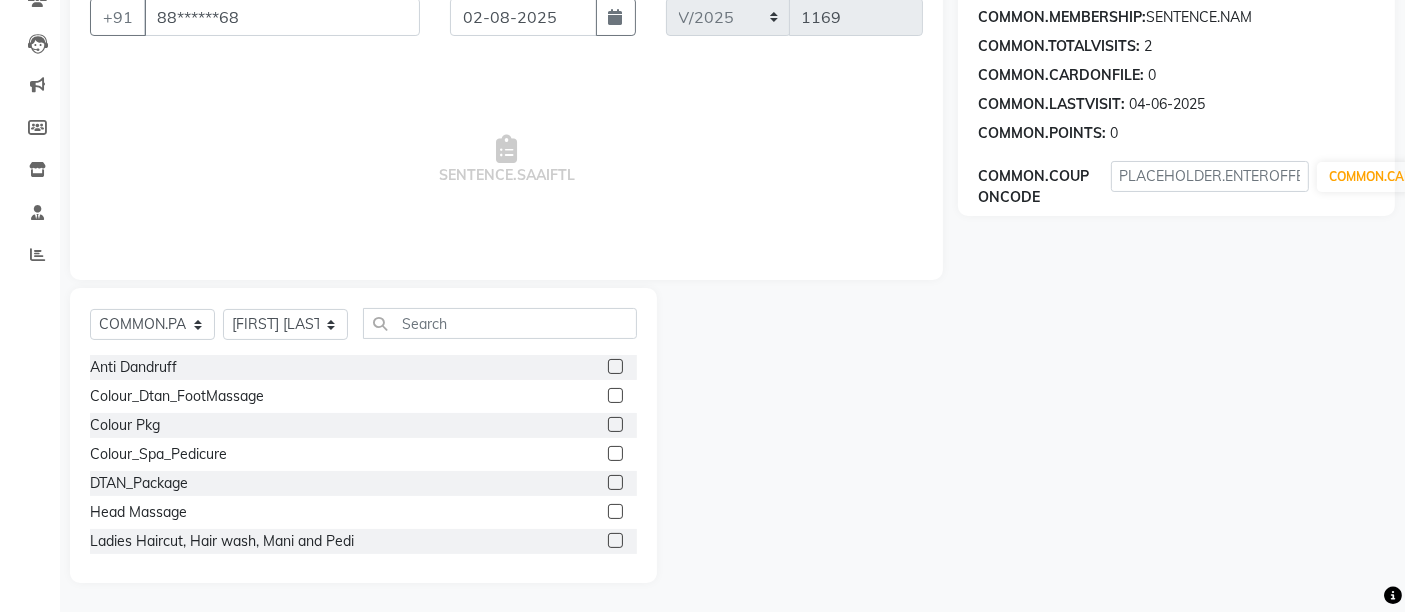 click 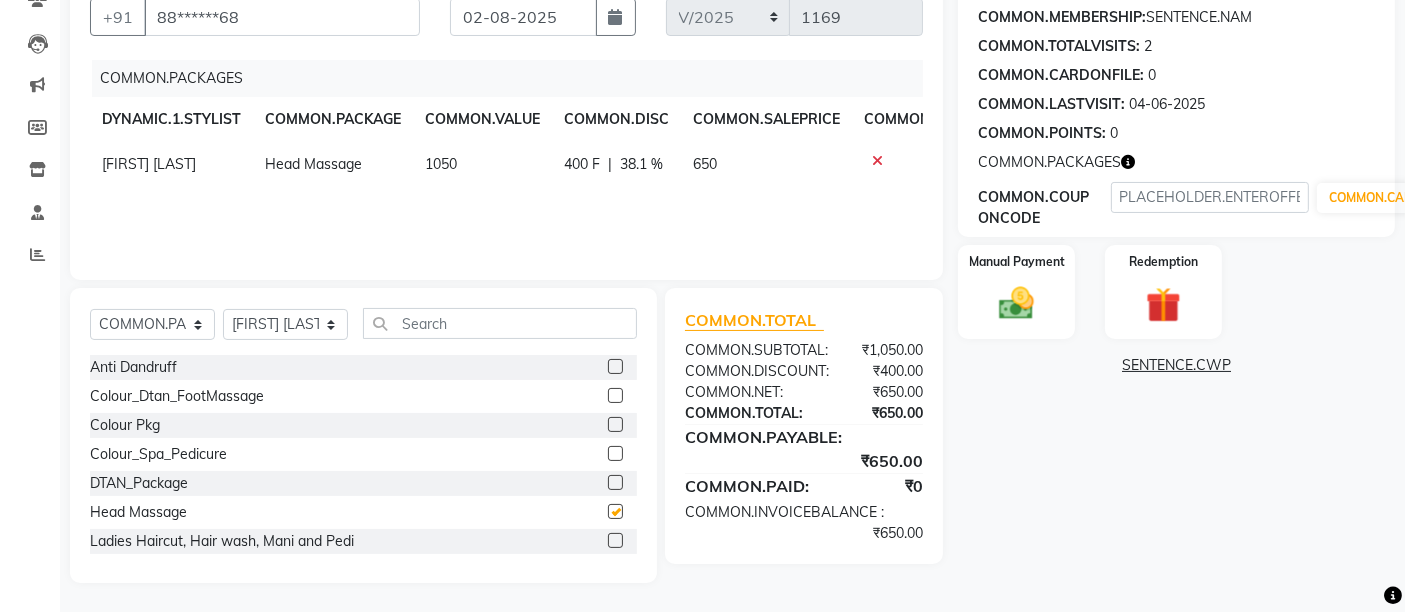 checkbox on "false" 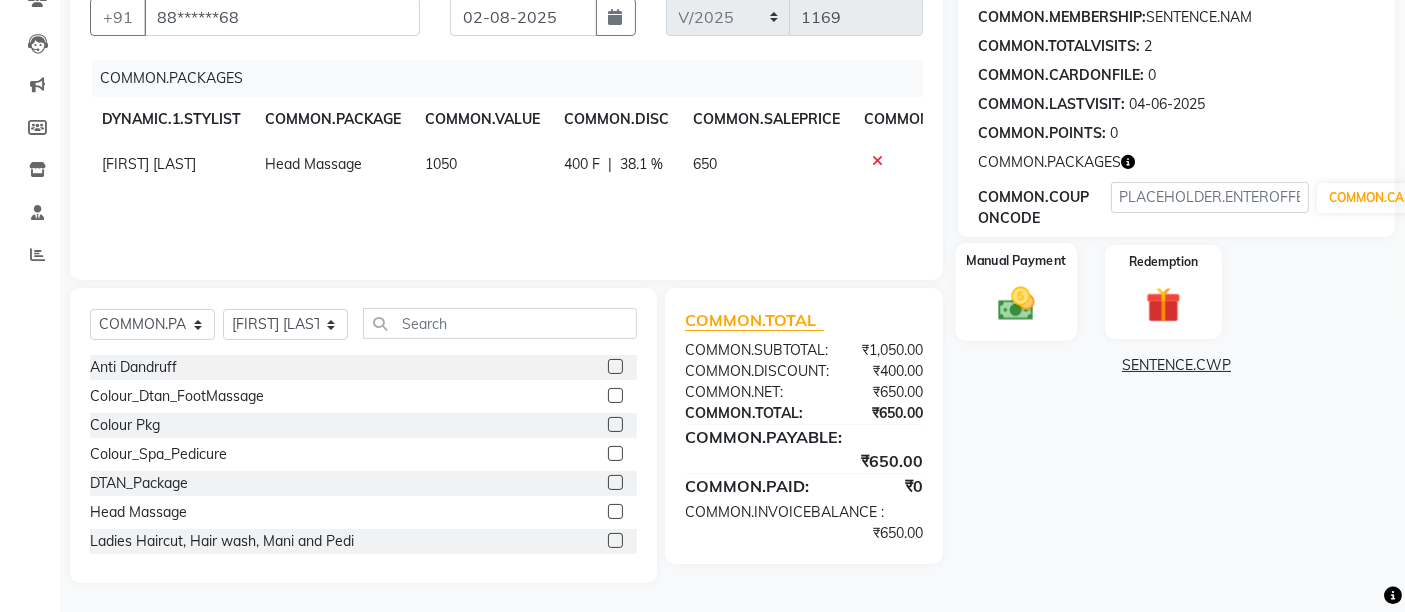 click on "Manual Payment" 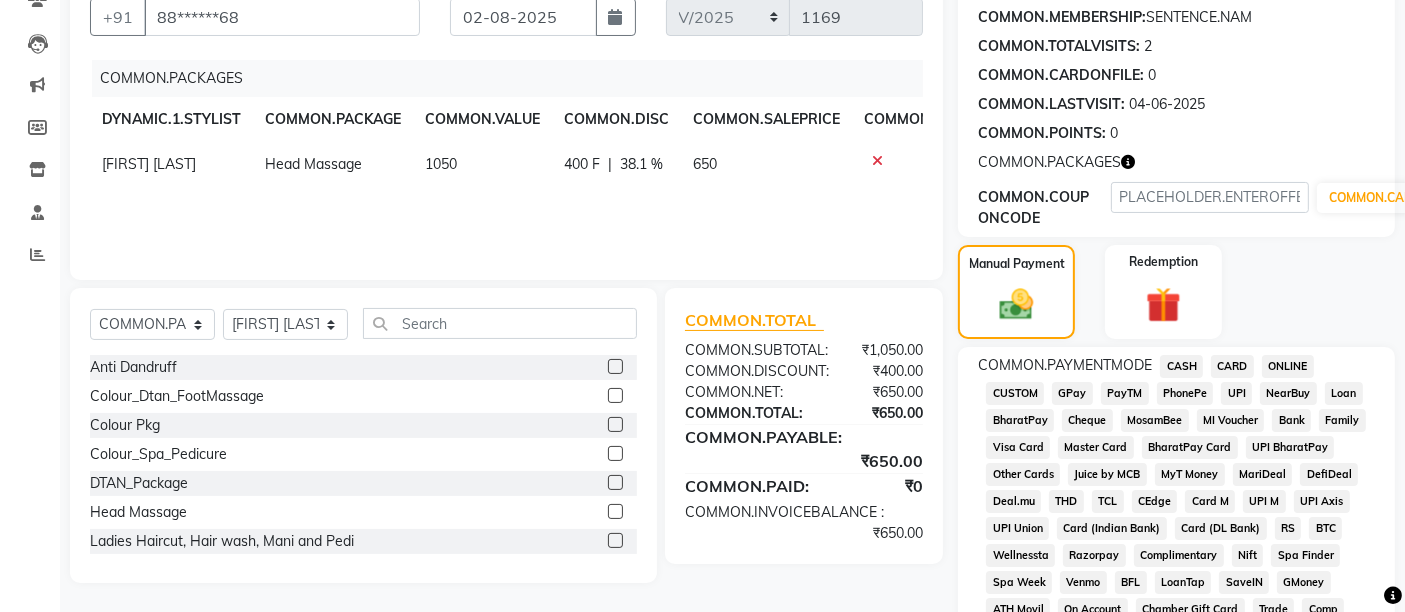 click on "GPay" 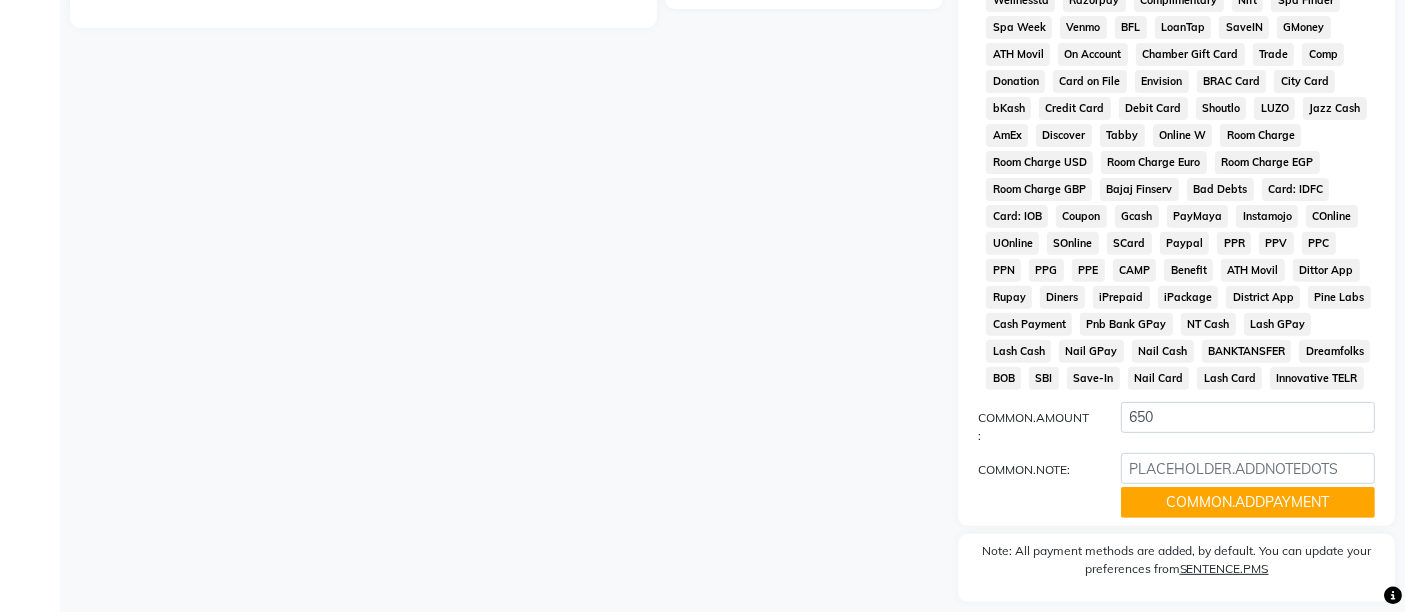 scroll, scrollTop: 410, scrollLeft: 0, axis: vertical 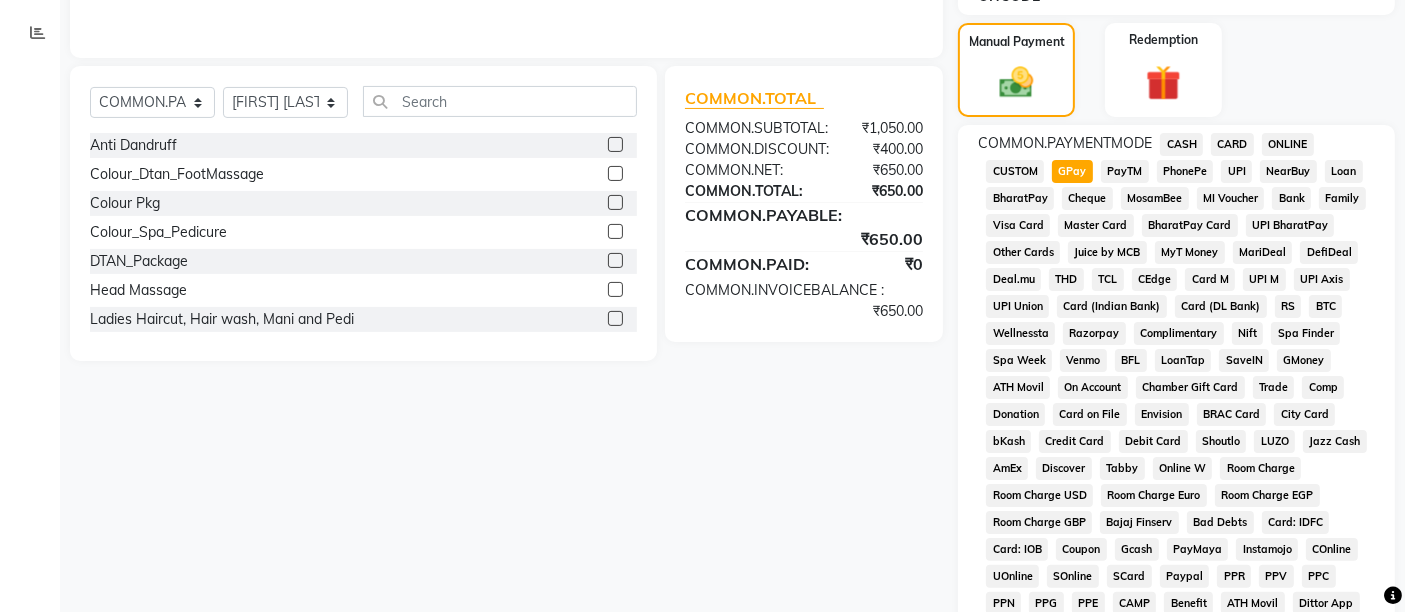 click on "UPI" 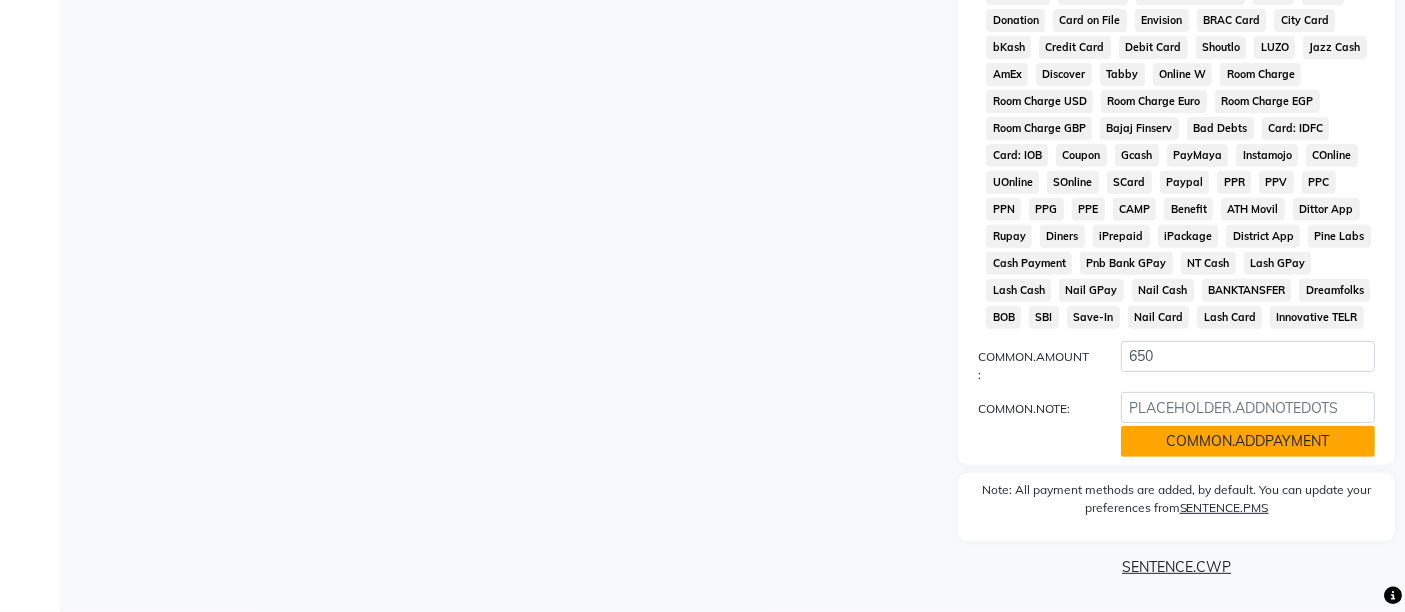 click on "COMMON.ADDPAYMENT" 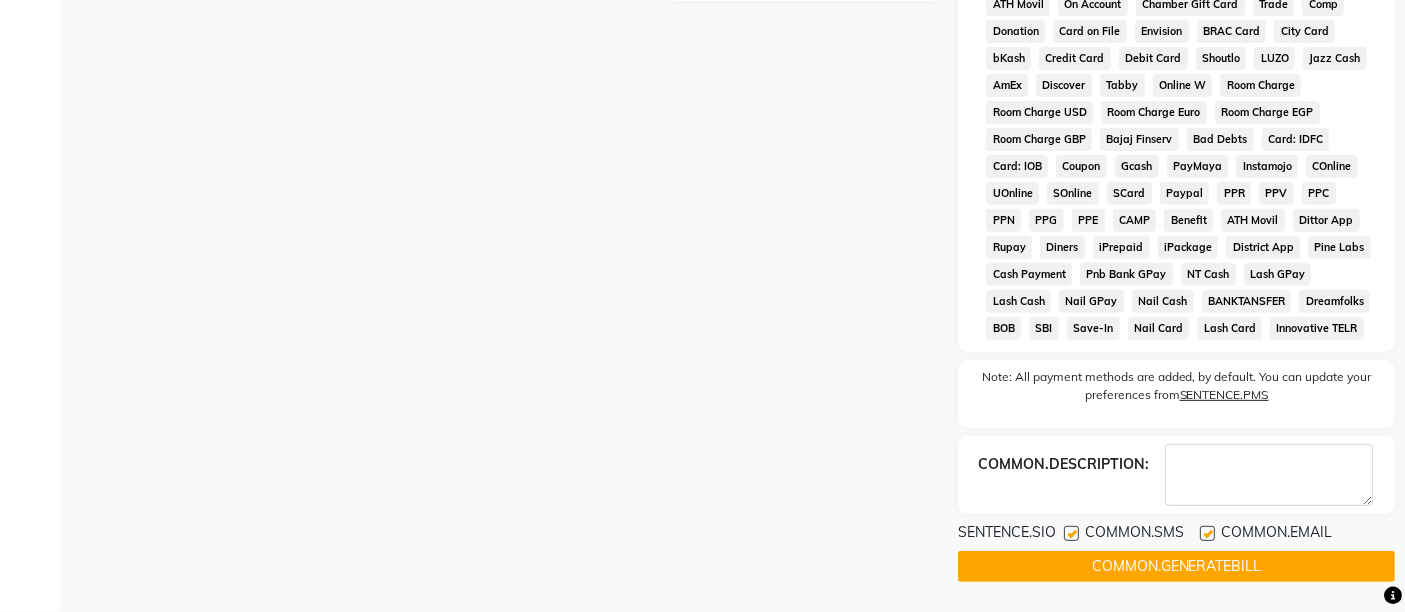 scroll, scrollTop: 796, scrollLeft: 0, axis: vertical 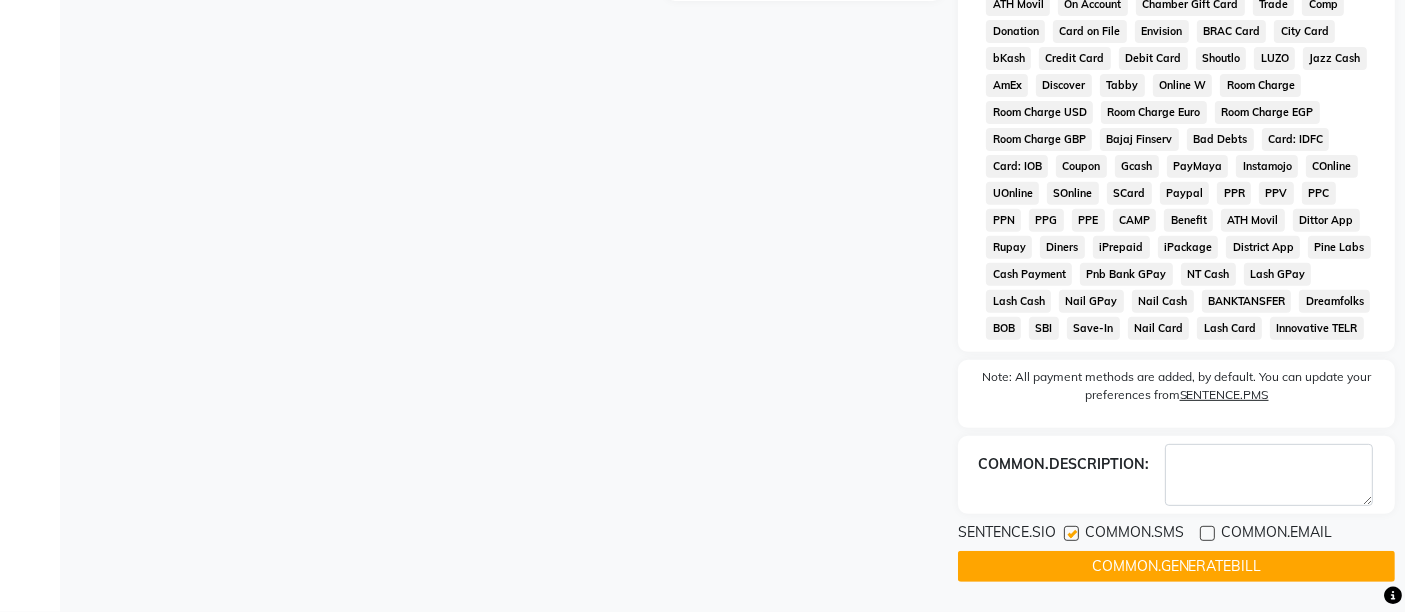 click 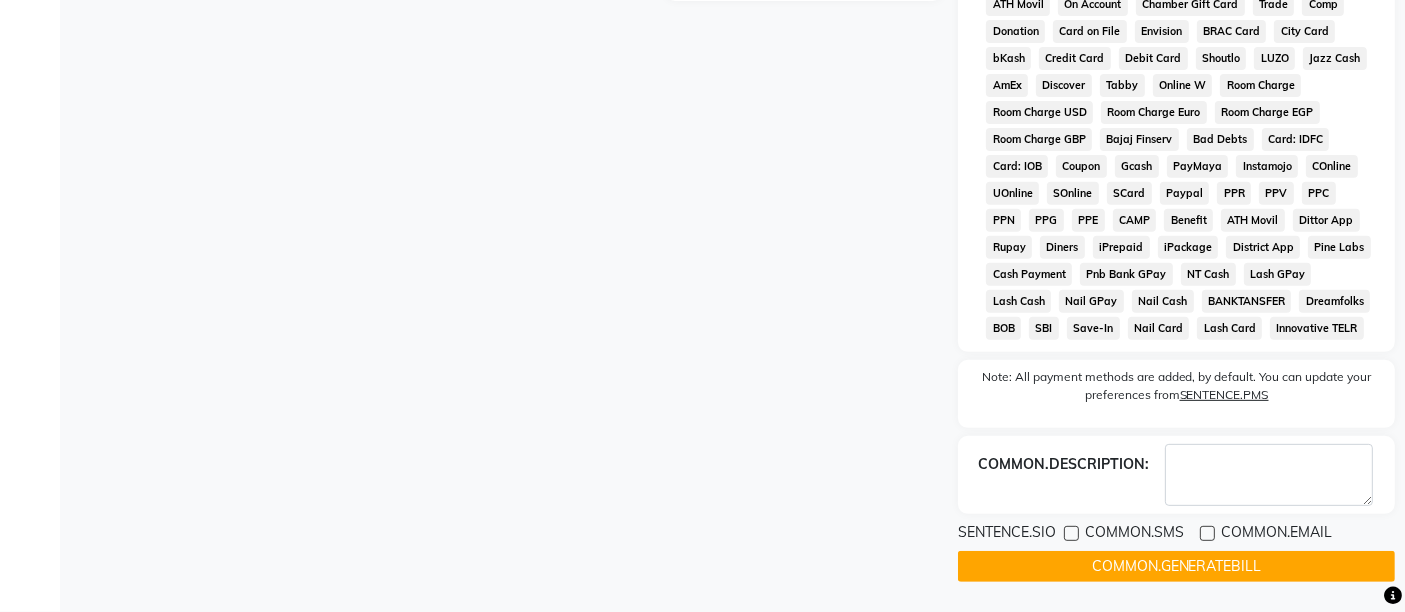 click on "COMMON.GENERATEBILL" 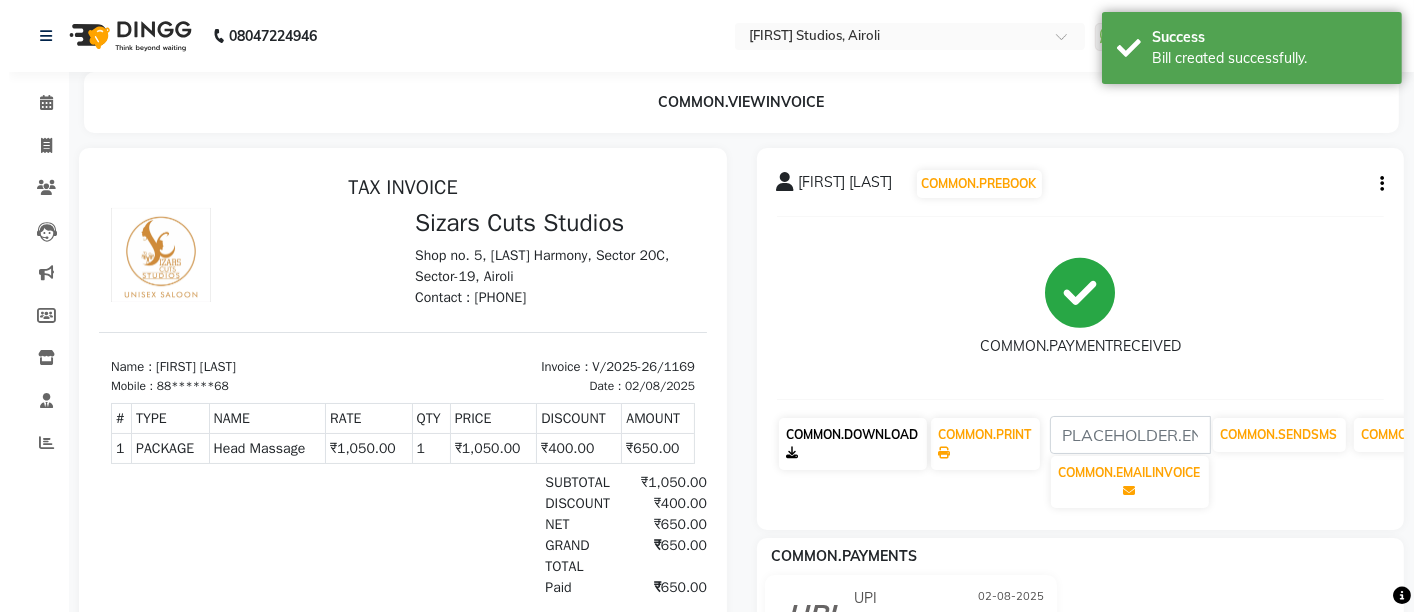 scroll, scrollTop: 0, scrollLeft: 0, axis: both 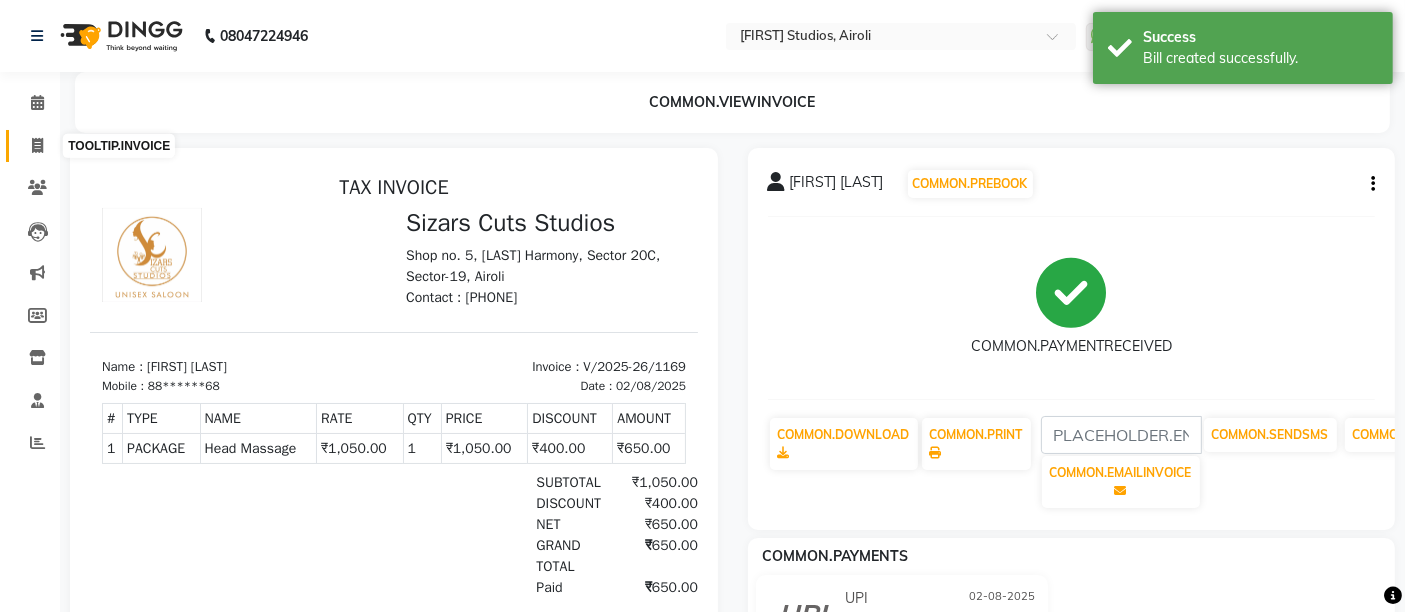 click 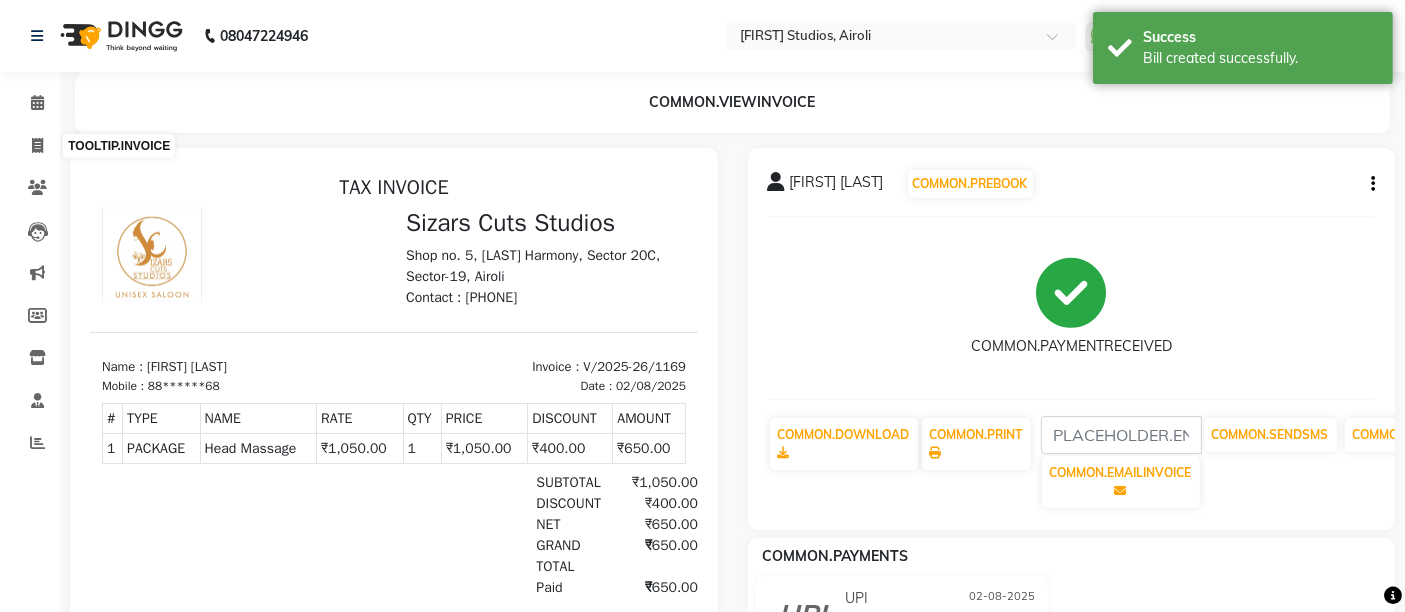 select on "service" 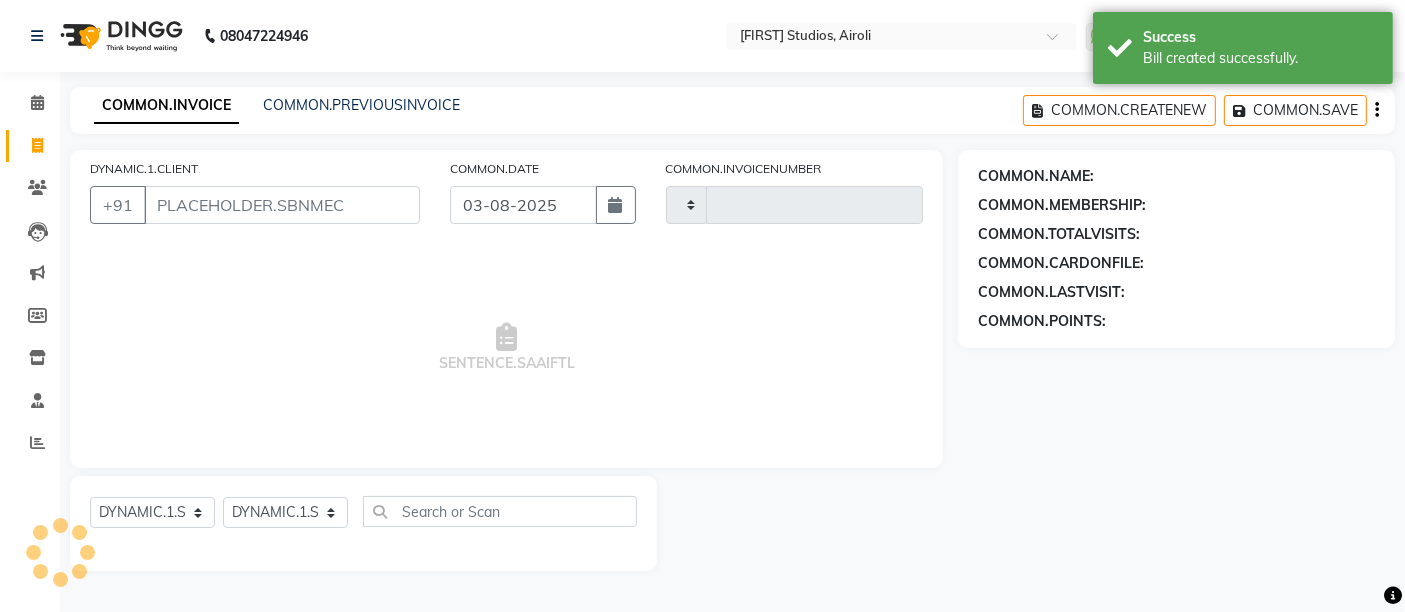 type on "1170" 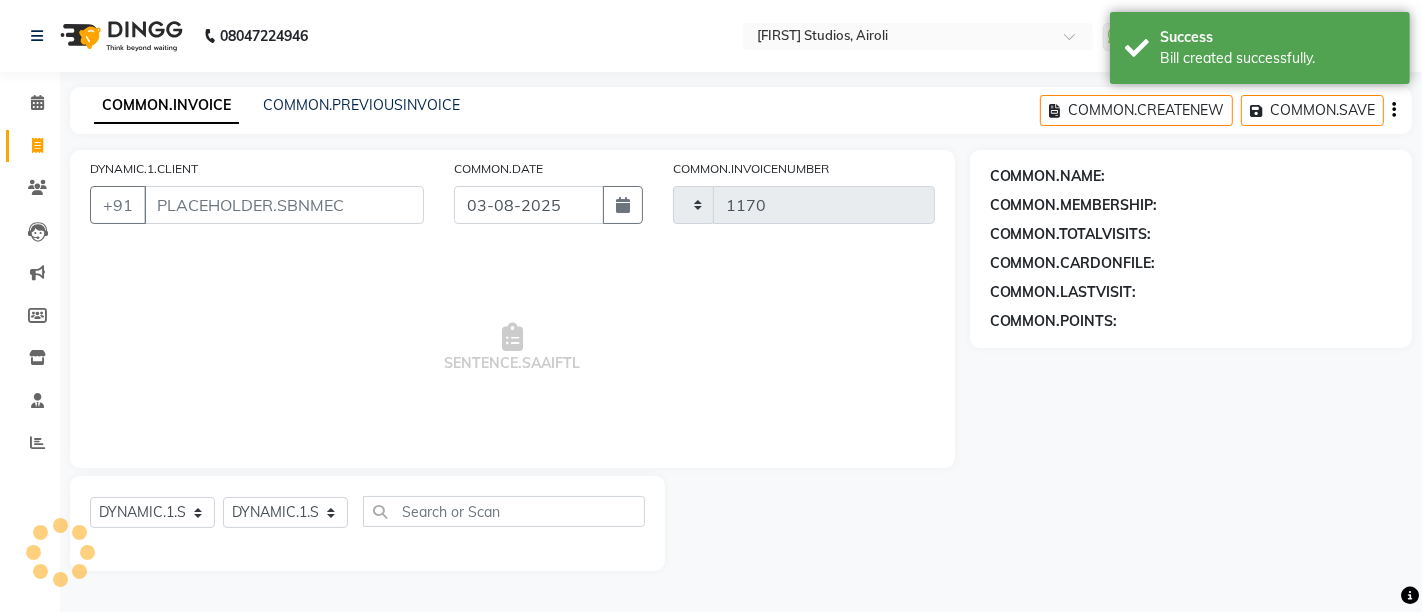 select on "5579" 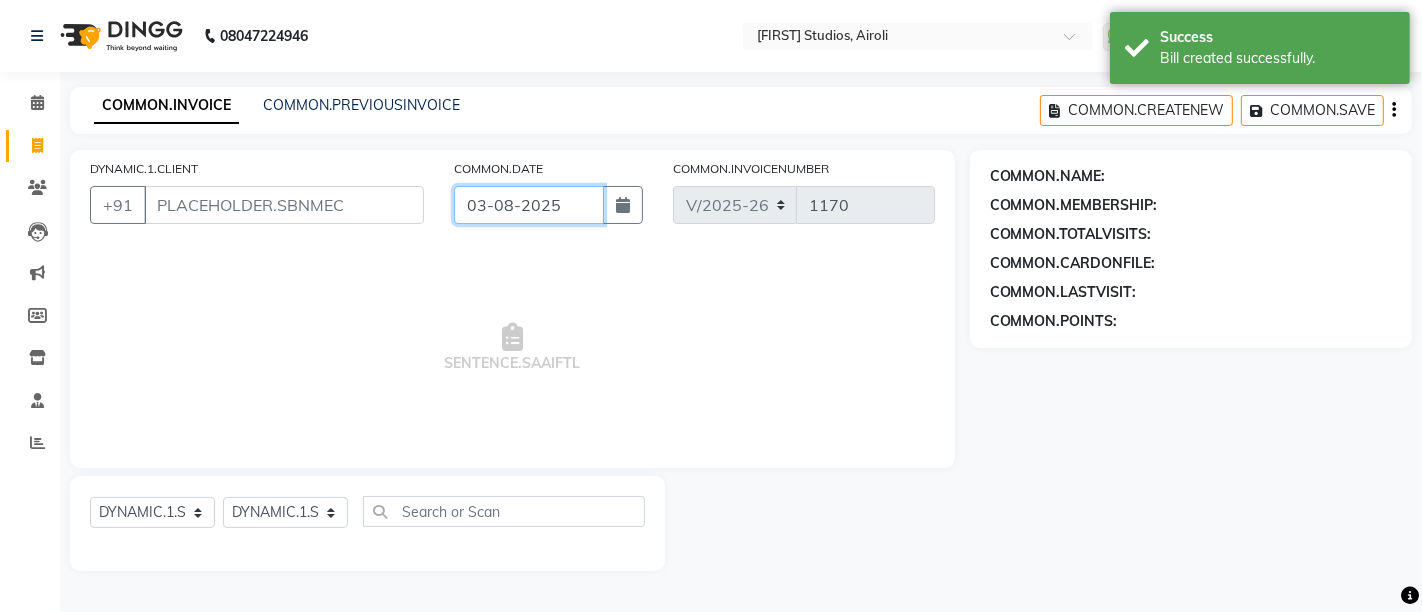 click on "03-08-2025" 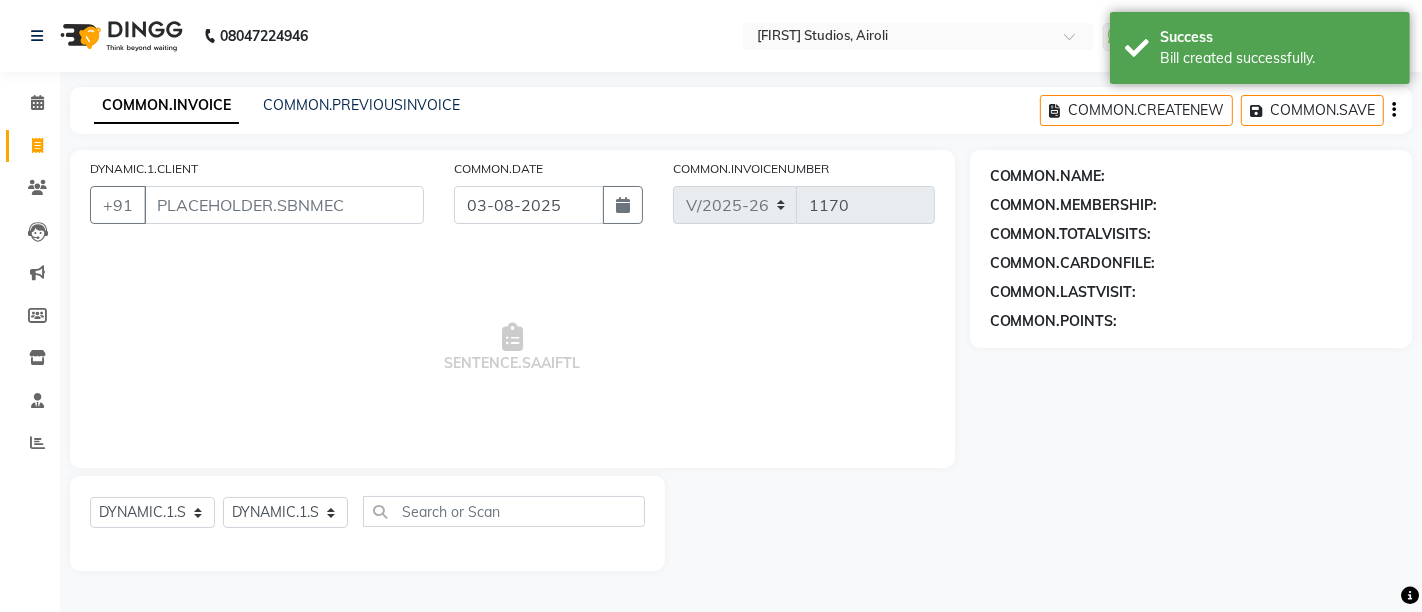 select on "8" 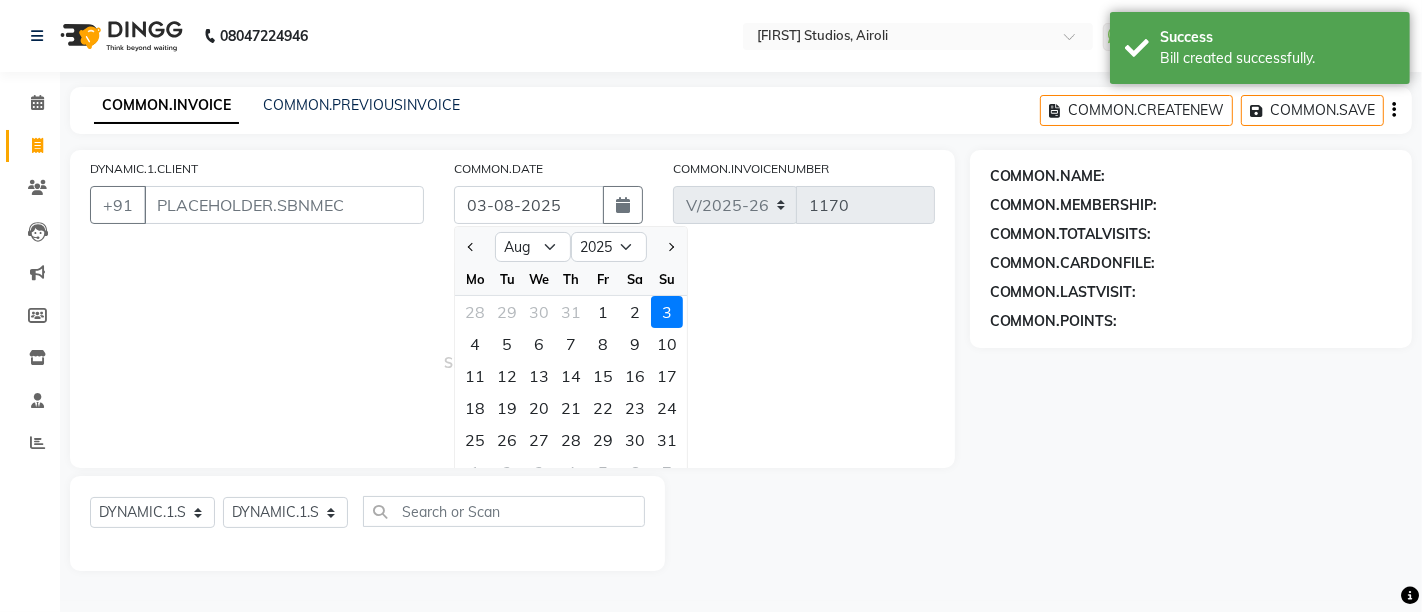 drag, startPoint x: 634, startPoint y: 303, endPoint x: 615, endPoint y: 291, distance: 22.472204 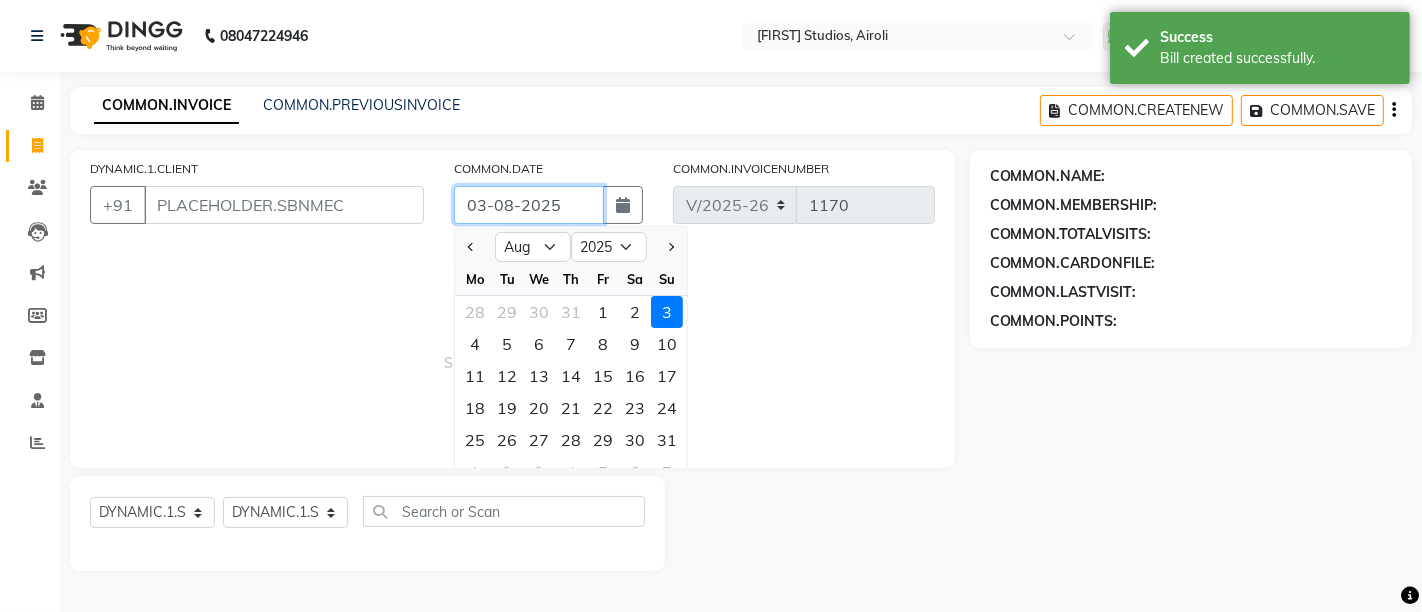 type on "02-08-2025" 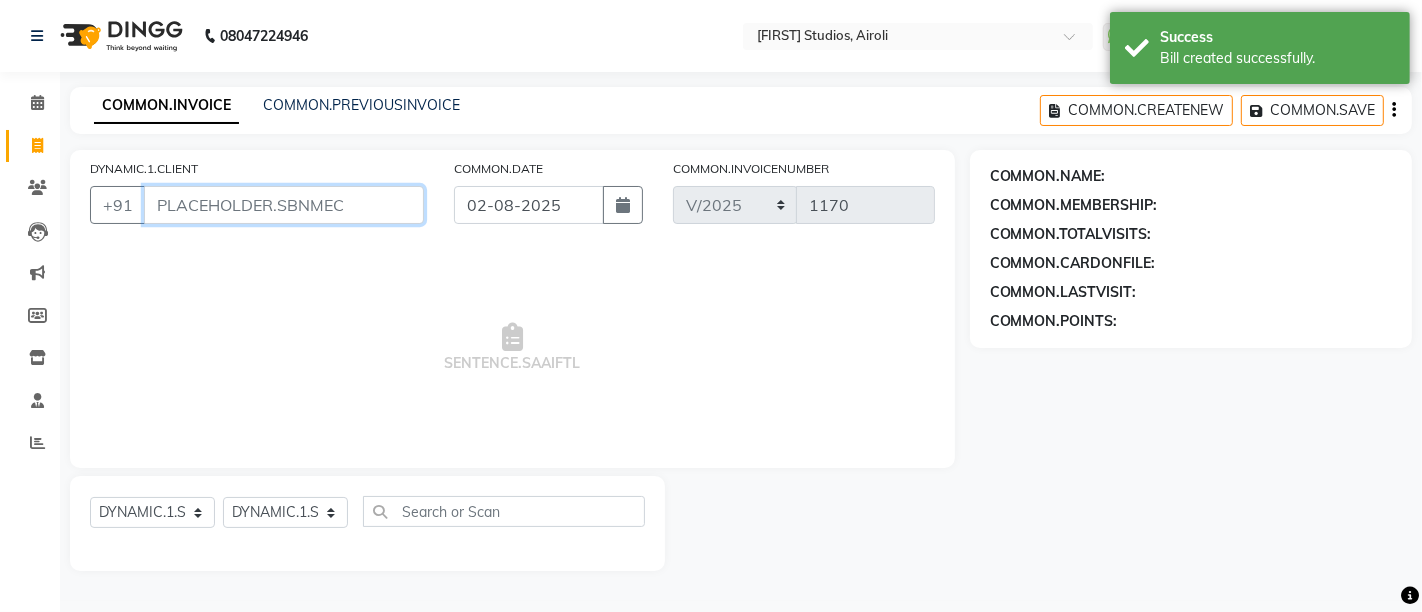 click on "DYNAMIC.1.CLIENT" at bounding box center (284, 205) 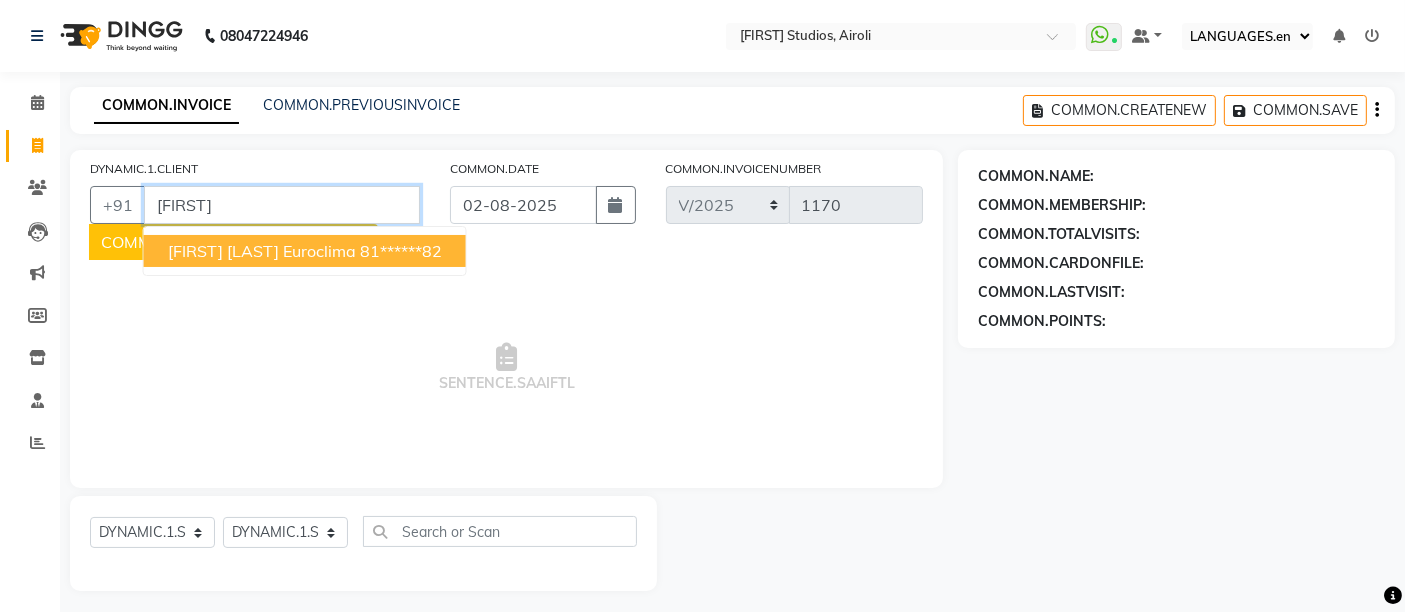 click on "[FIRST]" at bounding box center [282, 205] 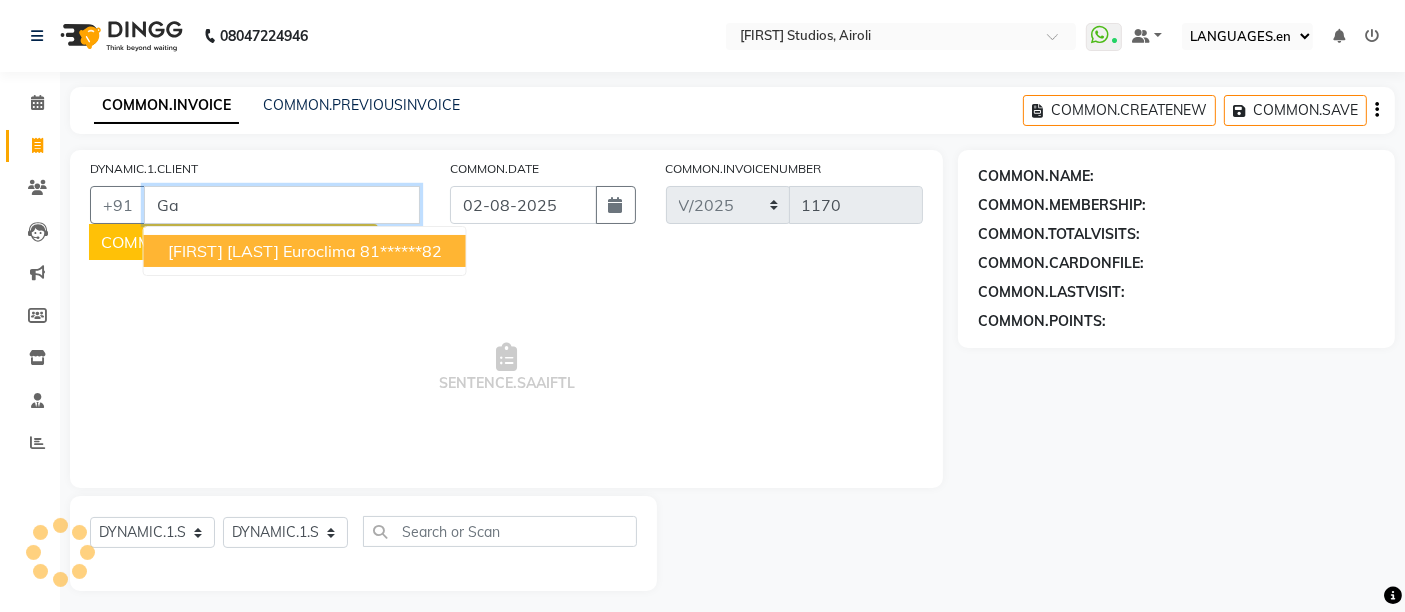 type on "G" 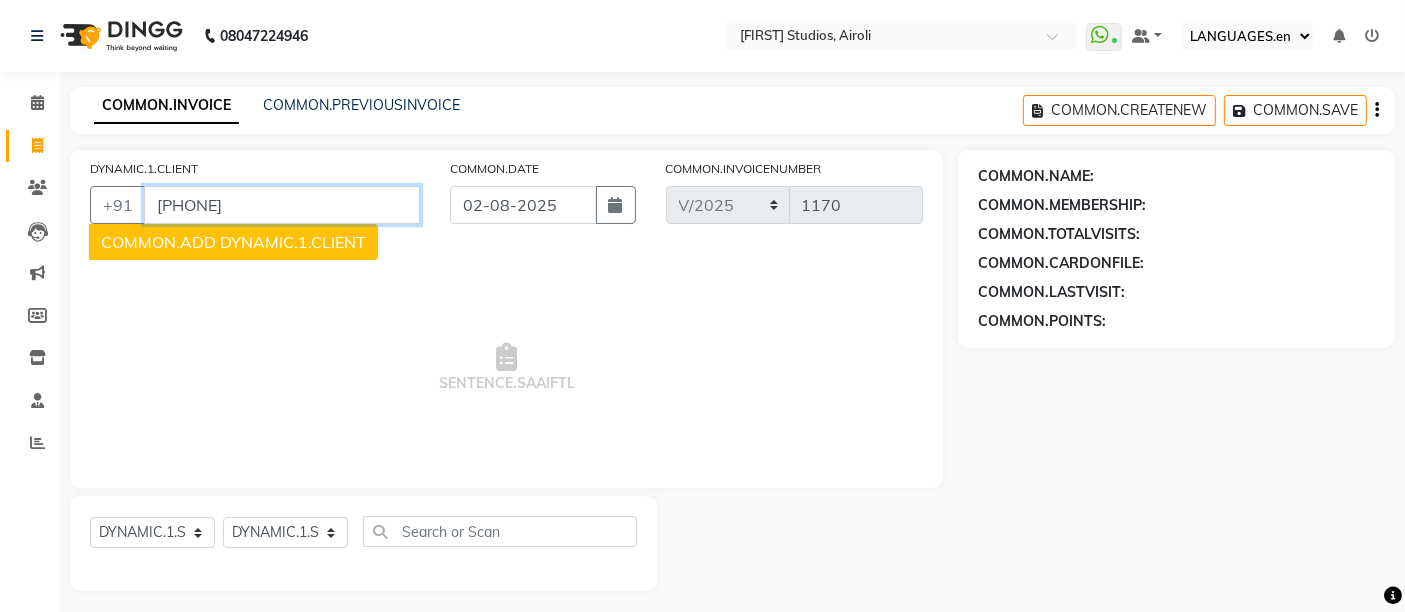 type on "[PHONE]" 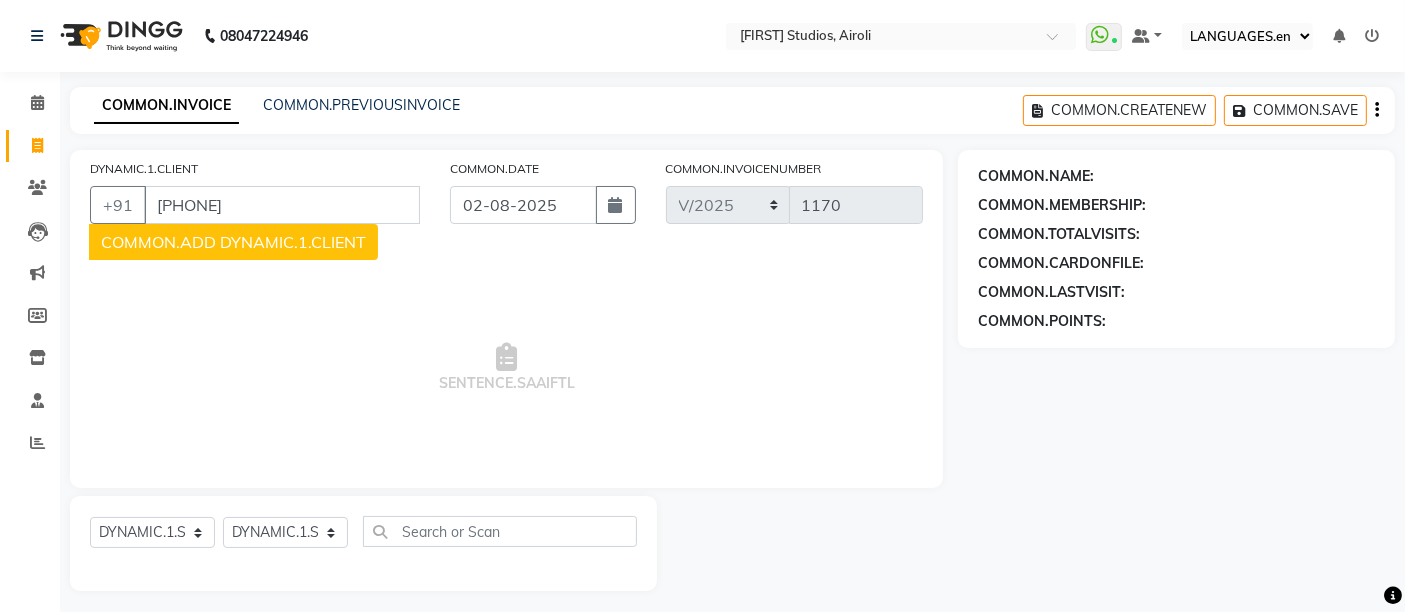 click on "COMMON.ADD DYNAMIC.1.CLIENT" 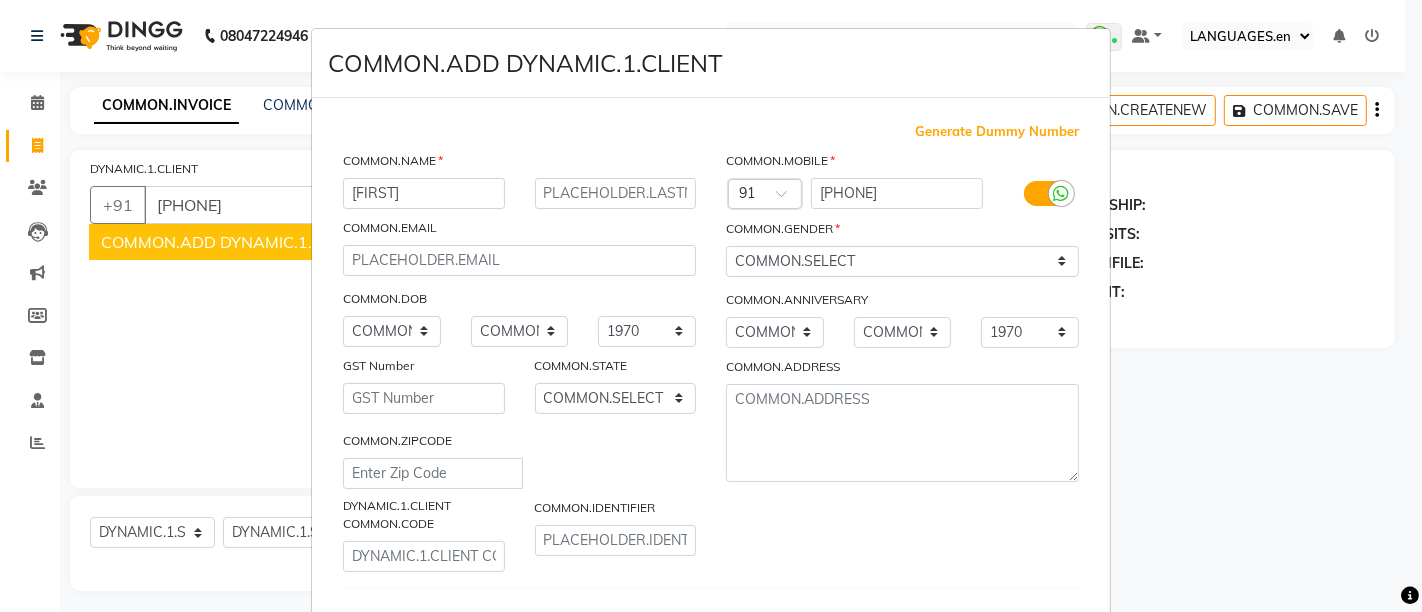 type on "[FIRST]" 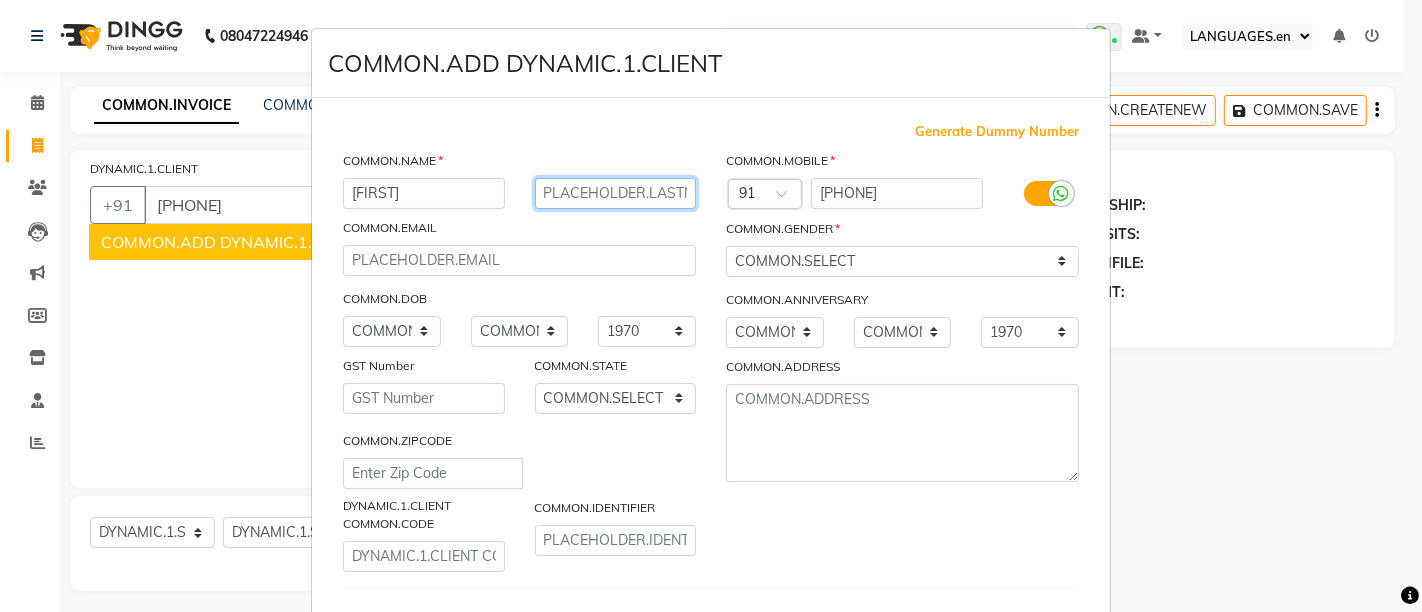 click at bounding box center (616, 193) 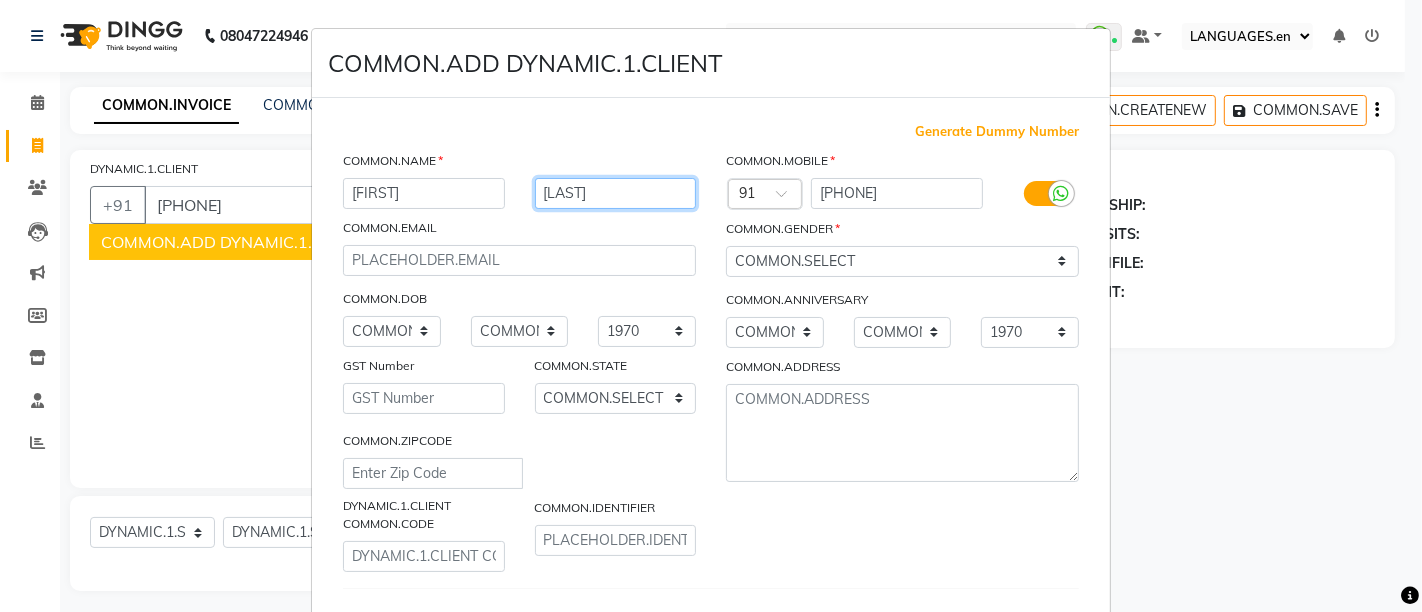 type on "[LAST]" 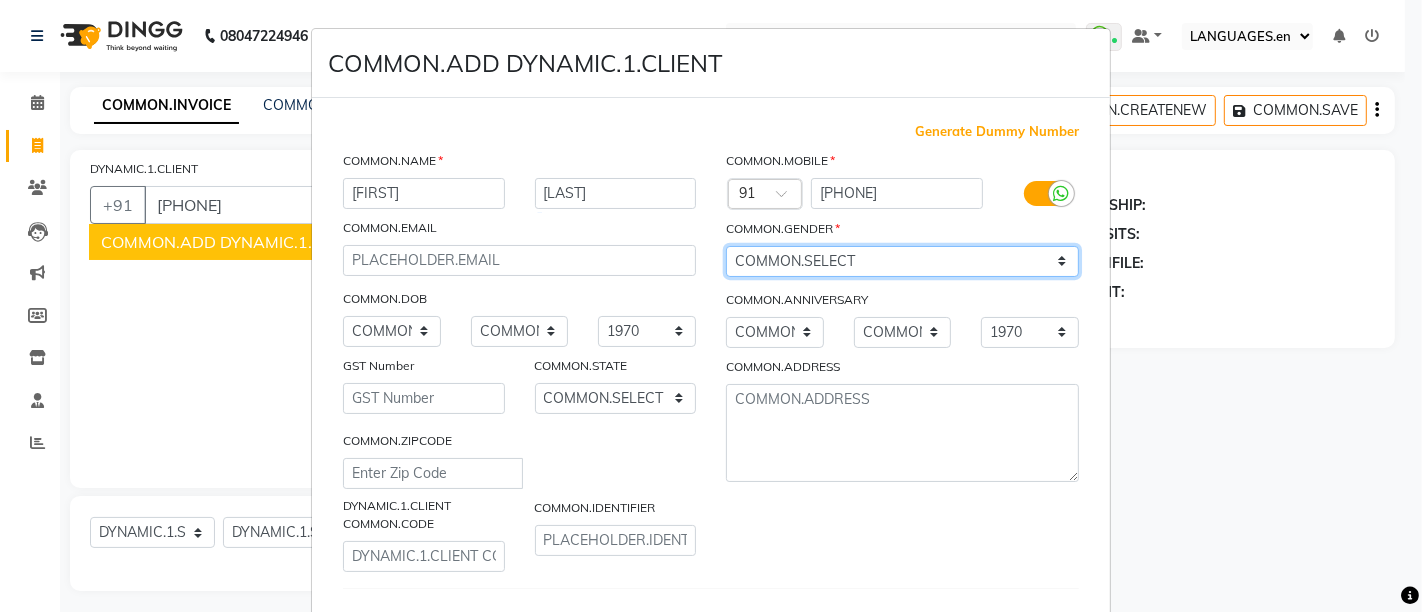 drag, startPoint x: 797, startPoint y: 251, endPoint x: 797, endPoint y: 268, distance: 17 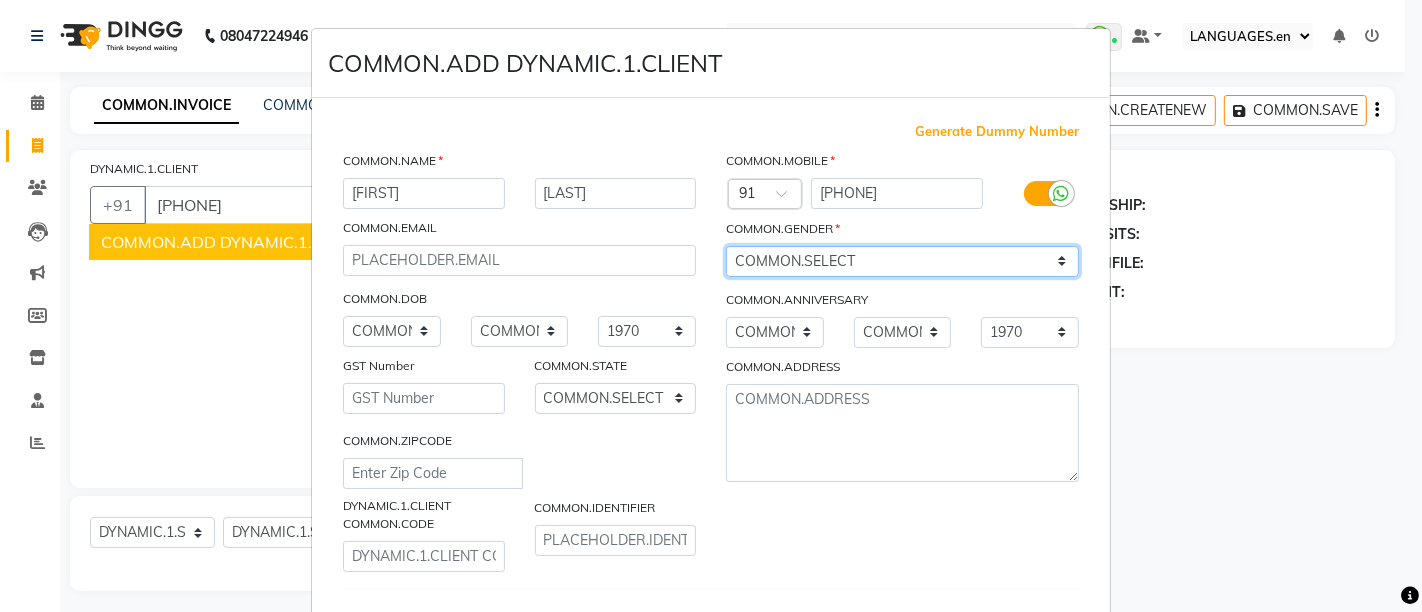 select on "male" 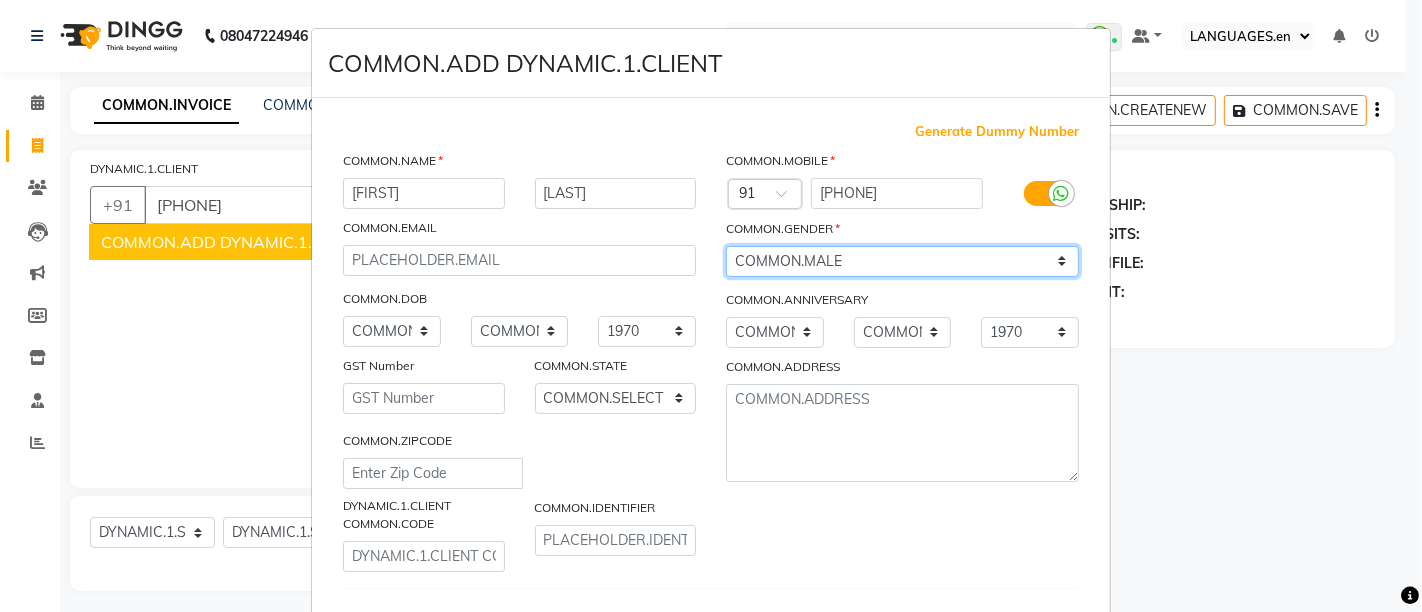 click on "COMMON.SELECT COMMON.MALE COMMON.FEMALE COMMON.OTHER COMMON.PNTS" at bounding box center [902, 261] 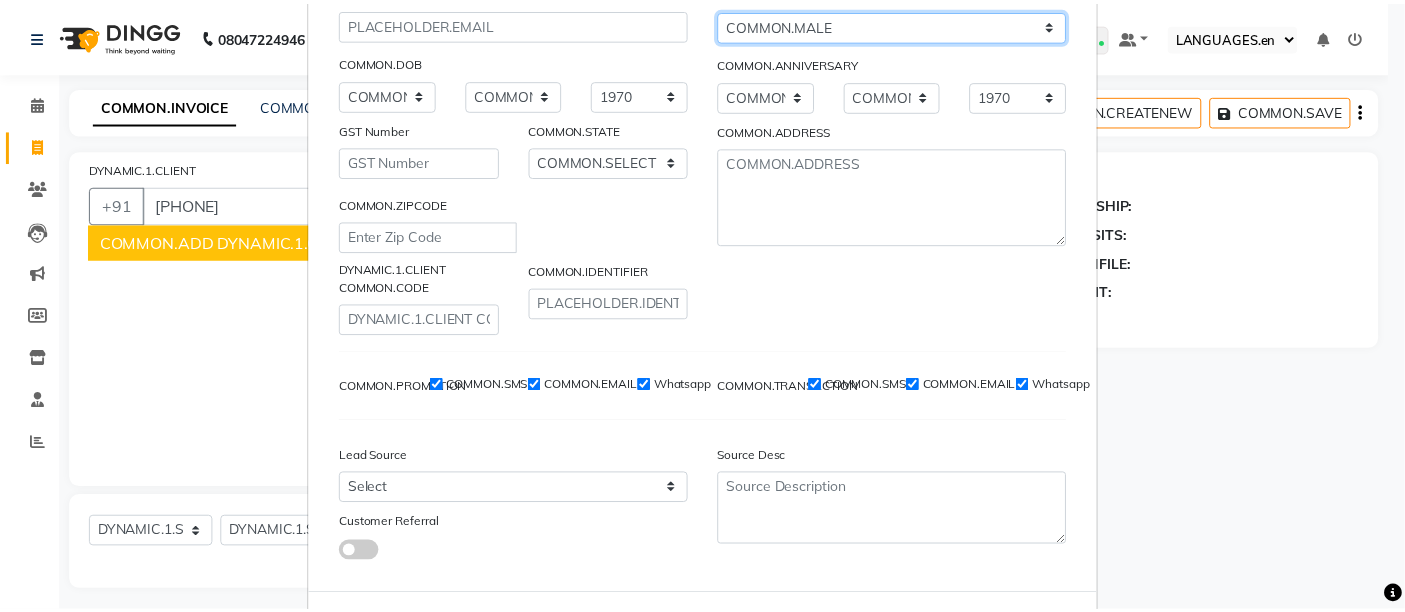 scroll, scrollTop: 325, scrollLeft: 0, axis: vertical 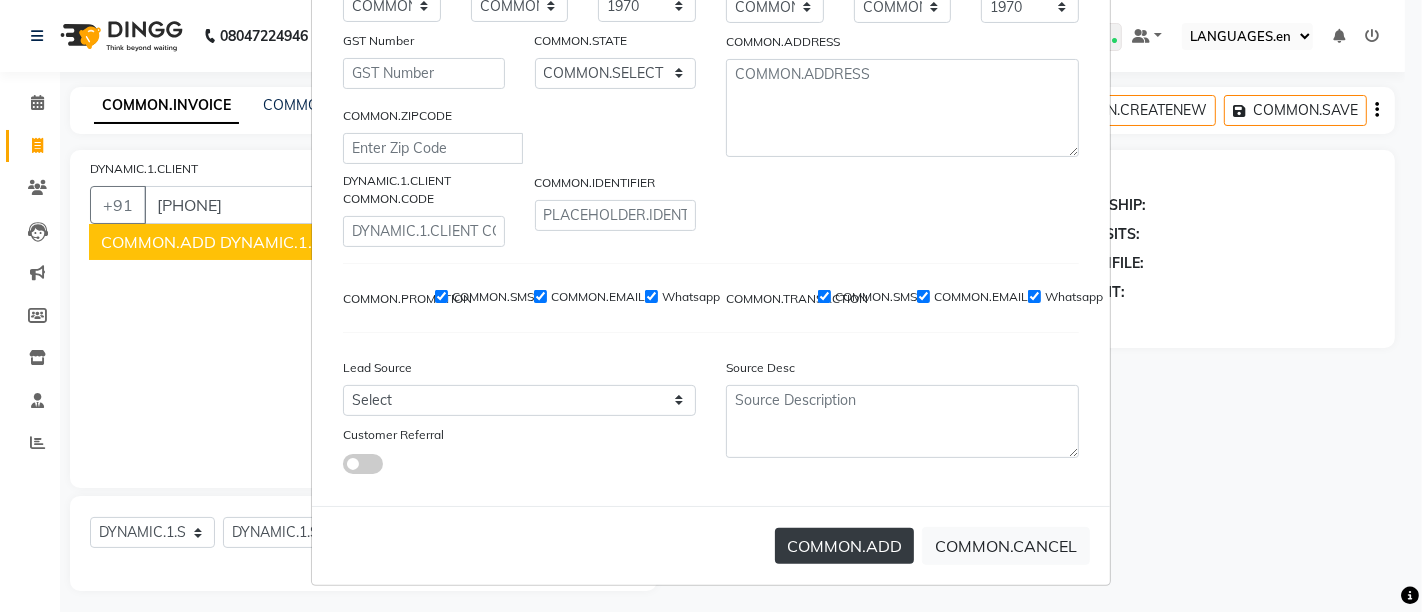 click on "COMMON.ADD" at bounding box center [844, 546] 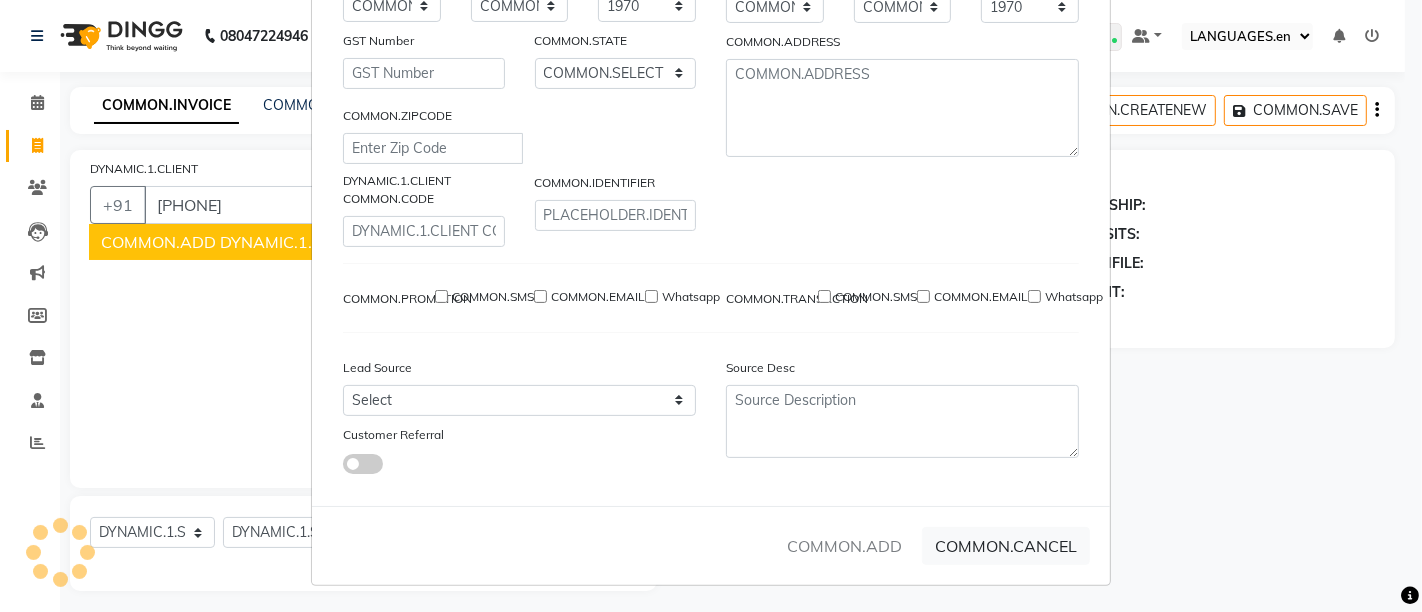 type on "88******40" 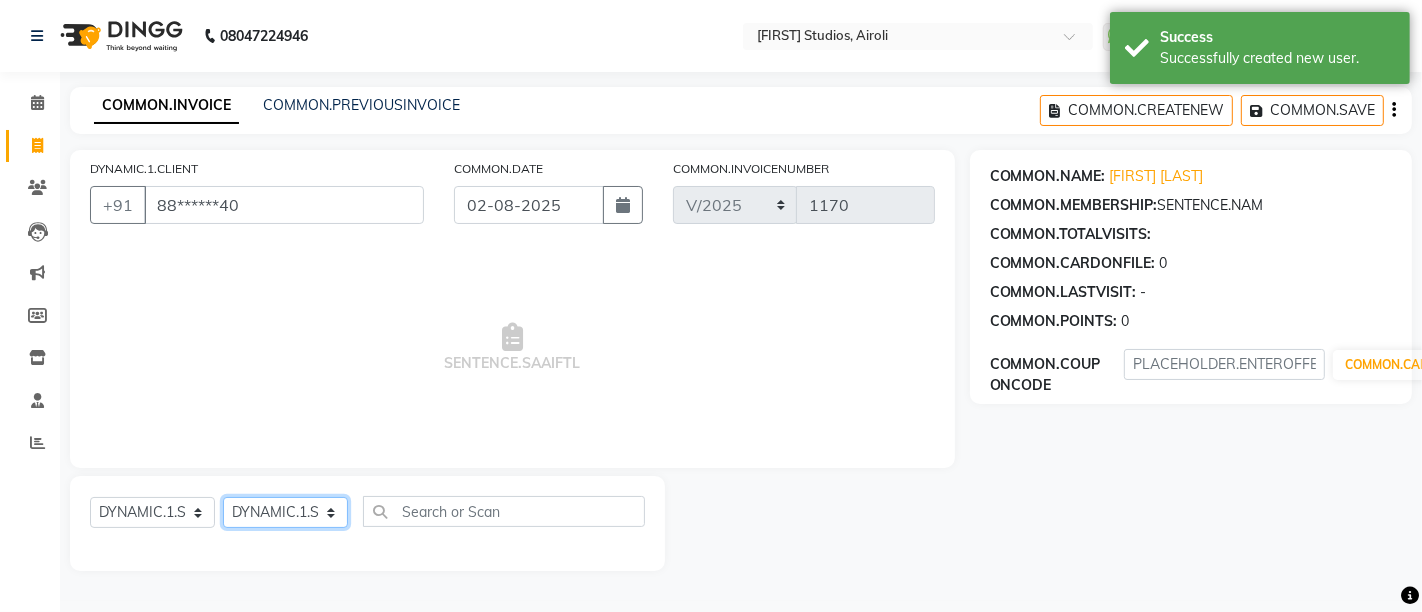 click on "DYNAMIC.1.SELECTSTYLIST Admin [FIRST] [LAST]  [FIRST] [LAST] [FIRST] [LAST] [FIRST] [FIRST] [LAST]" 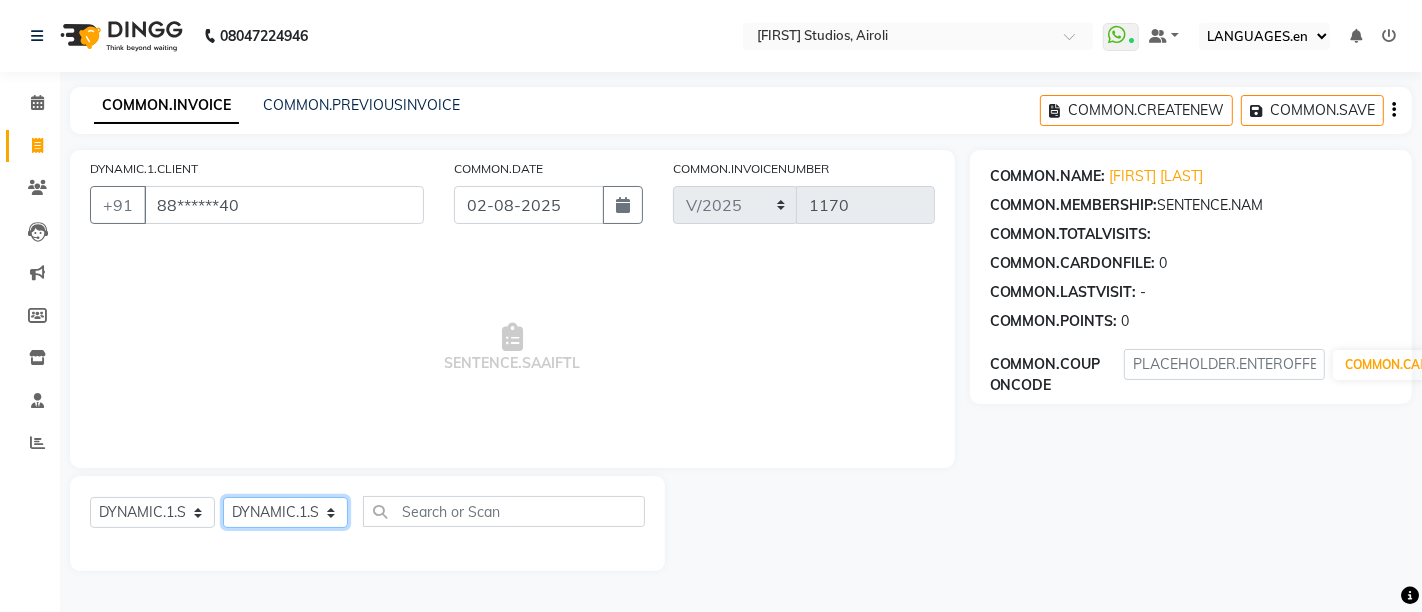 select on "37989" 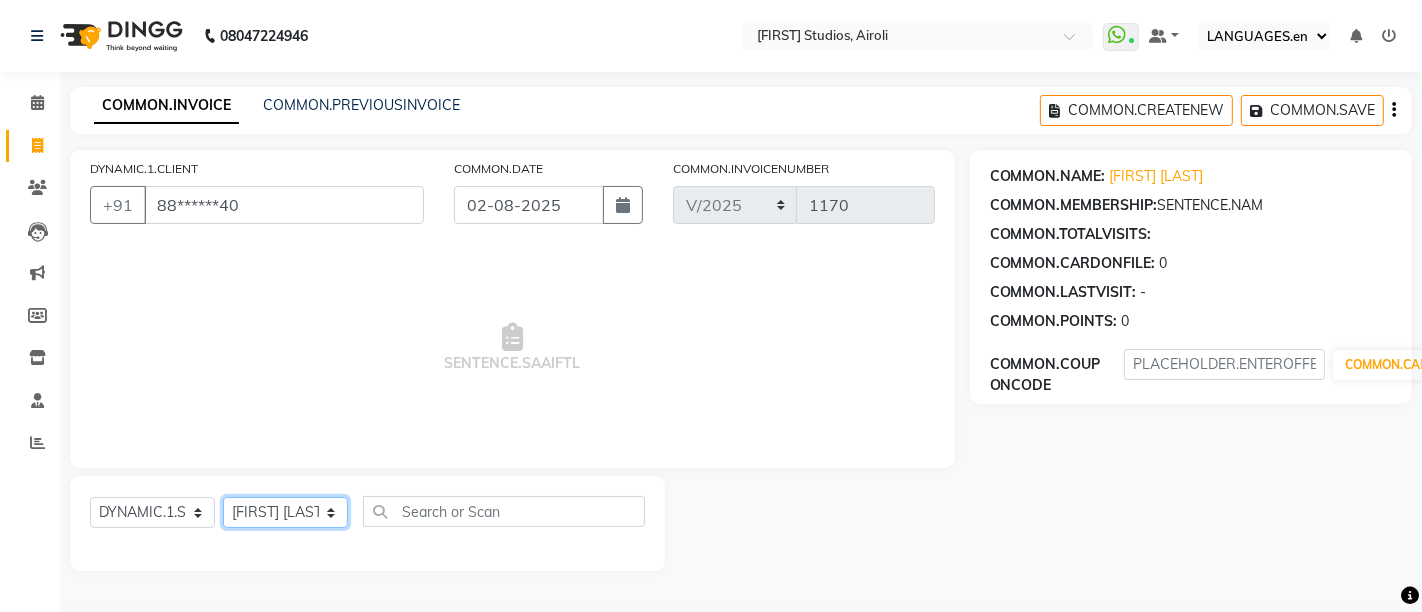 click on "DYNAMIC.1.SELECTSTYLIST Admin [FIRST] [LAST]  [FIRST] [LAST] [FIRST] [LAST] [FIRST] [FIRST] [LAST]" 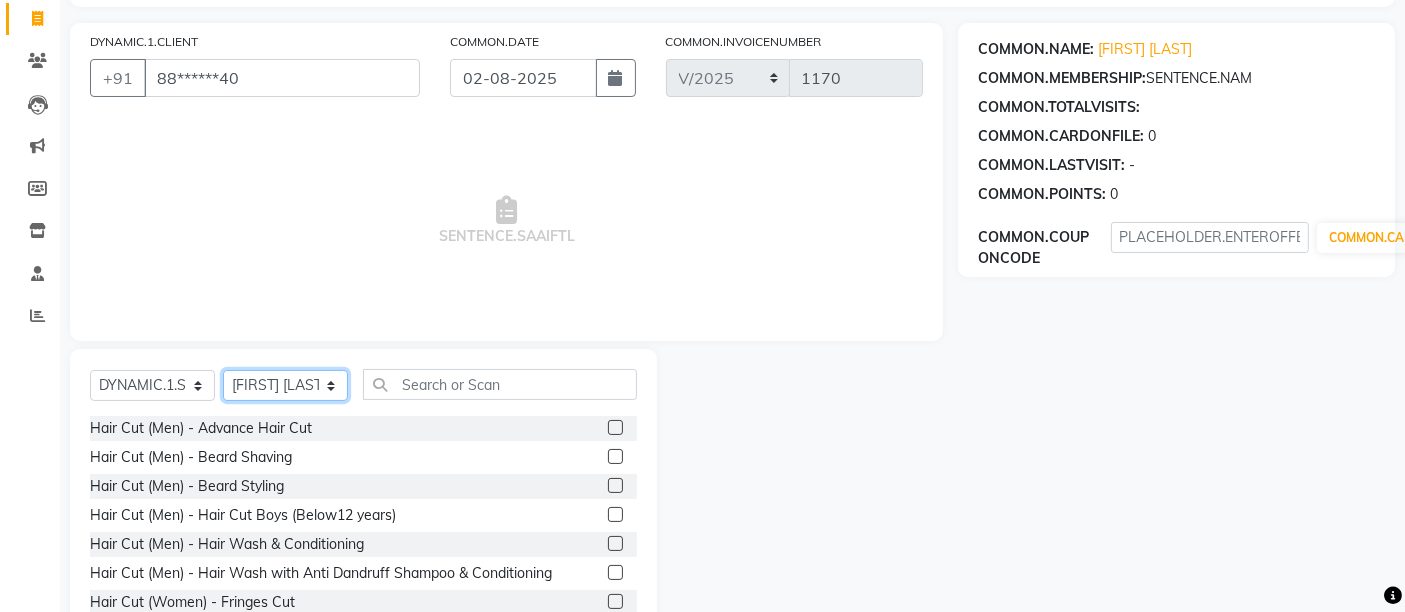 scroll, scrollTop: 188, scrollLeft: 0, axis: vertical 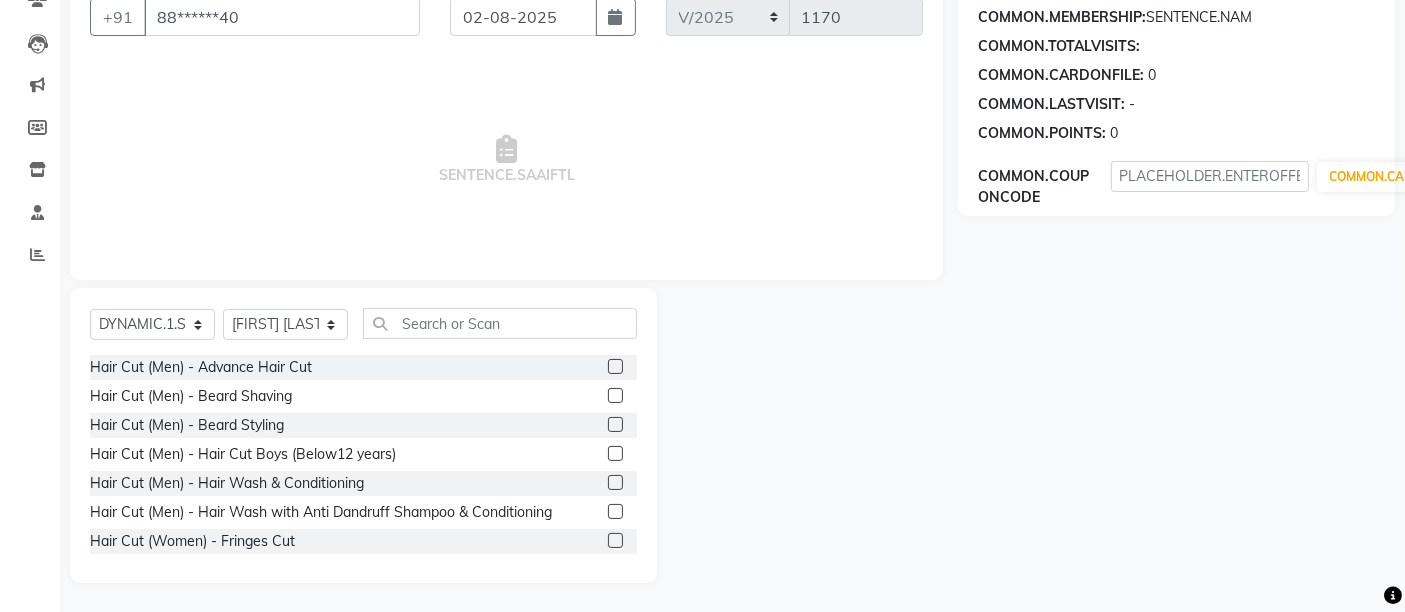 click 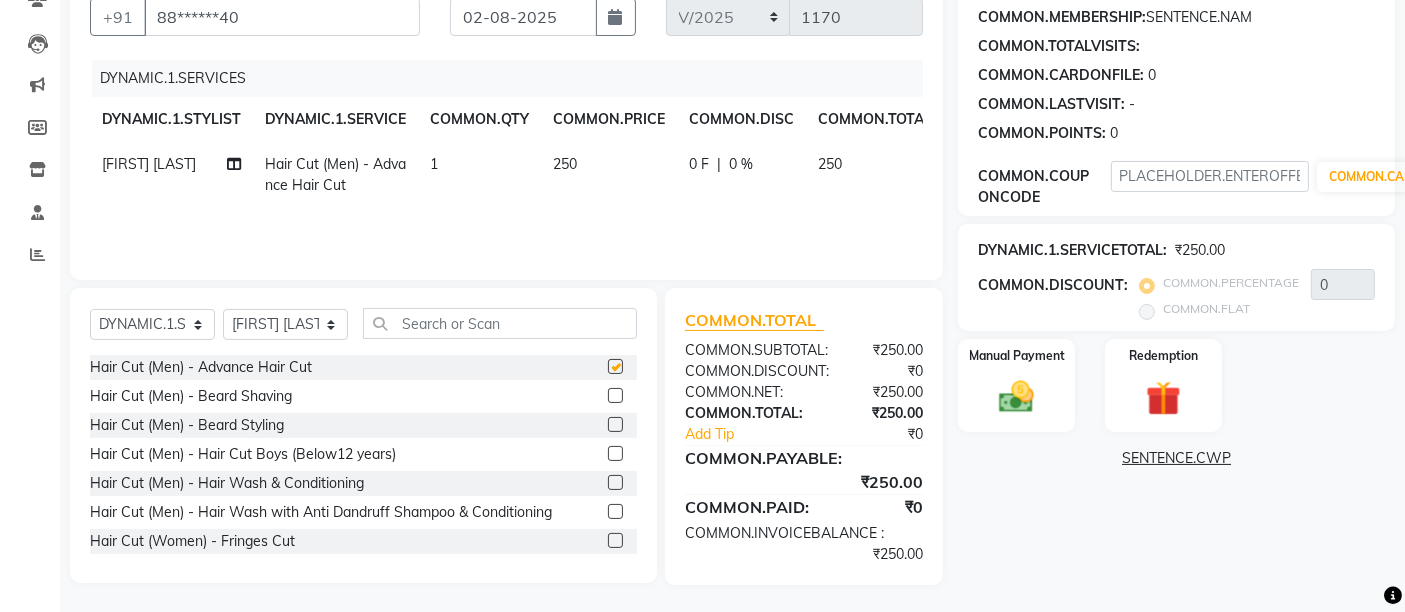 checkbox on "false" 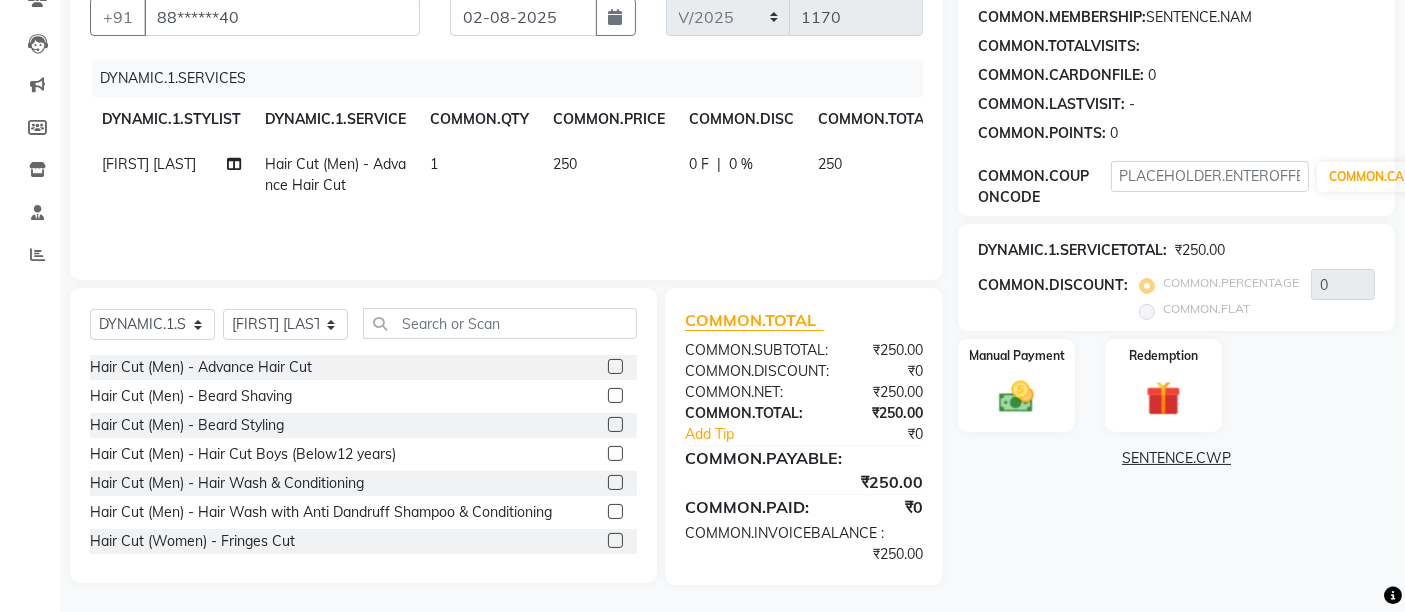 click 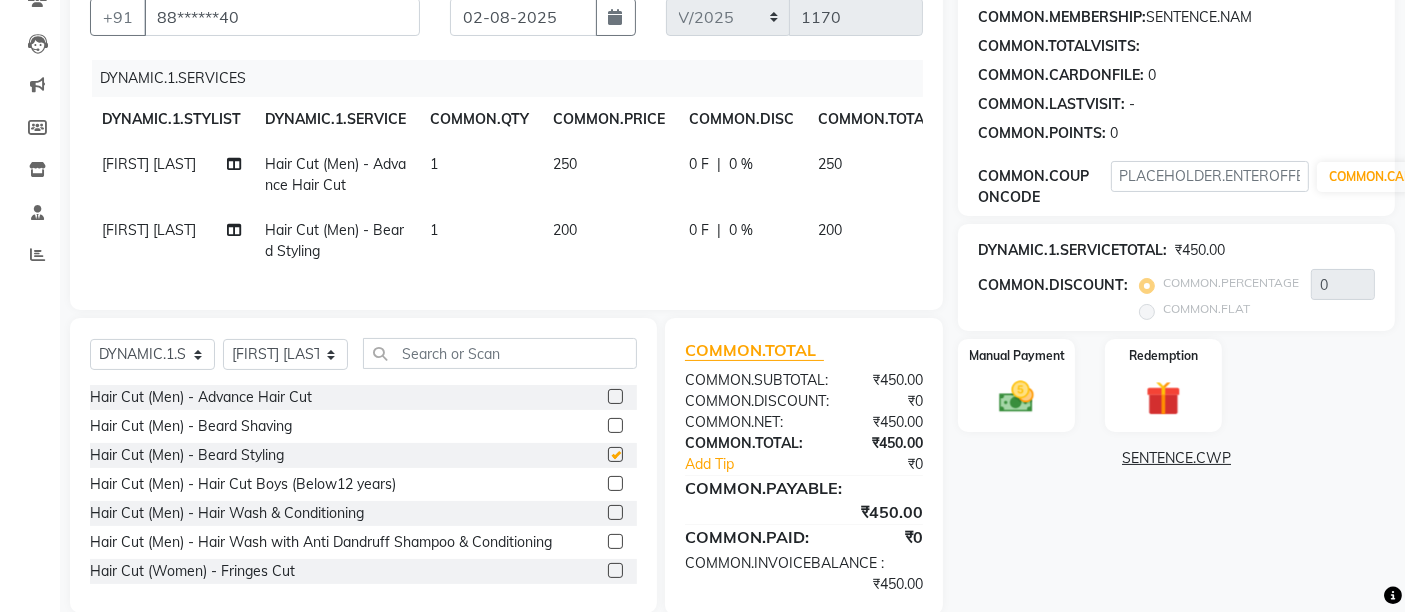 checkbox on "false" 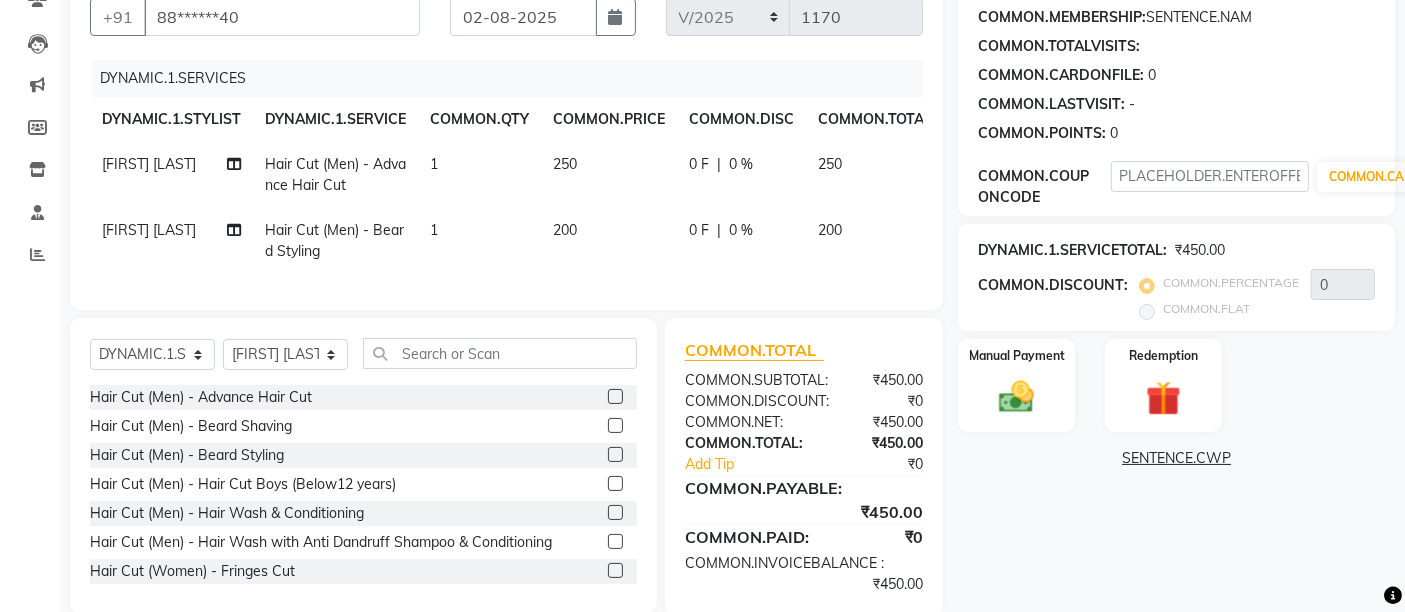 click on "250" 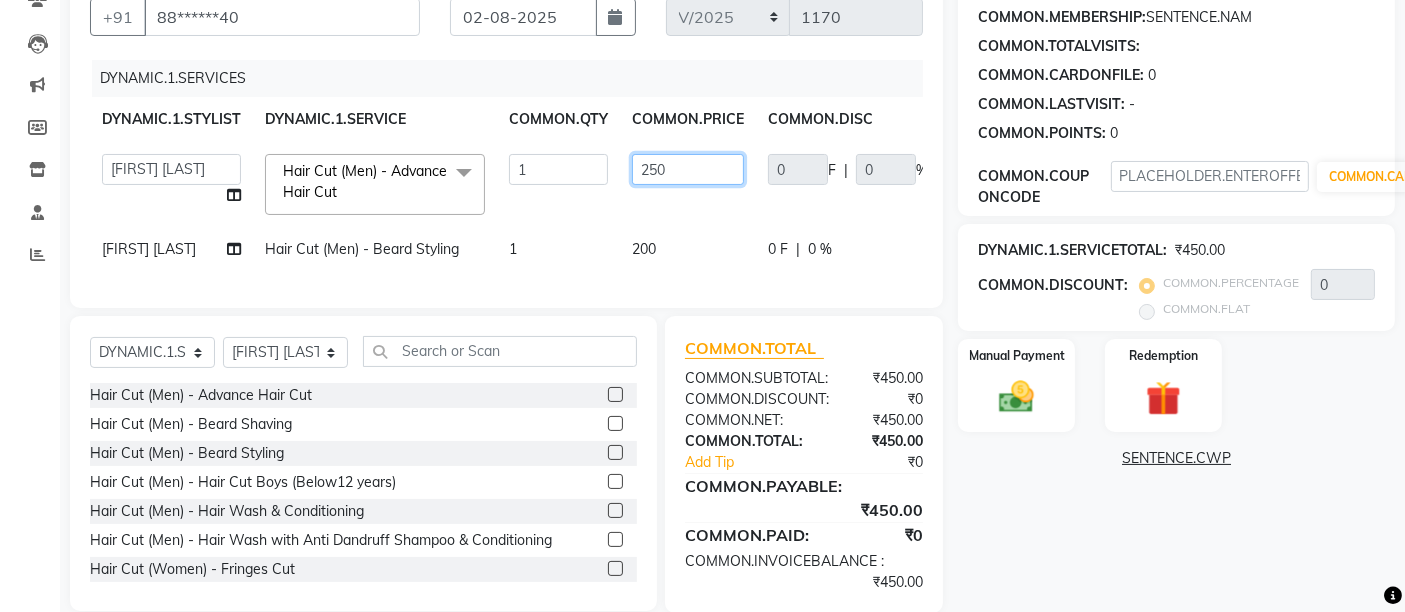 click on "250" 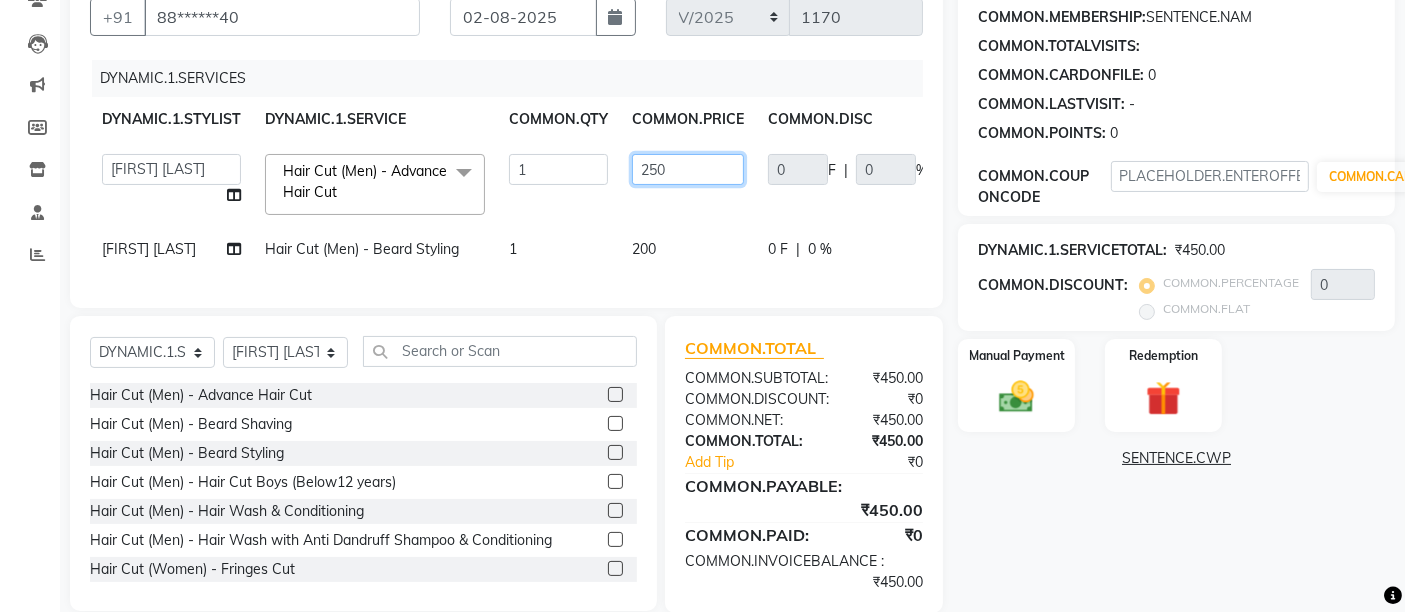 click on "250" 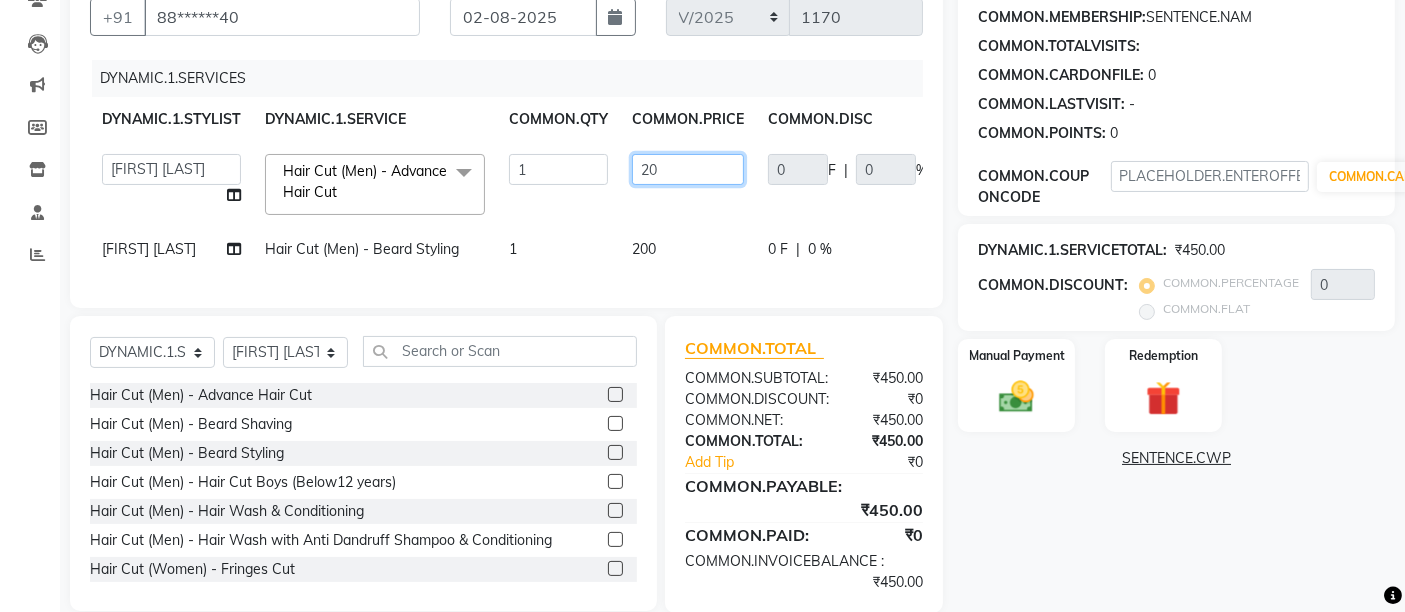 type on "200" 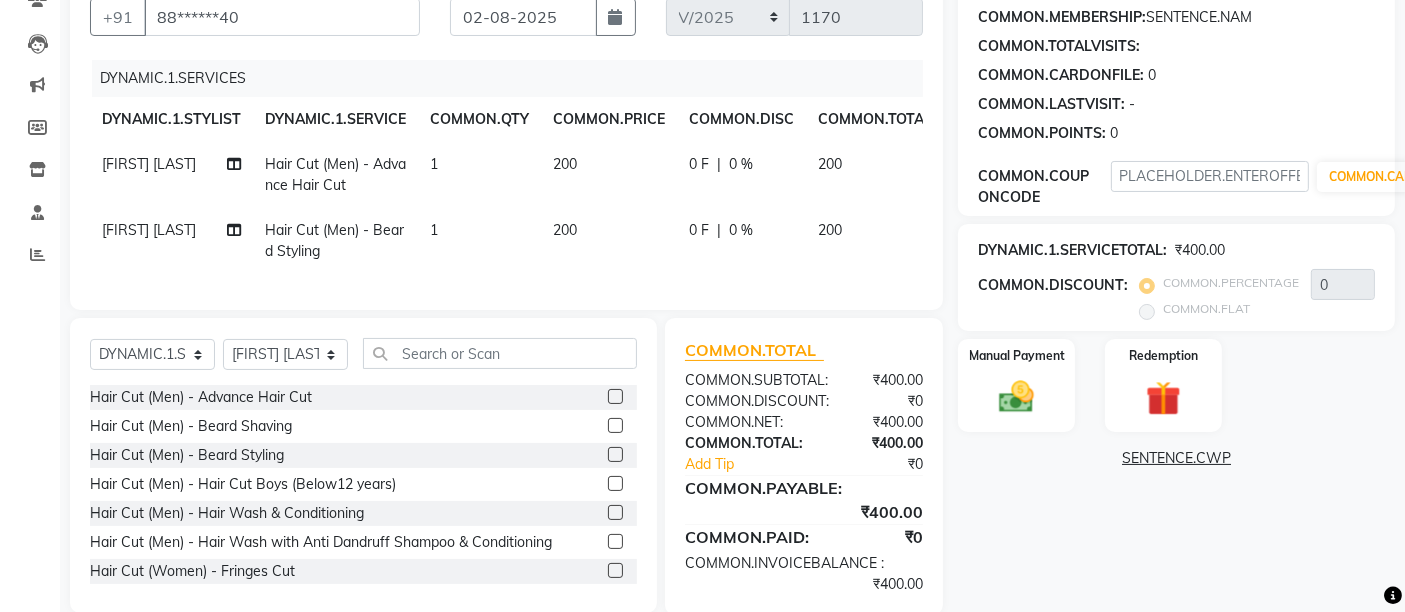 click on "200" 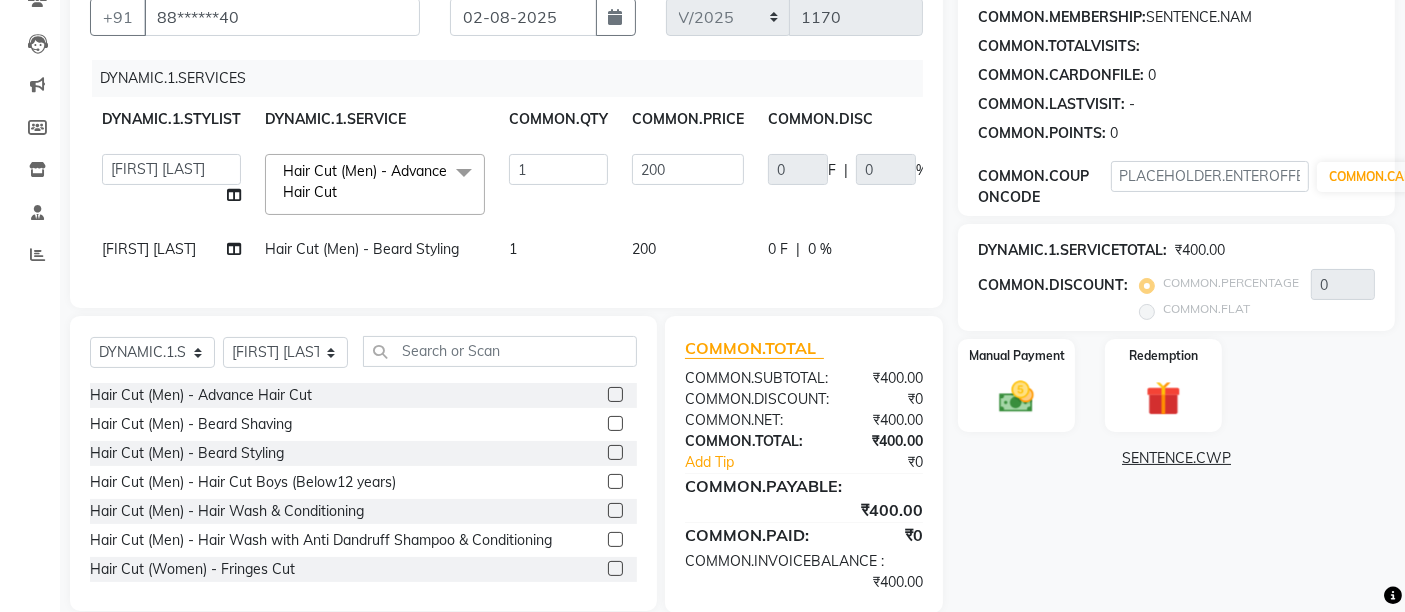 scroll, scrollTop: 234, scrollLeft: 0, axis: vertical 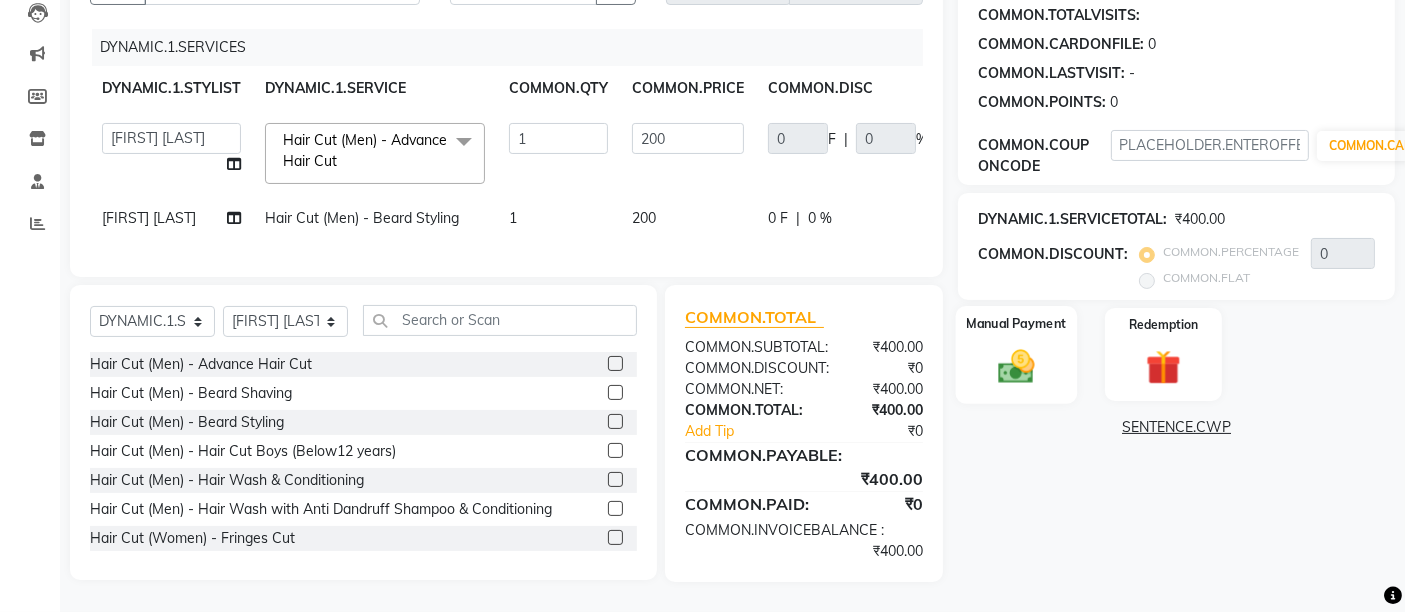 click on "Manual Payment" 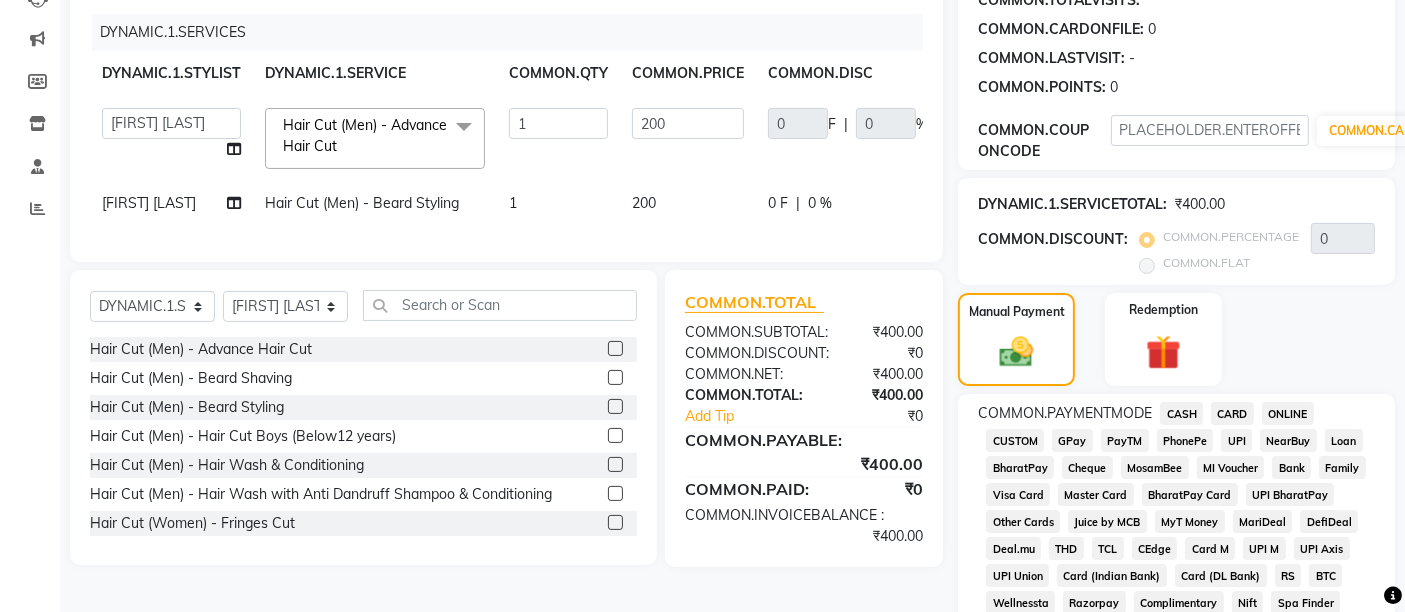 click on "UPI" 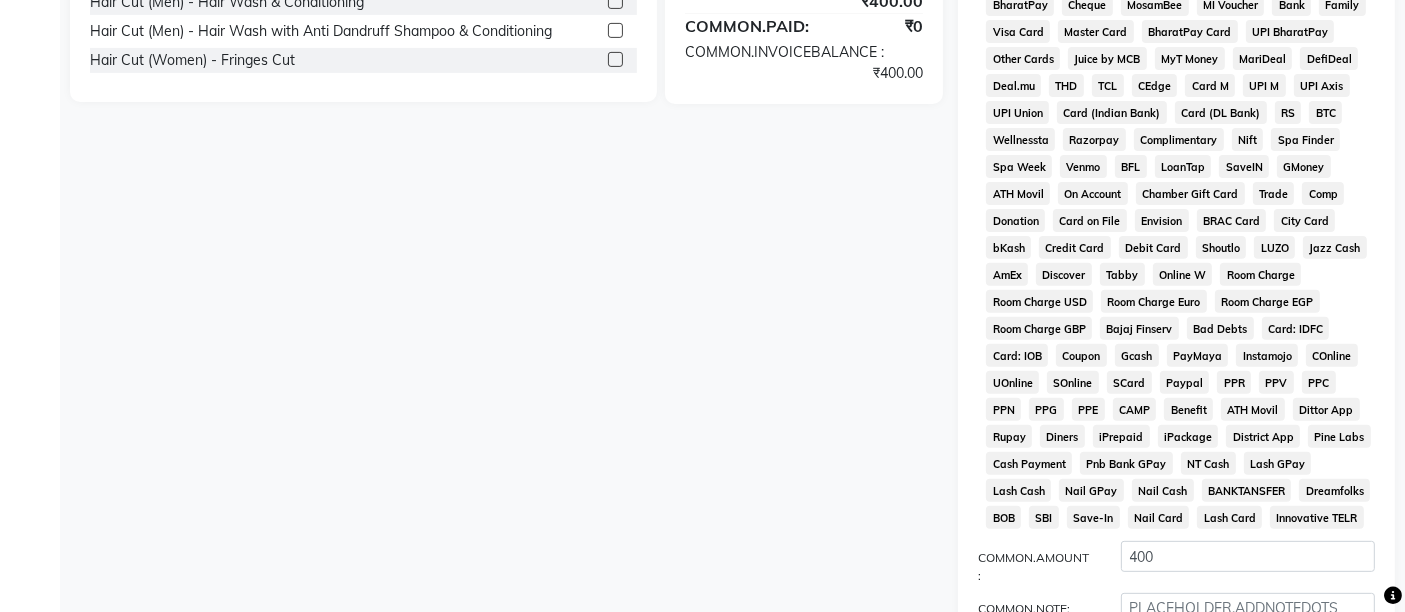 scroll, scrollTop: 789, scrollLeft: 0, axis: vertical 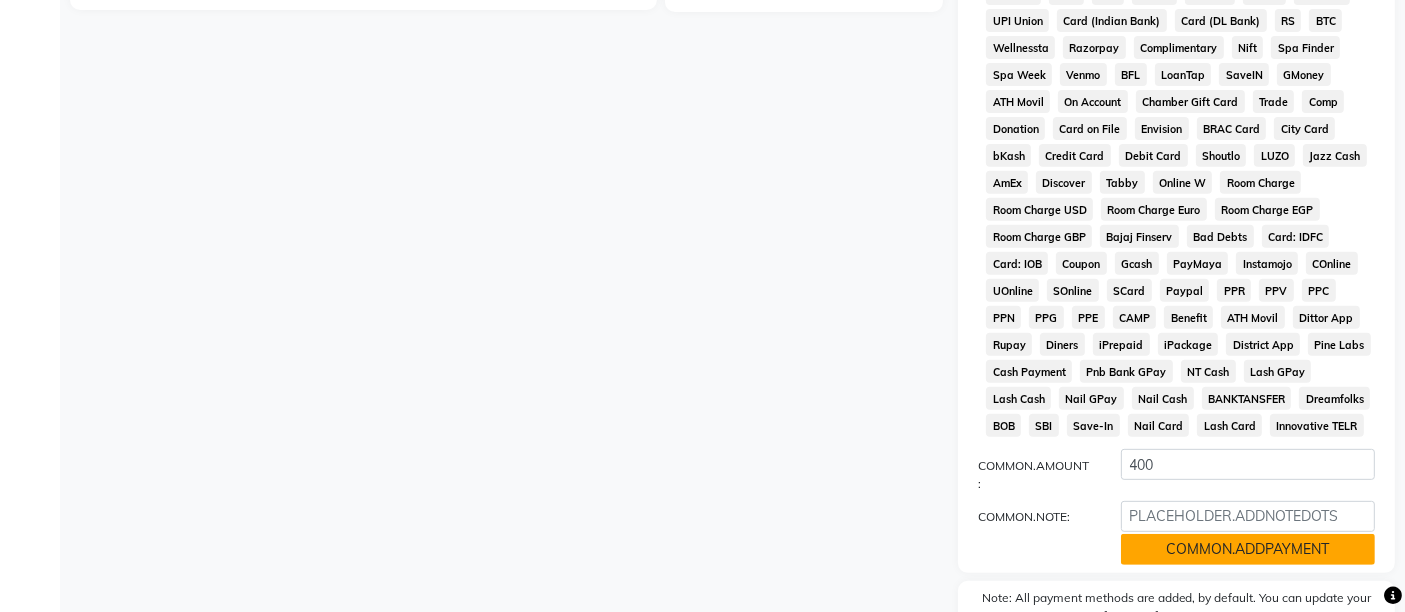 click on "COMMON.ADDPAYMENT" 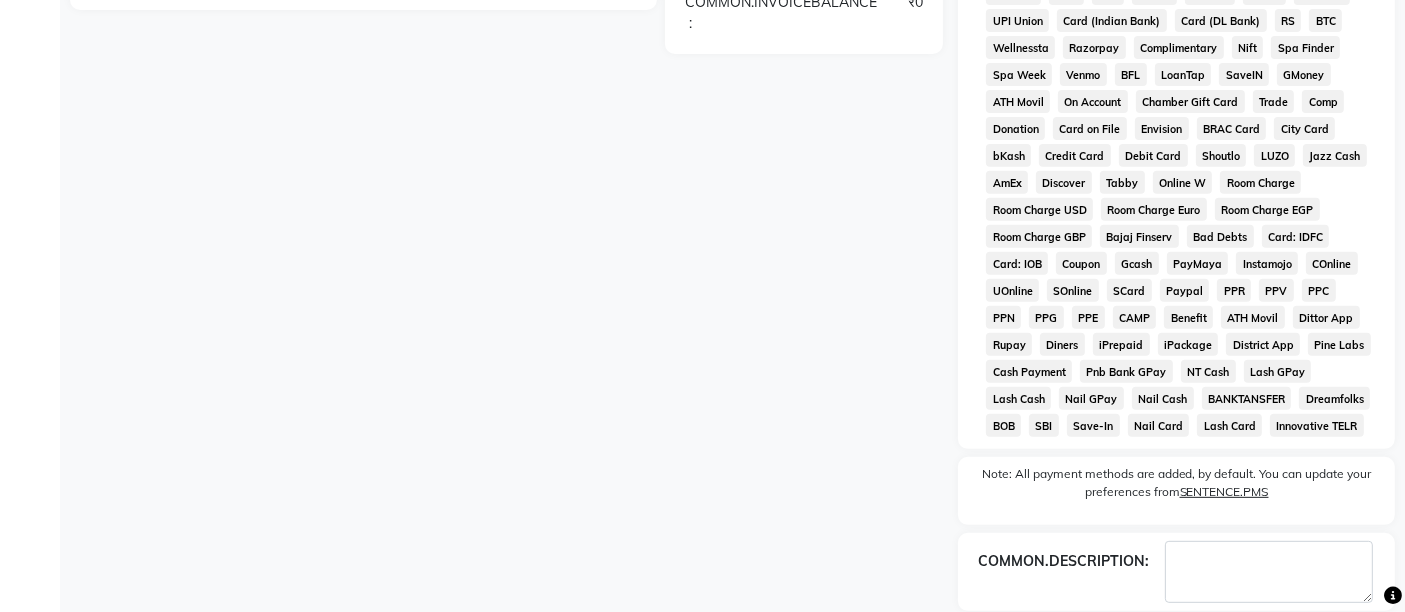 scroll, scrollTop: 890, scrollLeft: 0, axis: vertical 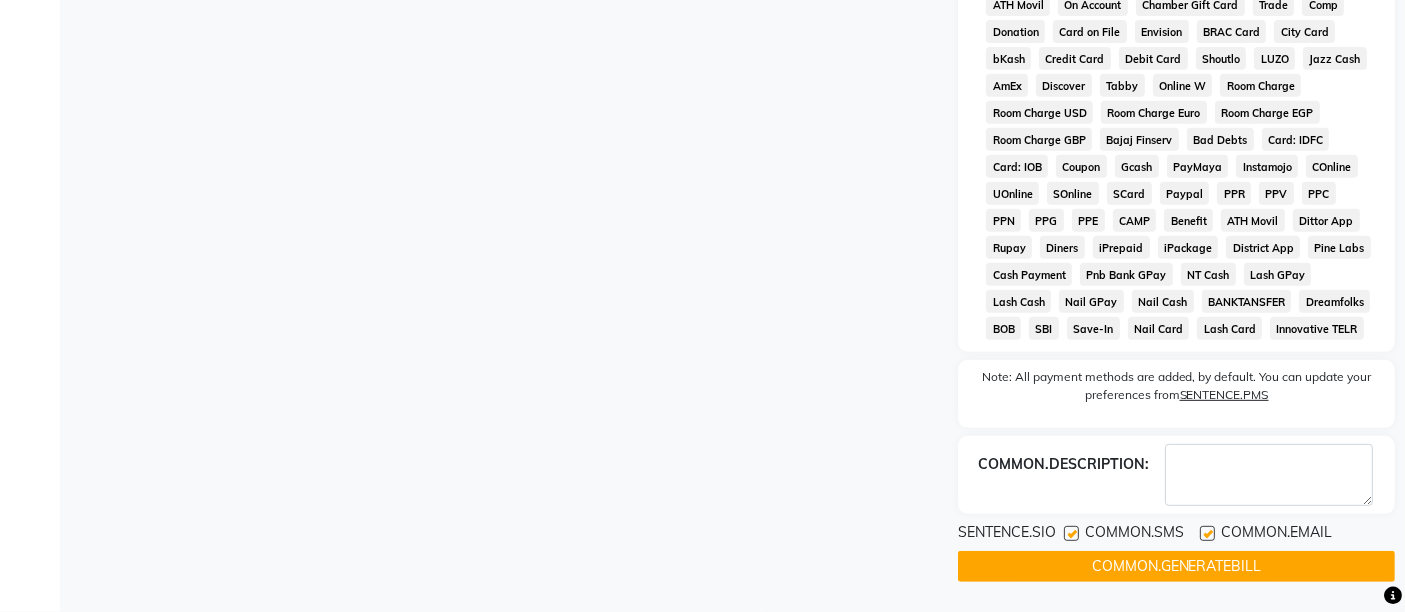 click 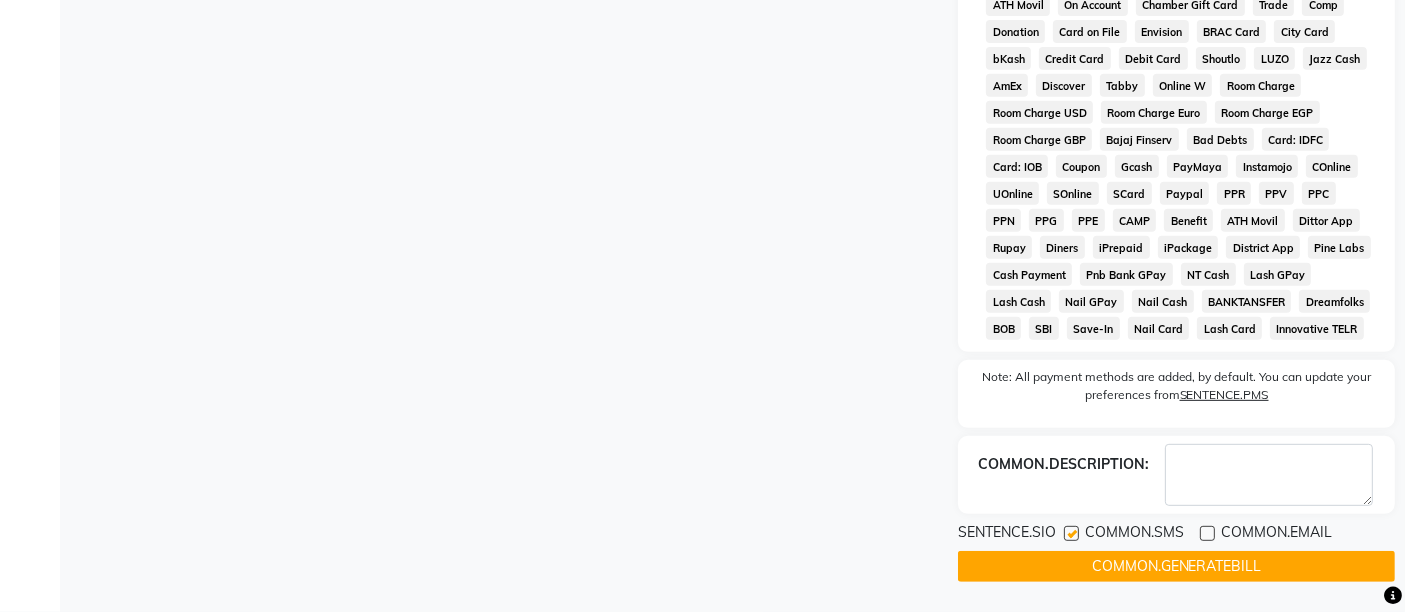 click 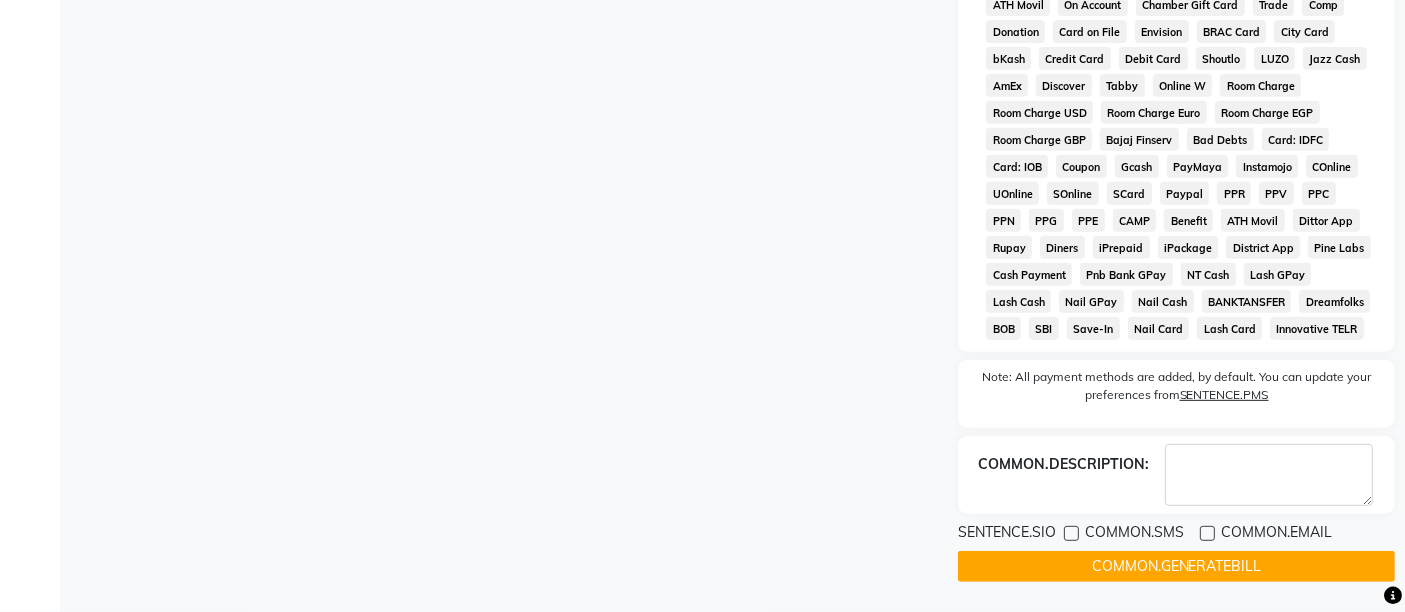 click on "COMMON.GENERATEBILL" 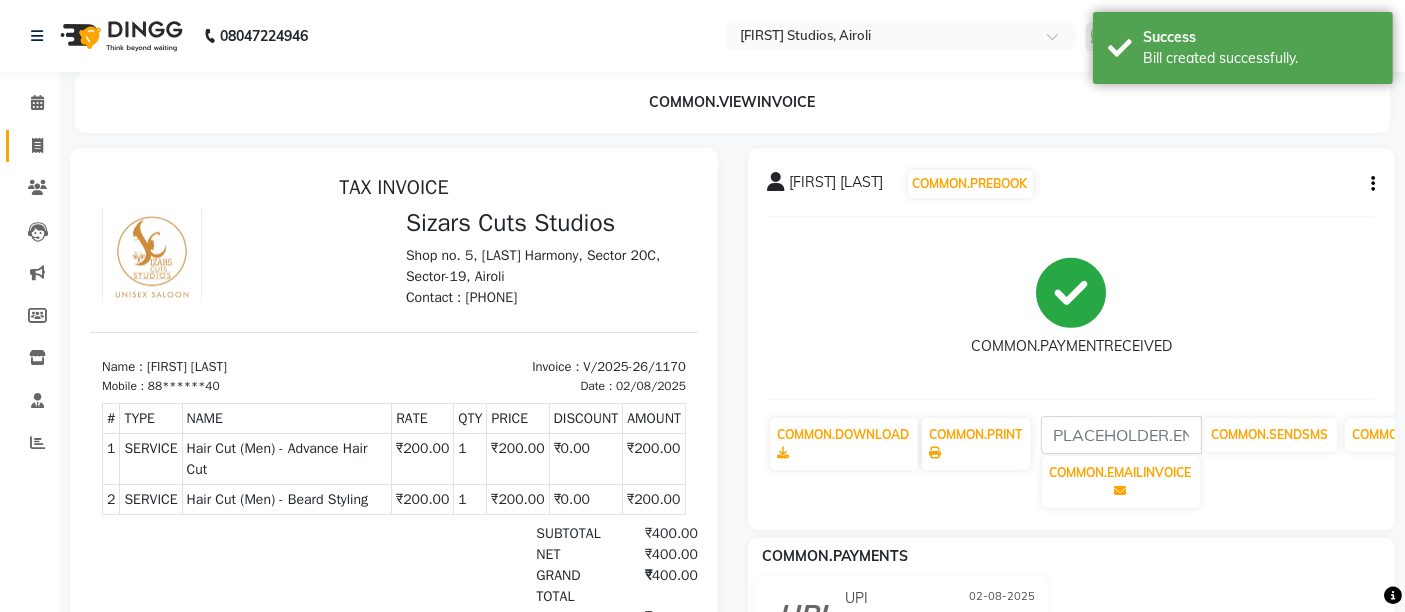 scroll, scrollTop: 0, scrollLeft: 0, axis: both 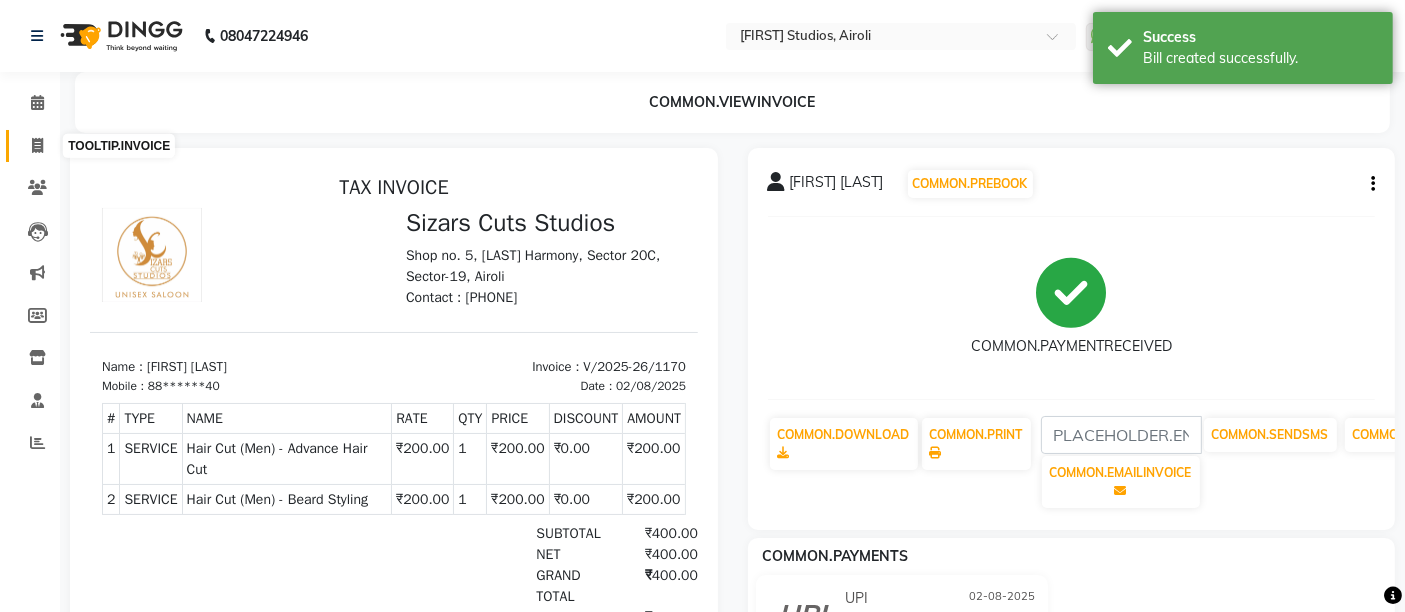click 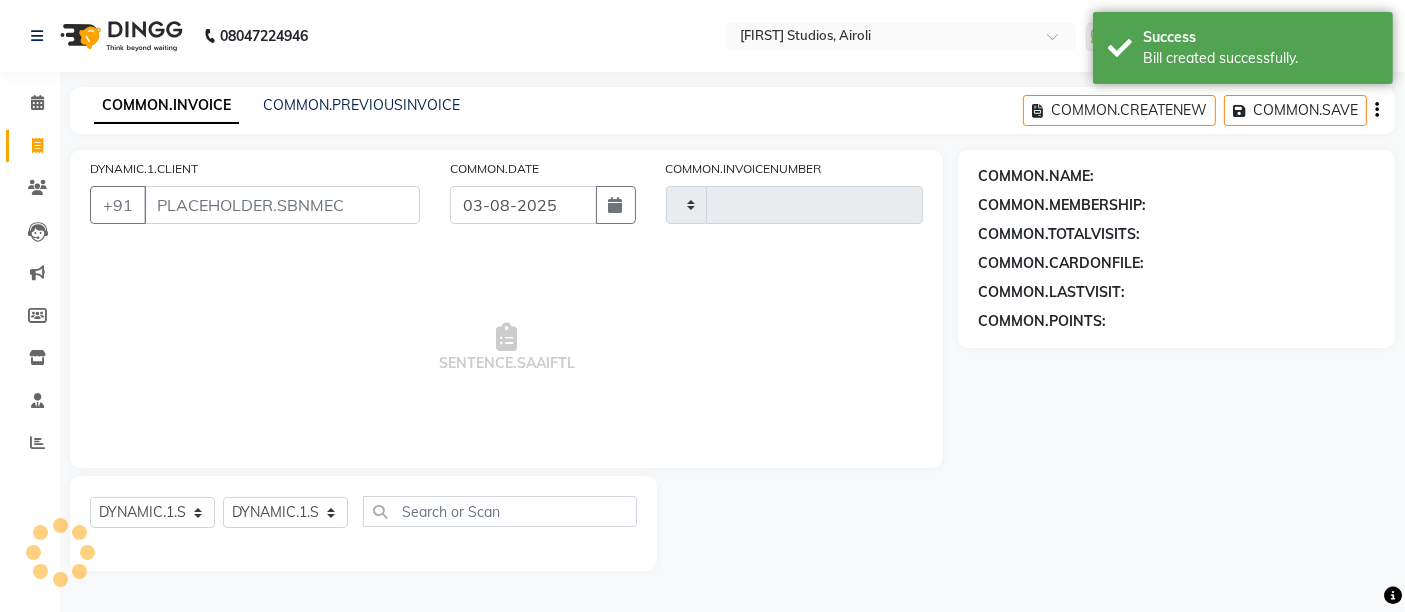 type on "1171" 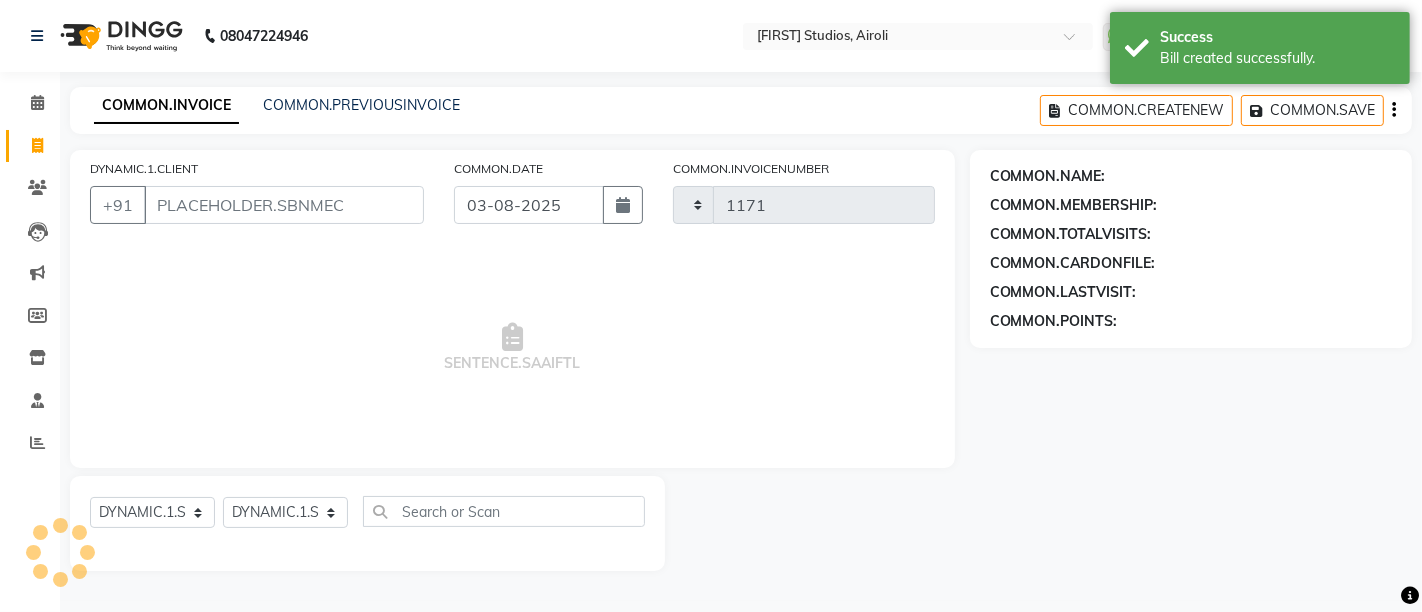 select on "5579" 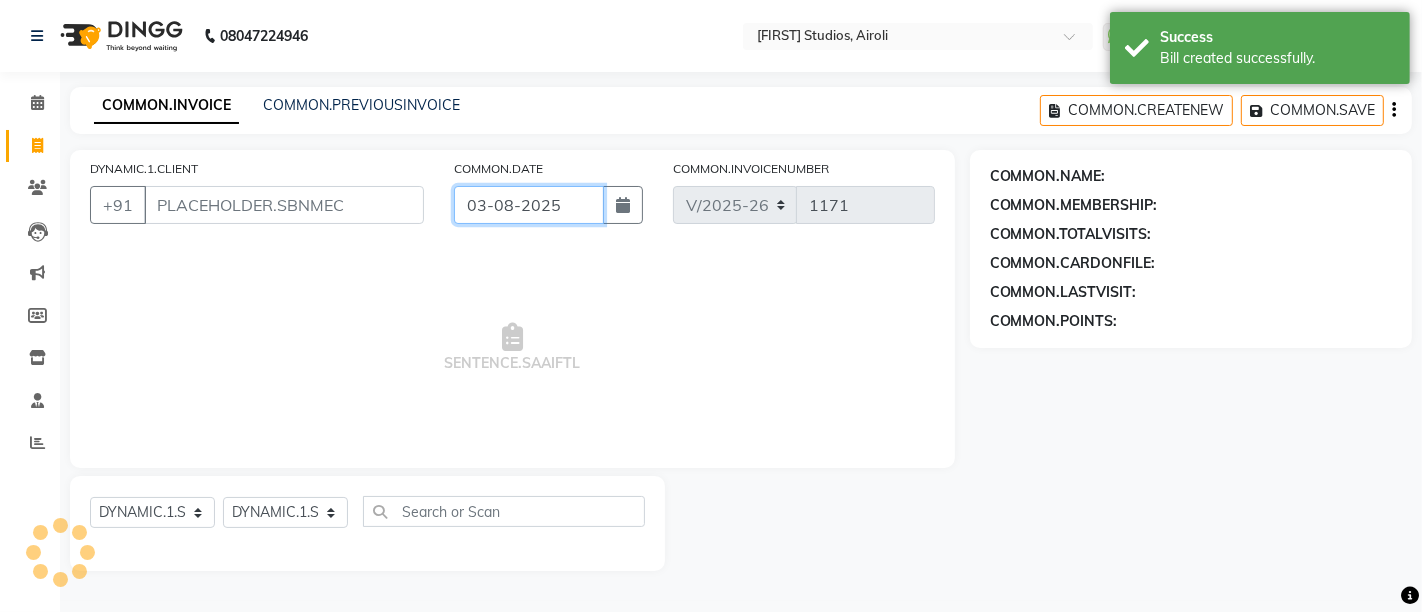 click on "03-08-2025" 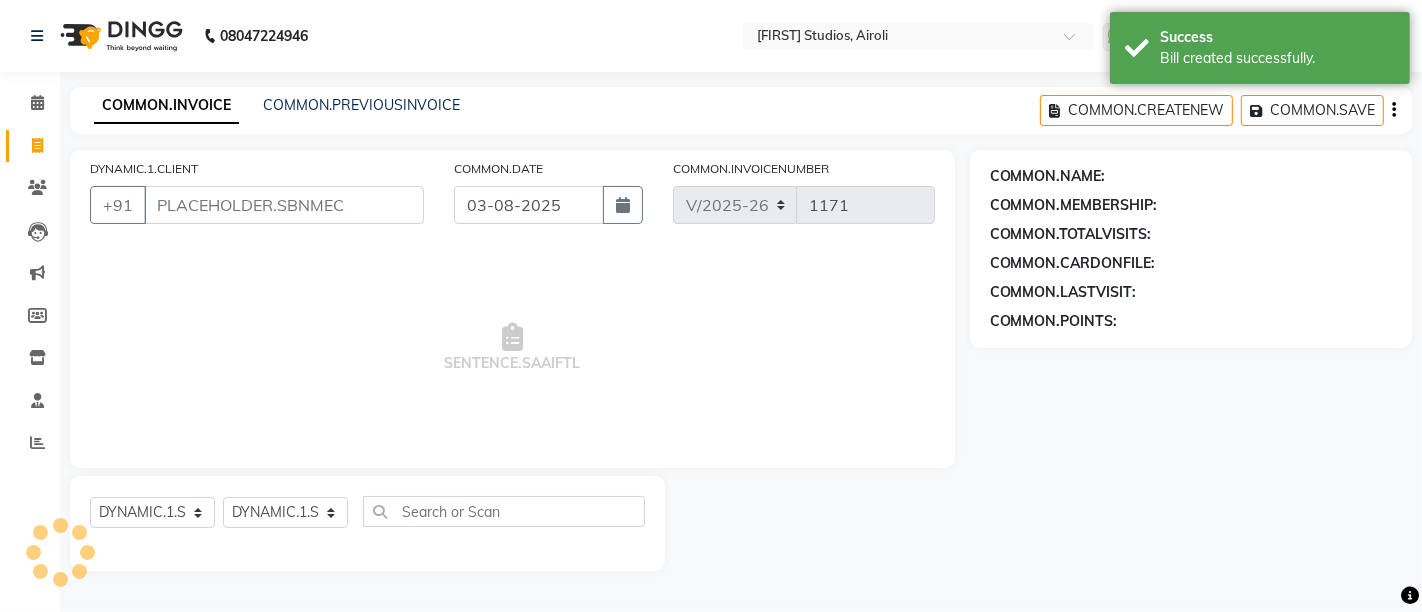 select on "8" 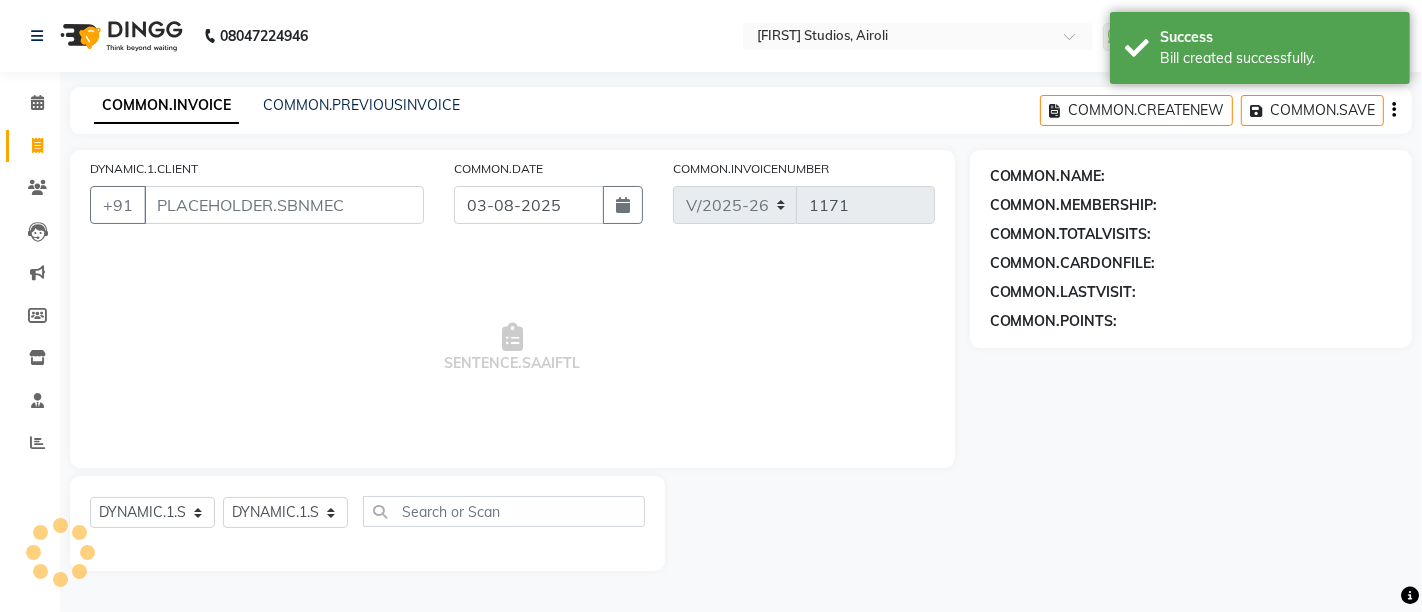 select on "2025" 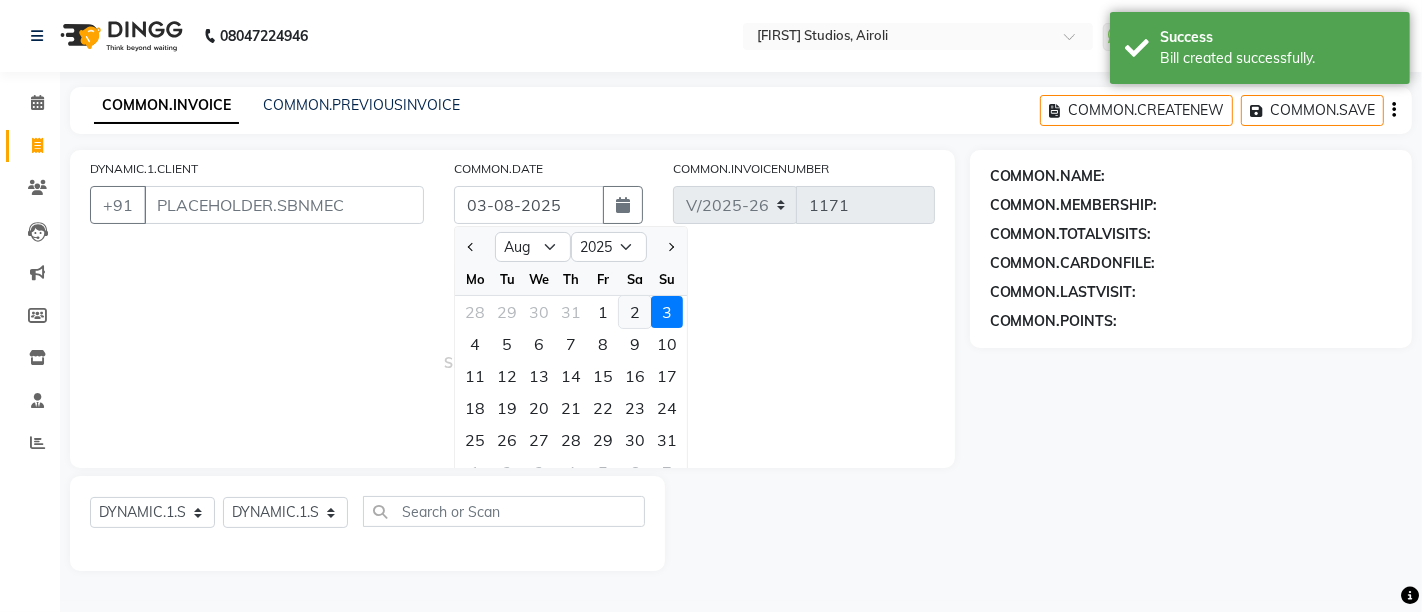 click on "2" 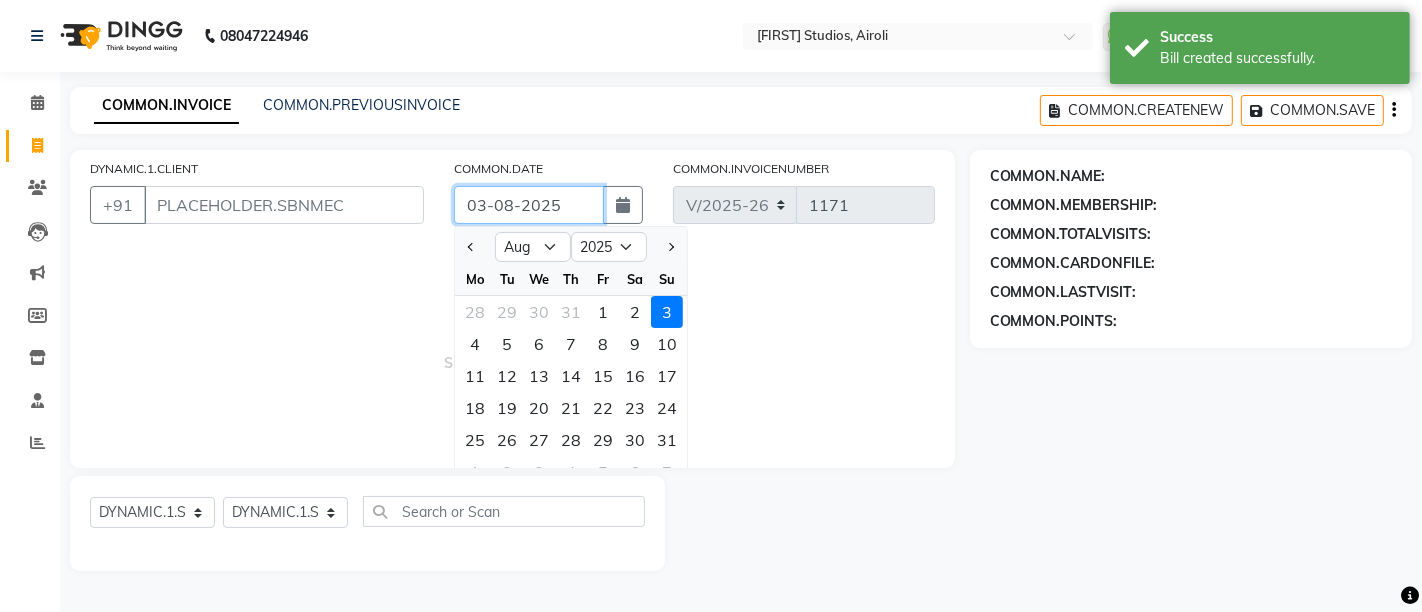 type on "02-08-2025" 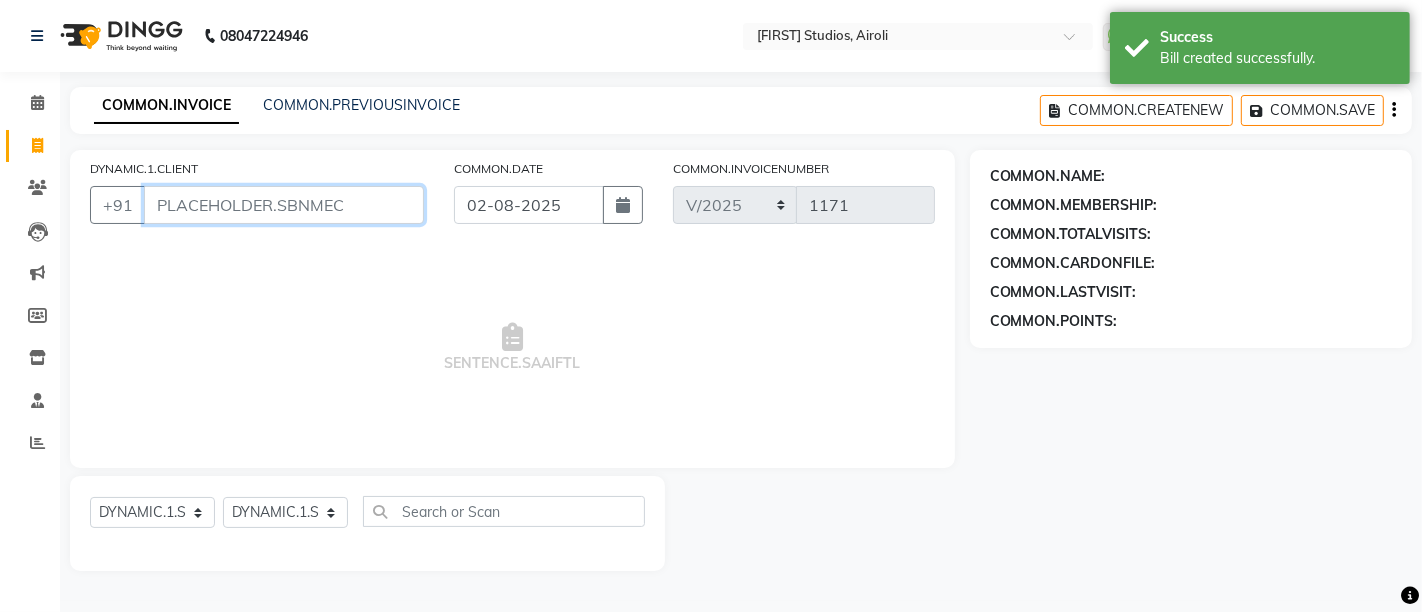 click on "DYNAMIC.1.CLIENT" at bounding box center (284, 205) 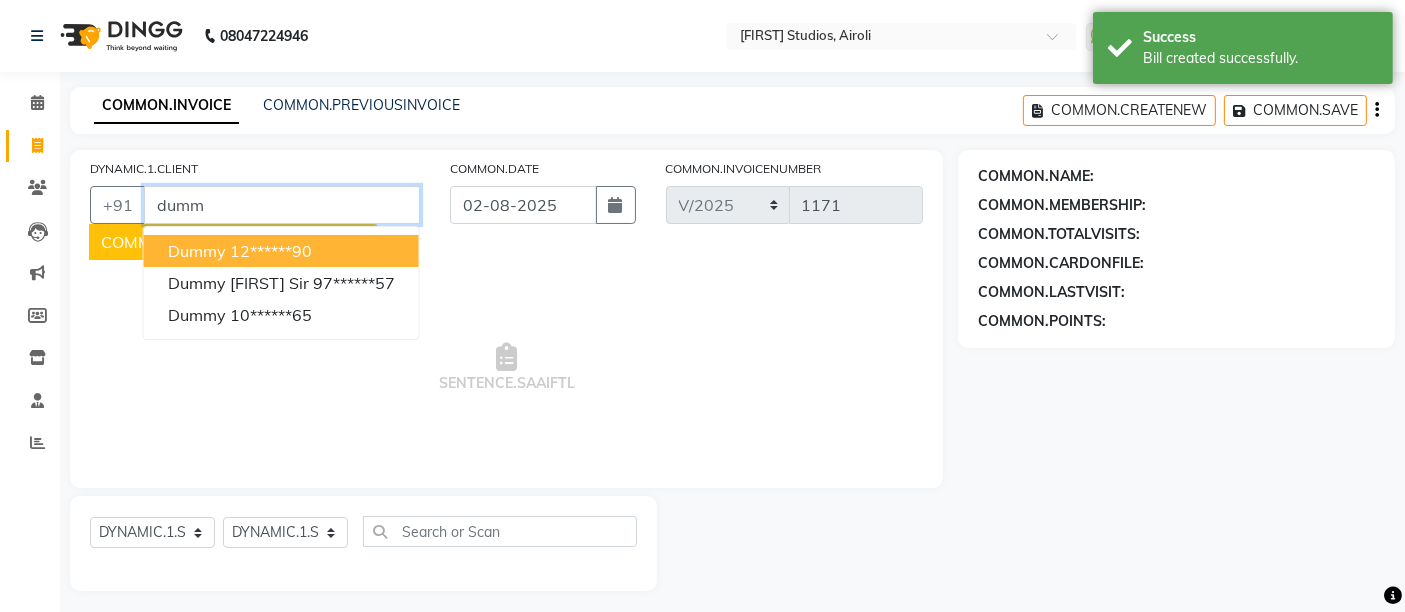 click on "12******90" at bounding box center (271, 251) 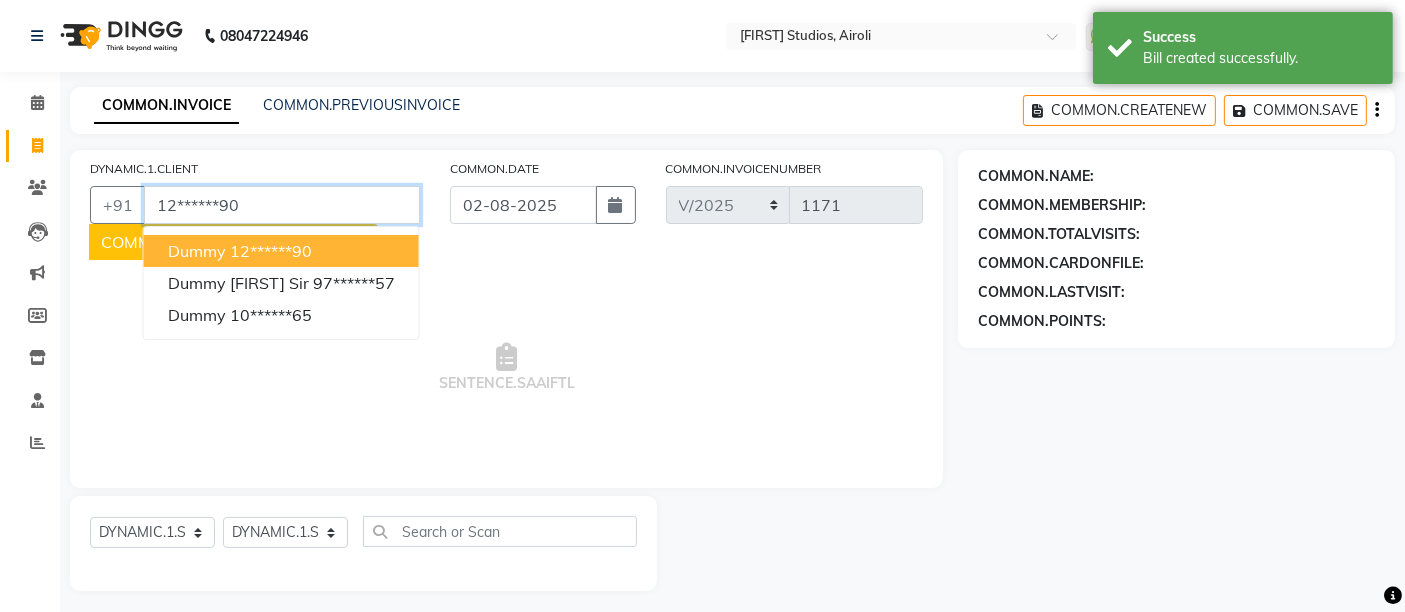 type on "12******90" 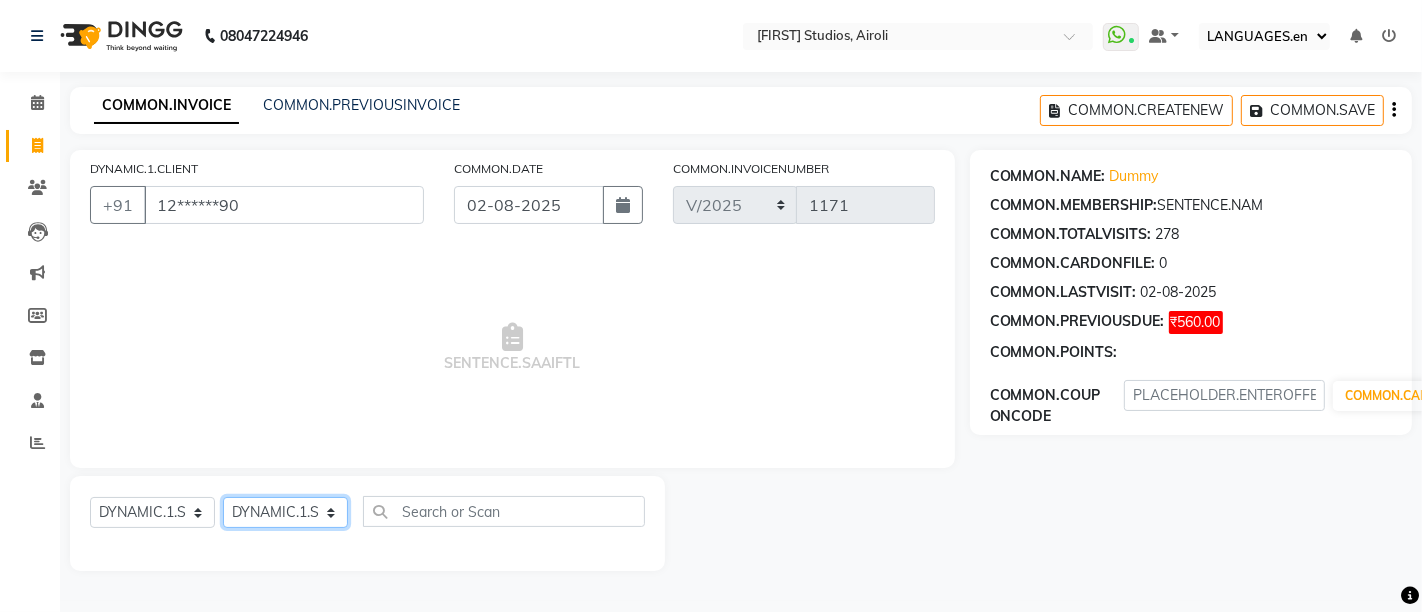 click on "DYNAMIC.1.SELECTSTYLIST Admin [FIRST] [LAST]  [FIRST] [LAST] [FIRST] [LAST] [FIRST] [FIRST] [LAST]" 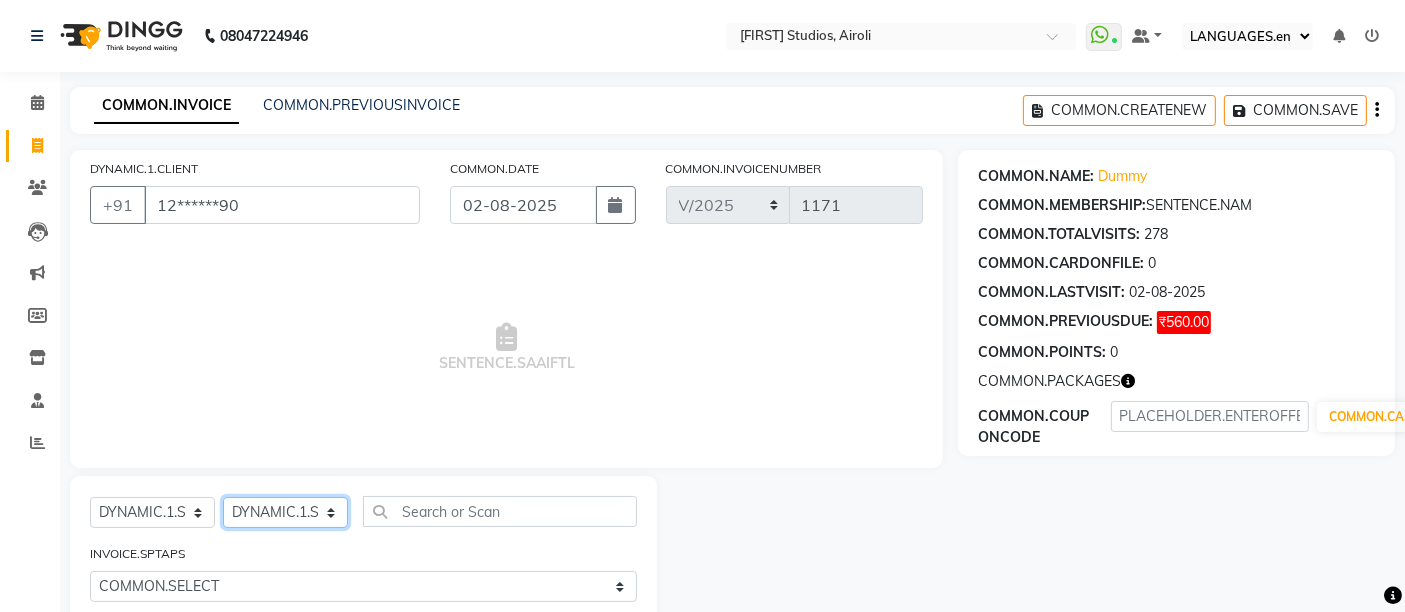 select on "37987" 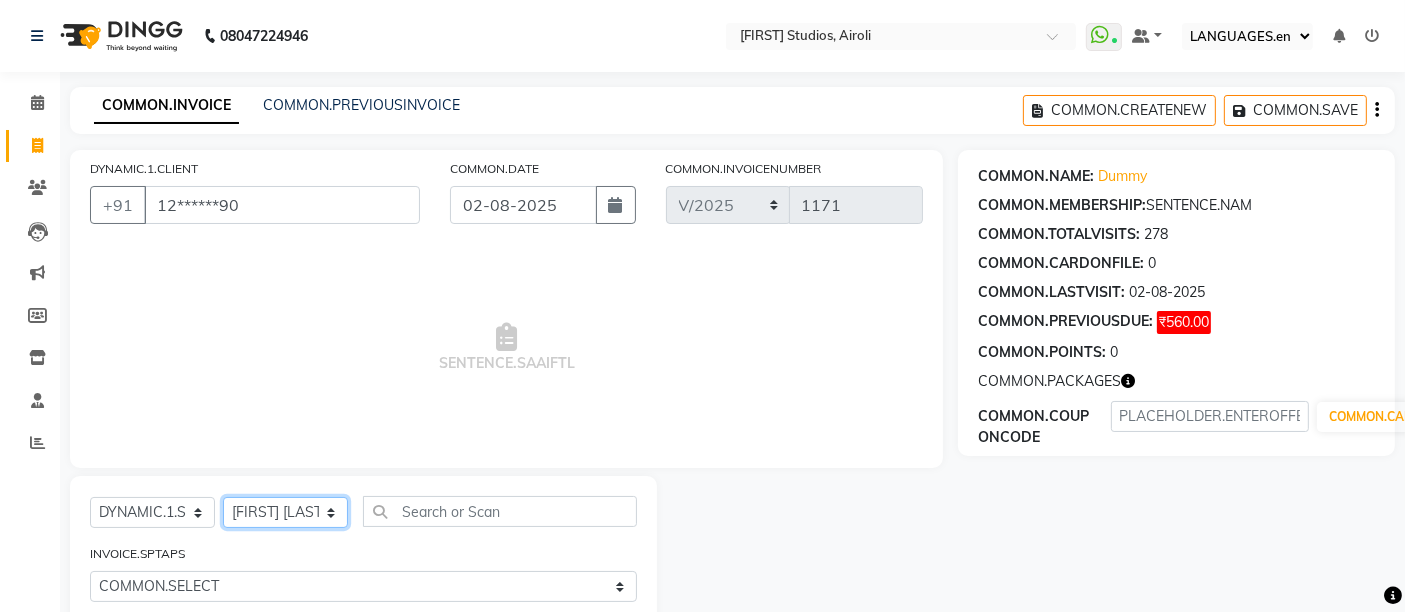 click on "DYNAMIC.1.SELECTSTYLIST Admin [FIRST] [LAST]  [FIRST] [LAST] [FIRST] [LAST] [FIRST] [FIRST] [LAST]" 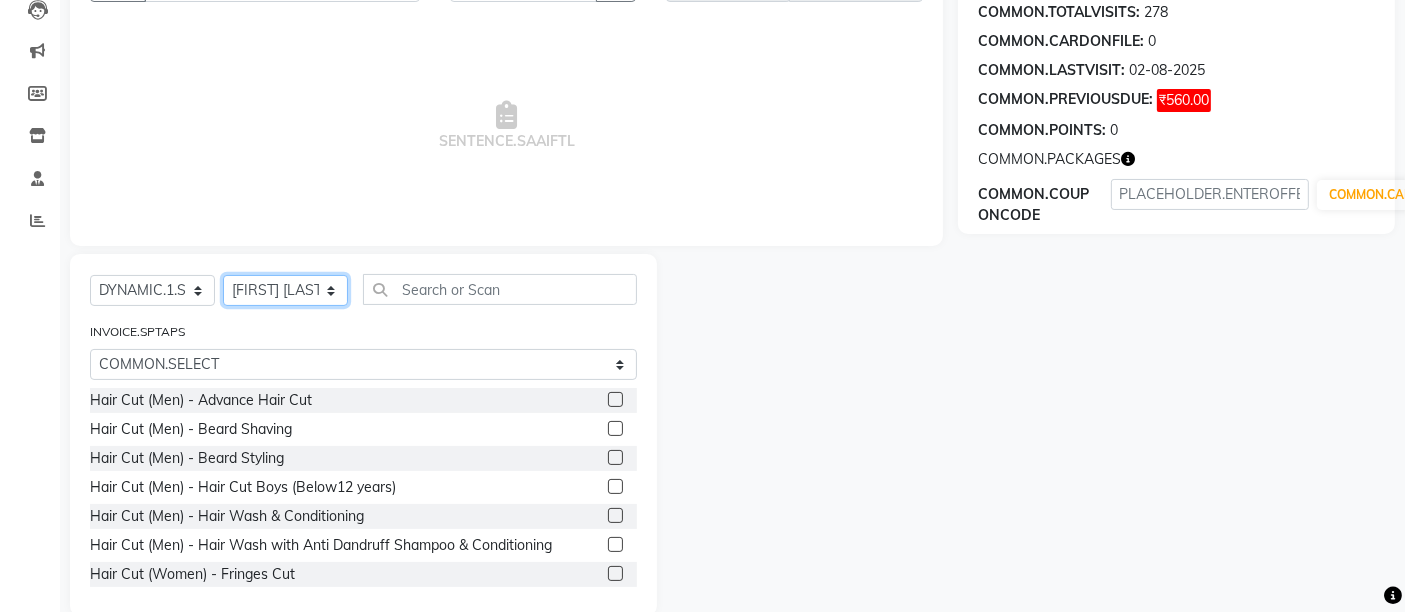 scroll, scrollTop: 255, scrollLeft: 0, axis: vertical 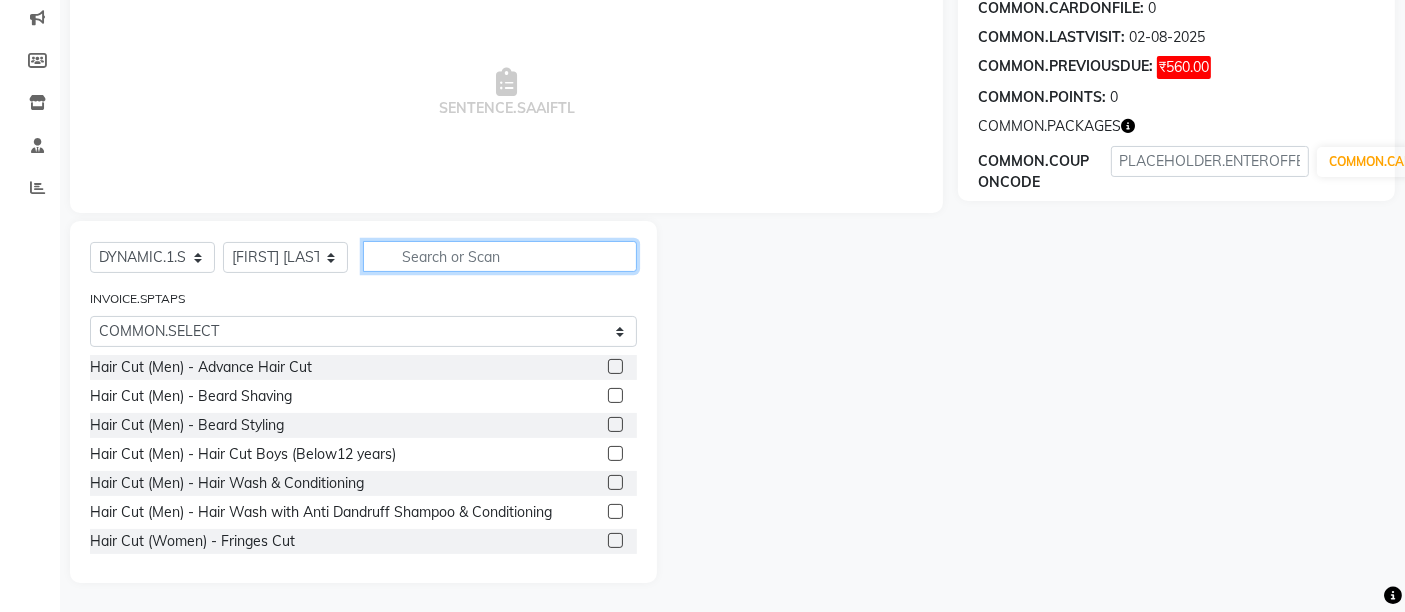 click 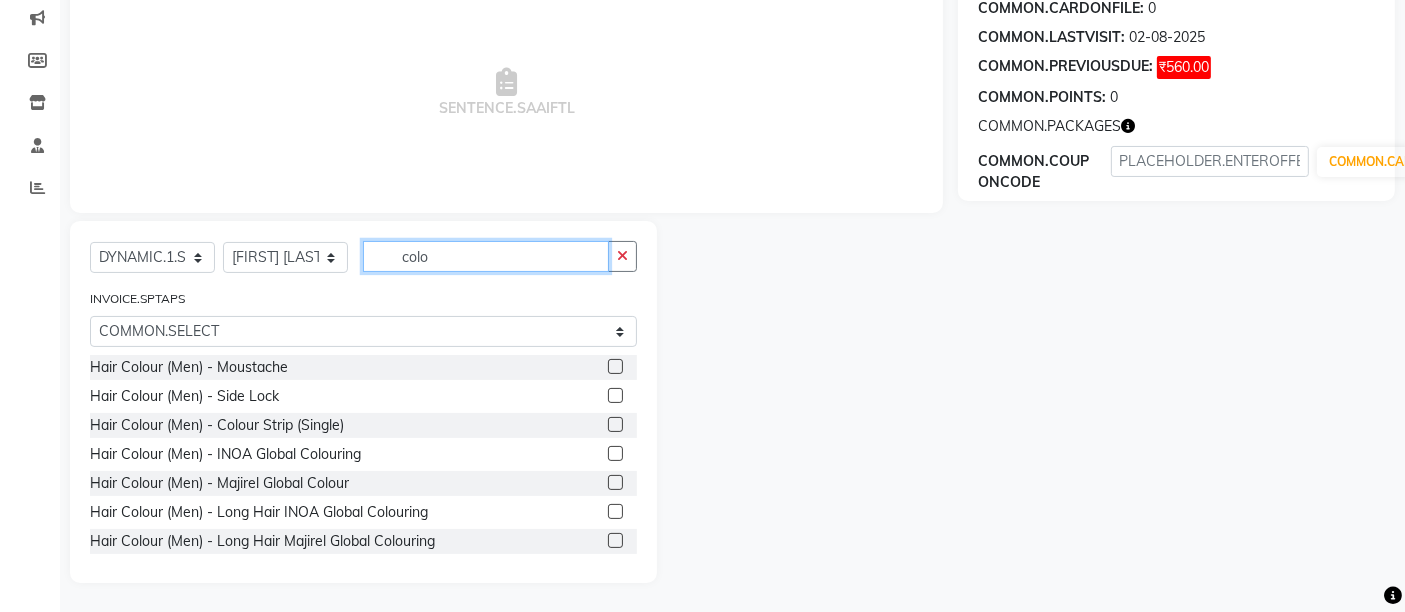 type on "colo" 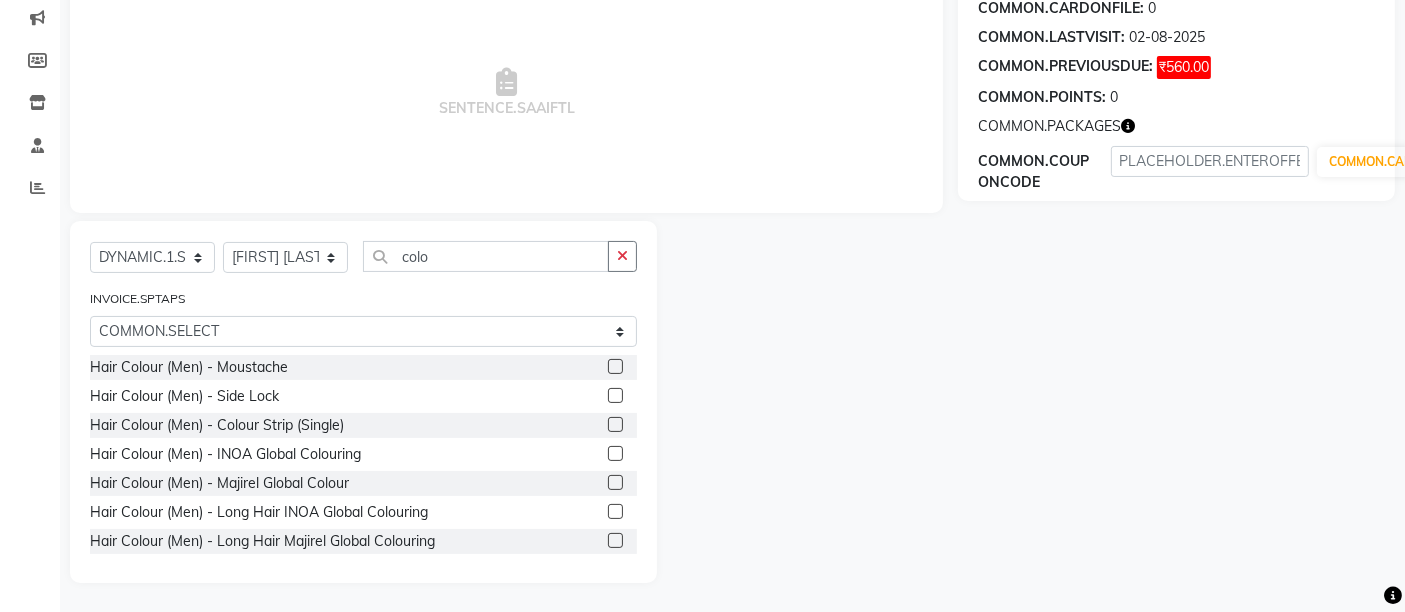 click 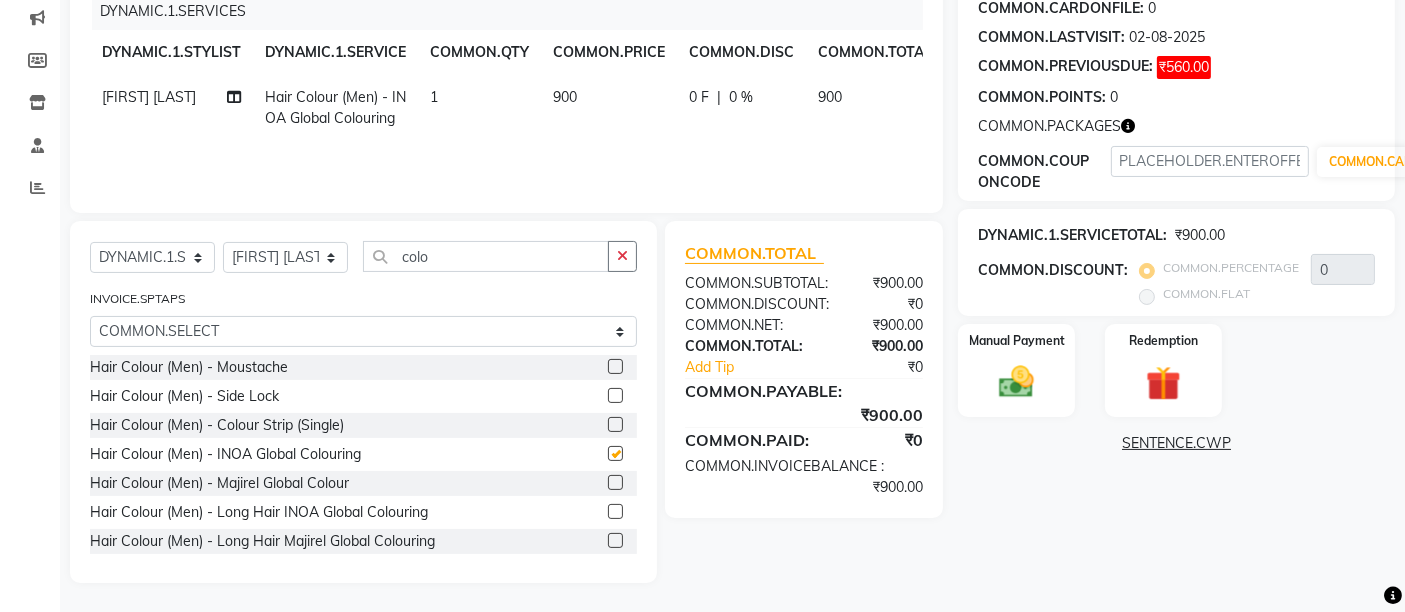 checkbox on "false" 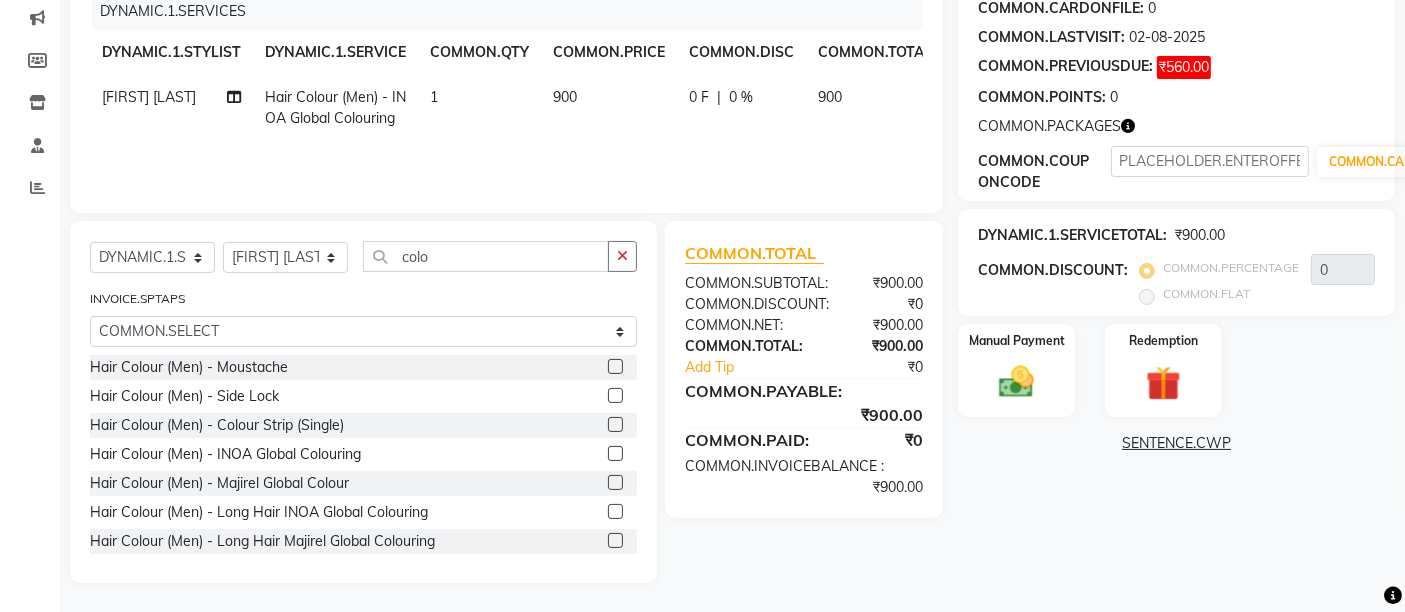 click on "900" 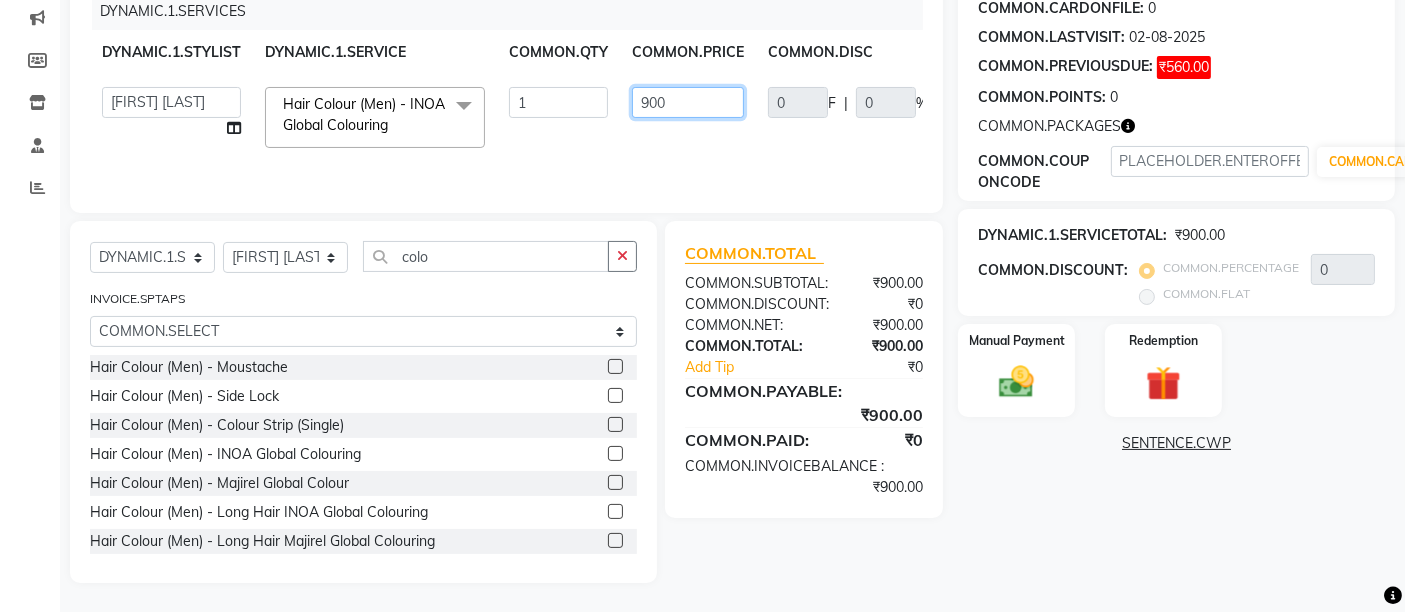 click on "900" 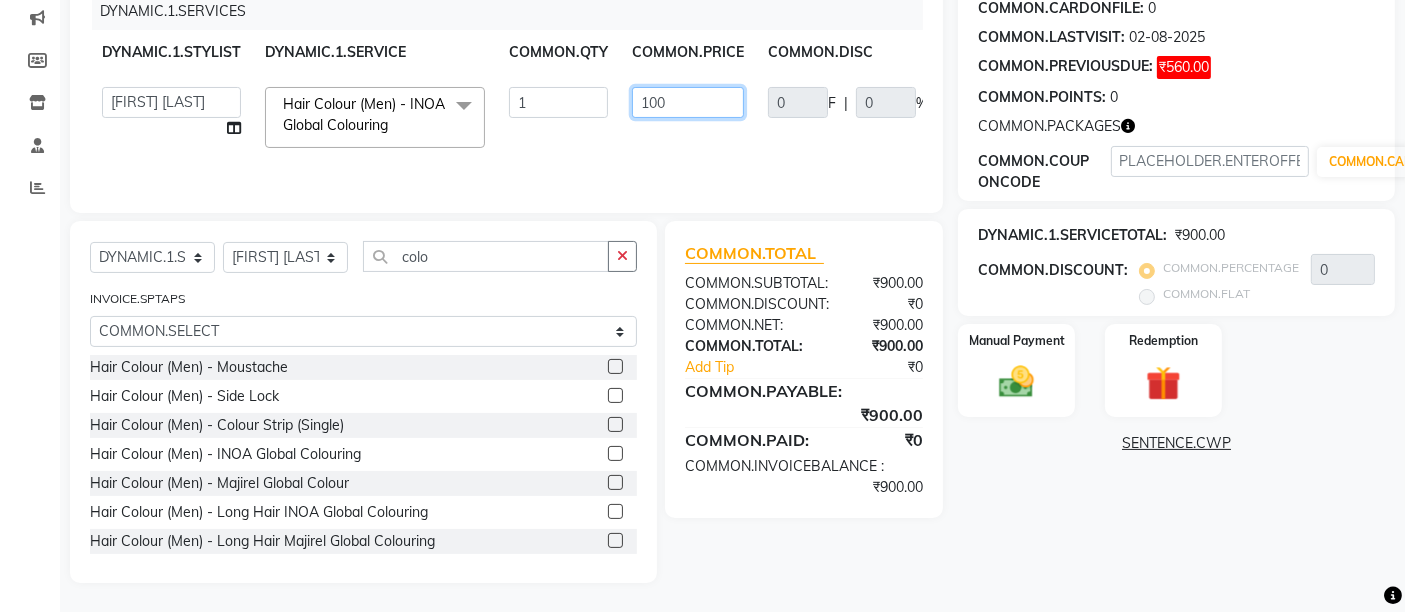 type on "1000" 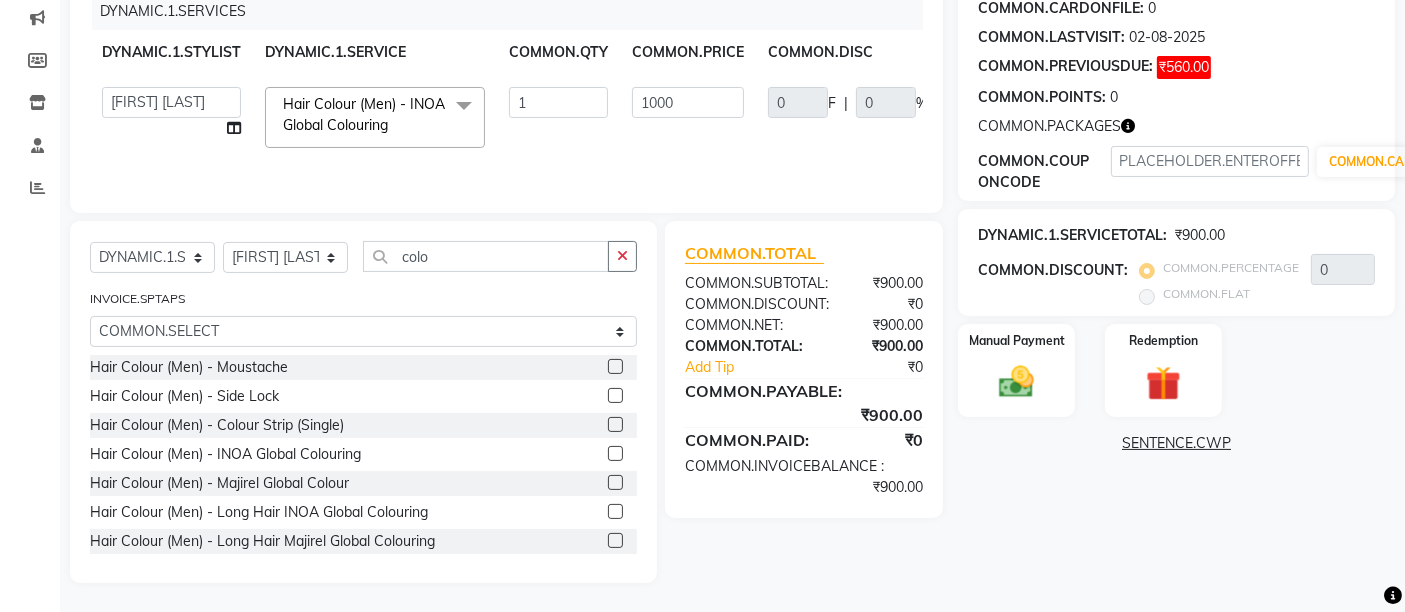 click on "1000" 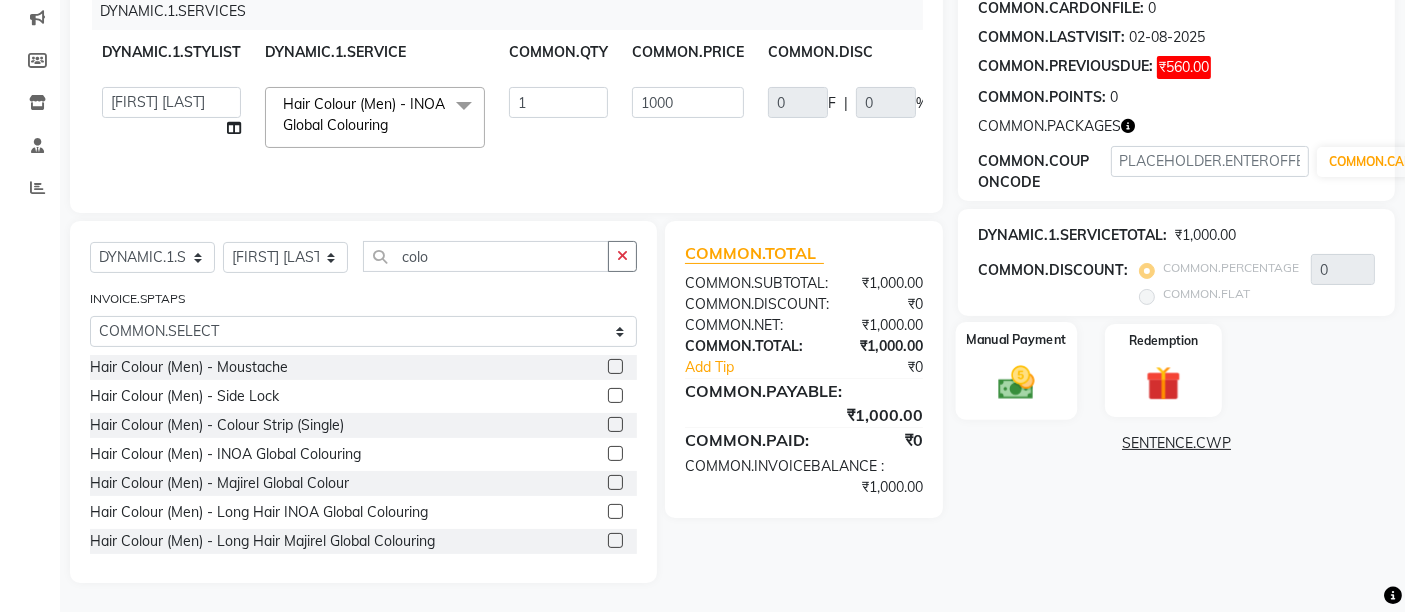 click on "Manual Payment" 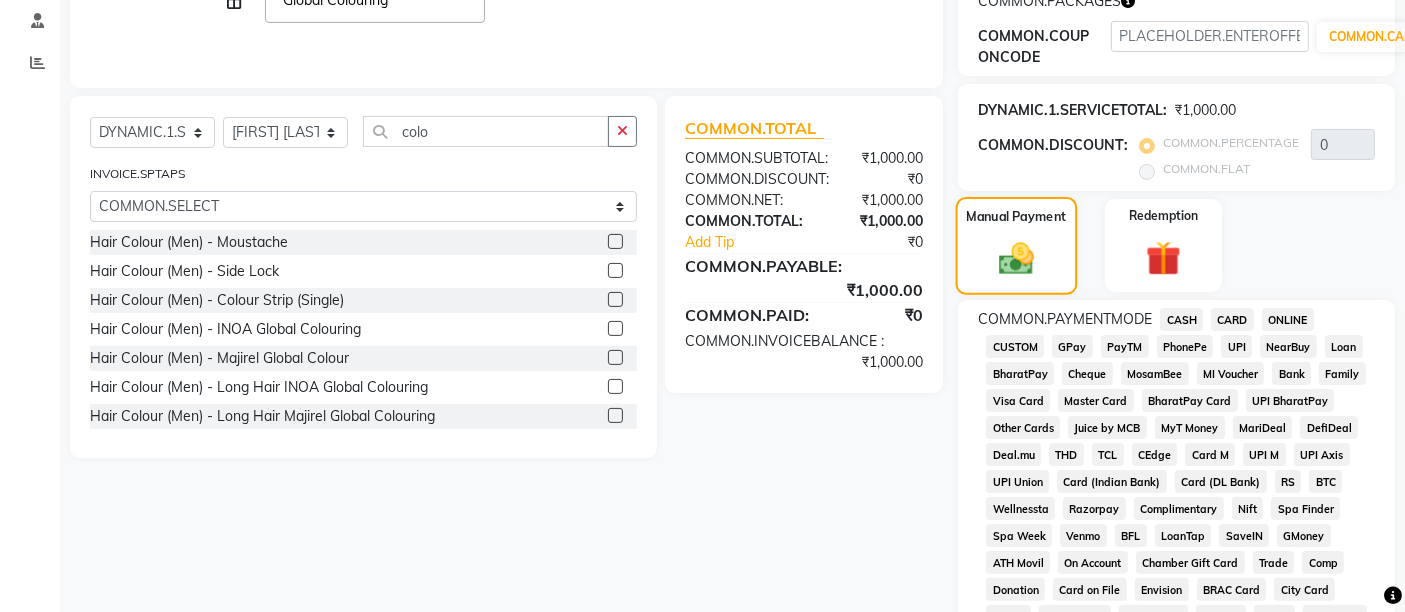 scroll, scrollTop: 477, scrollLeft: 0, axis: vertical 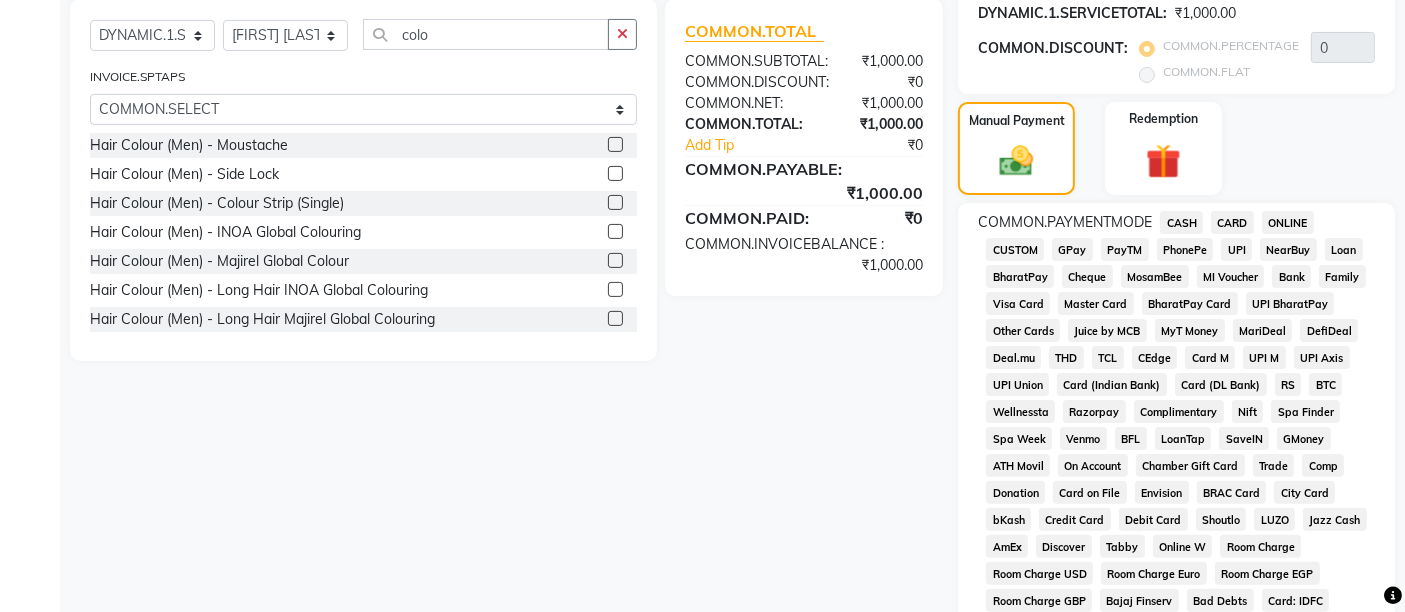 click on "UPI" 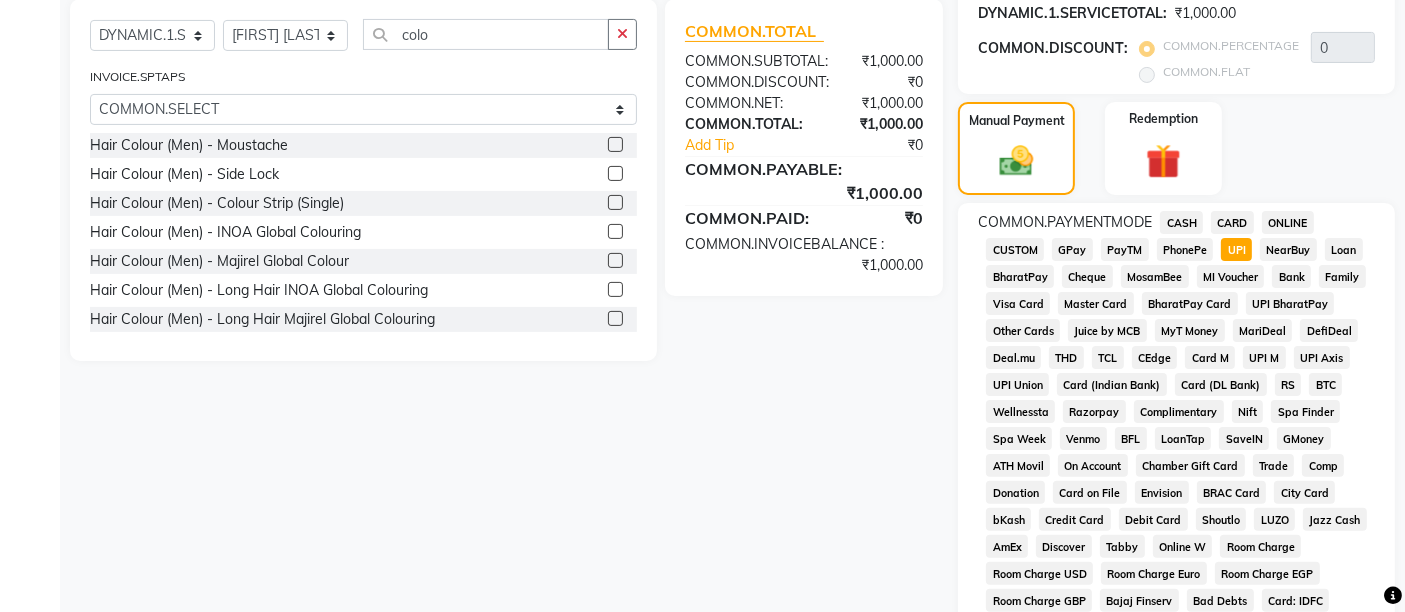 scroll, scrollTop: 922, scrollLeft: 0, axis: vertical 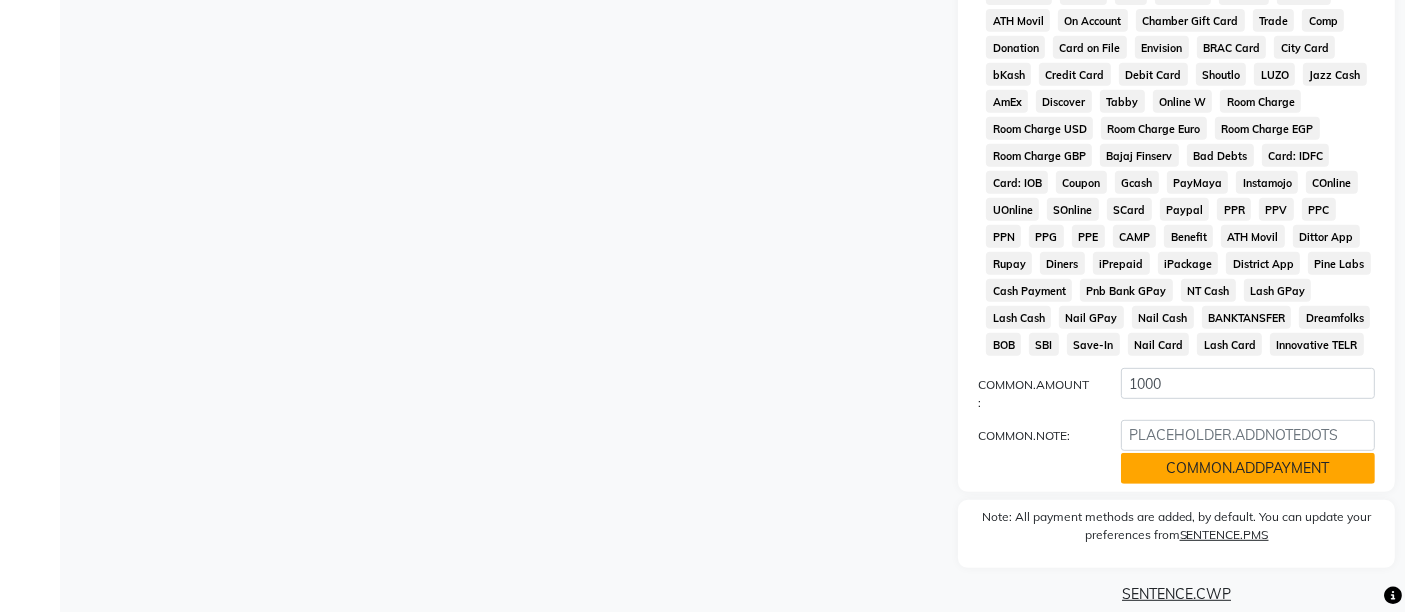 click on "COMMON.ADDPAYMENT" 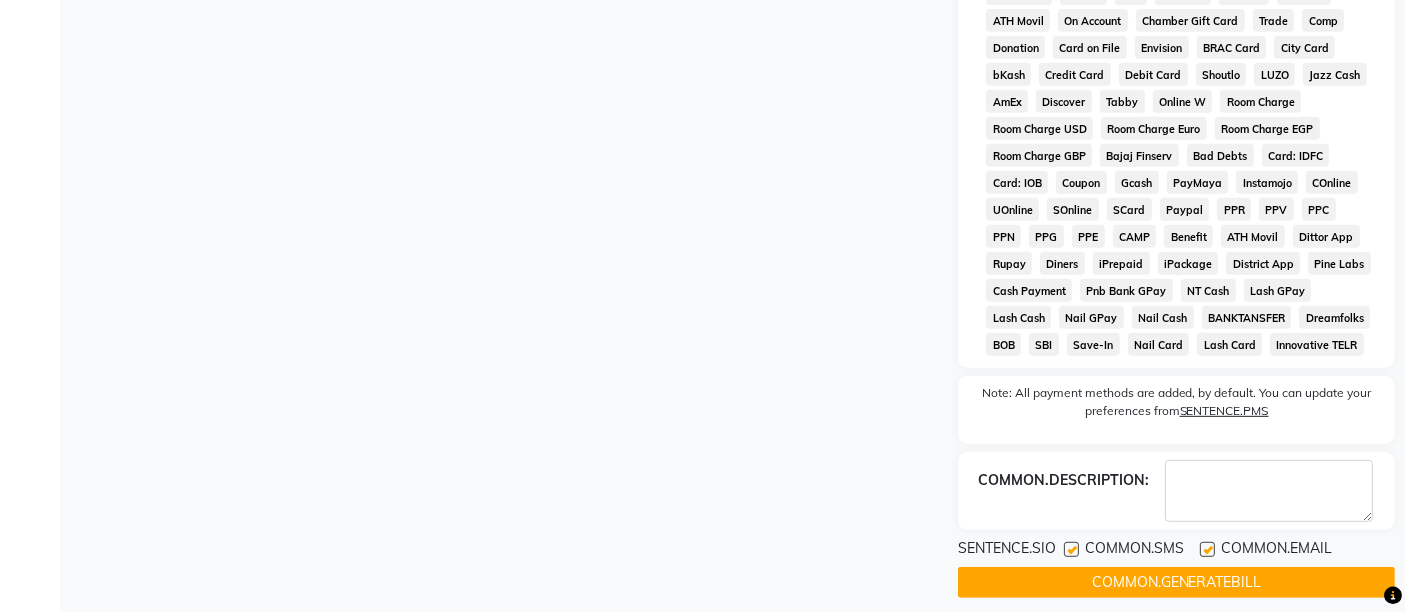 click 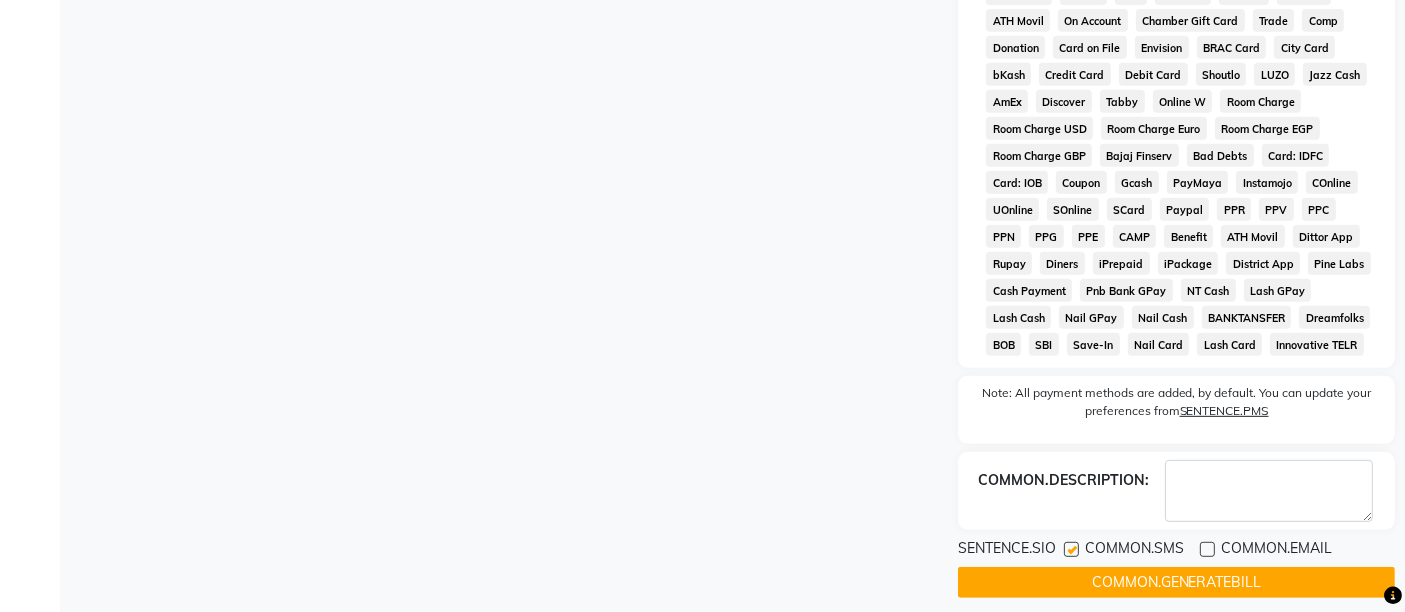 click 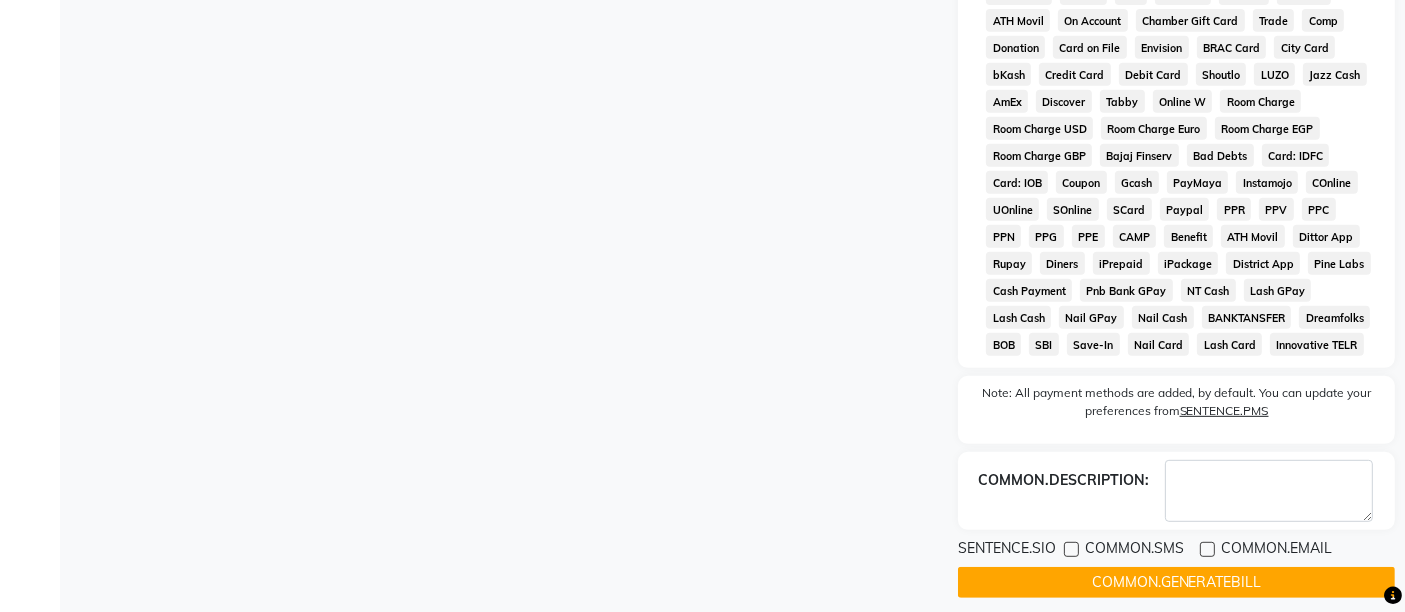 click on "COMMON.GENERATEBILL" 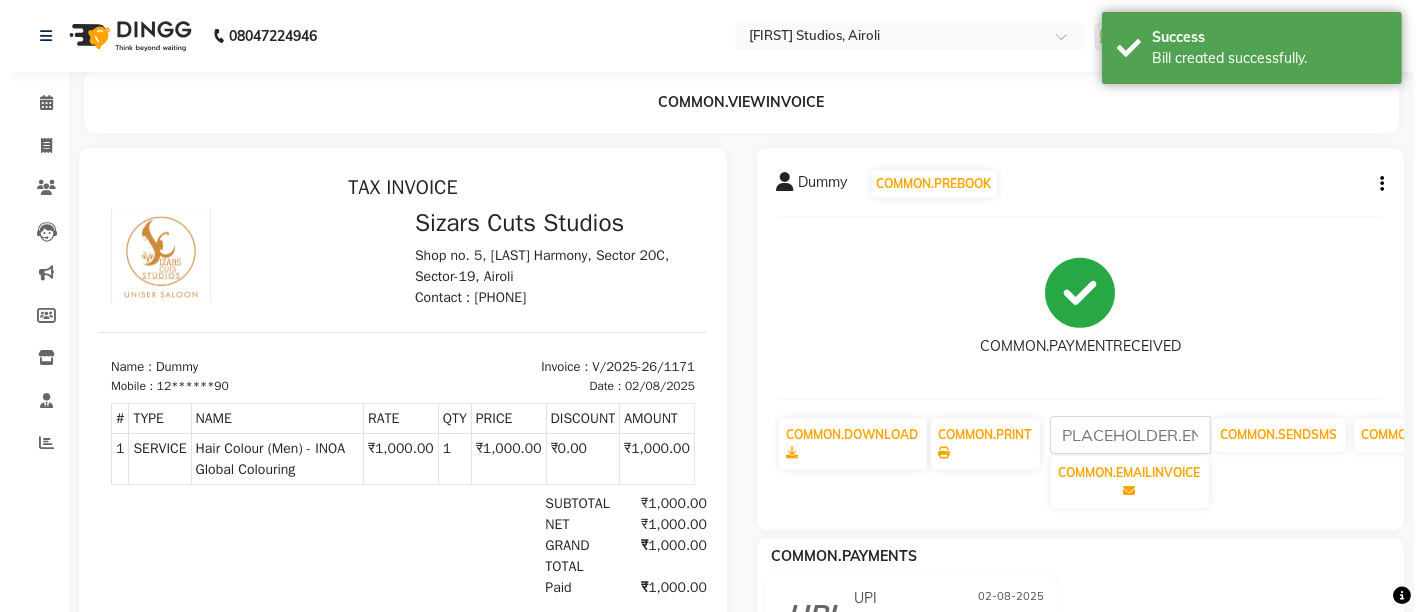 scroll, scrollTop: 0, scrollLeft: 0, axis: both 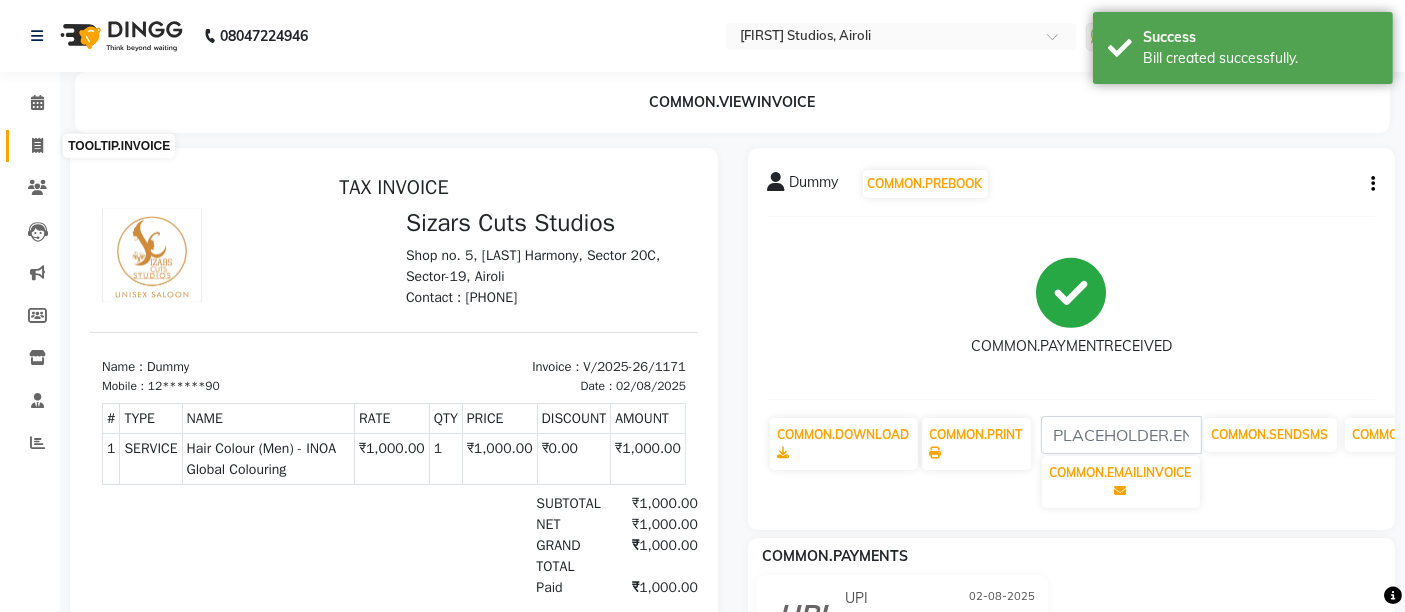 click 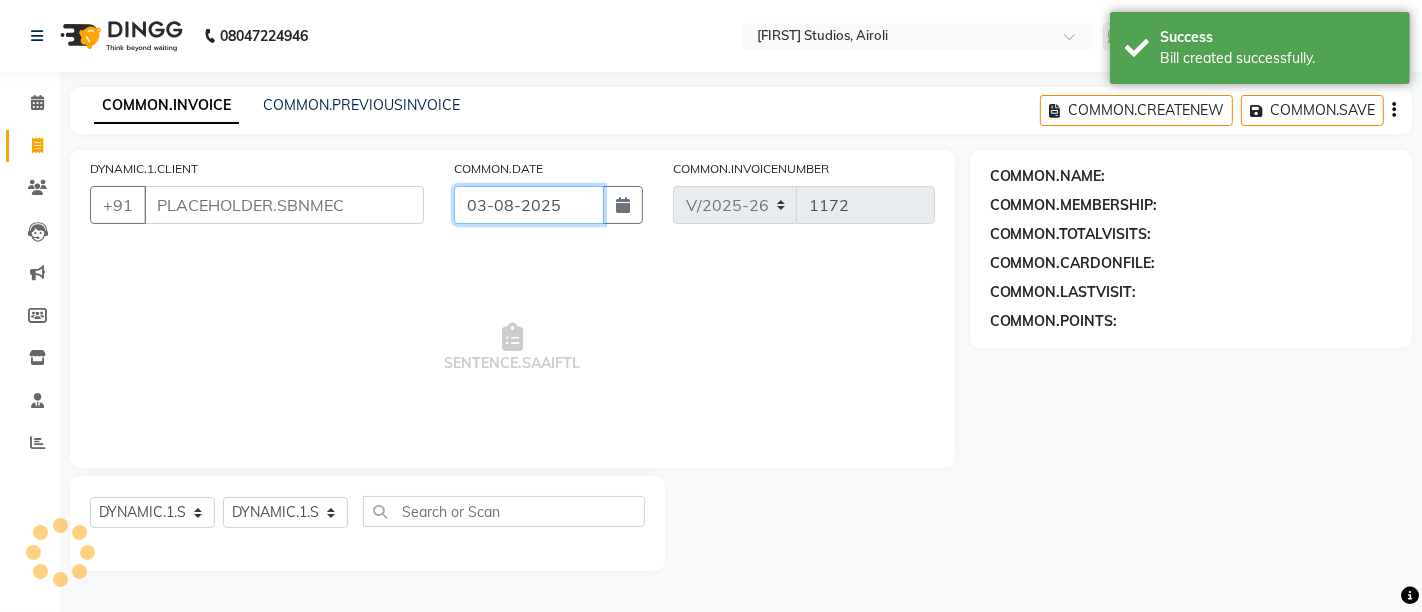 click on "03-08-2025" 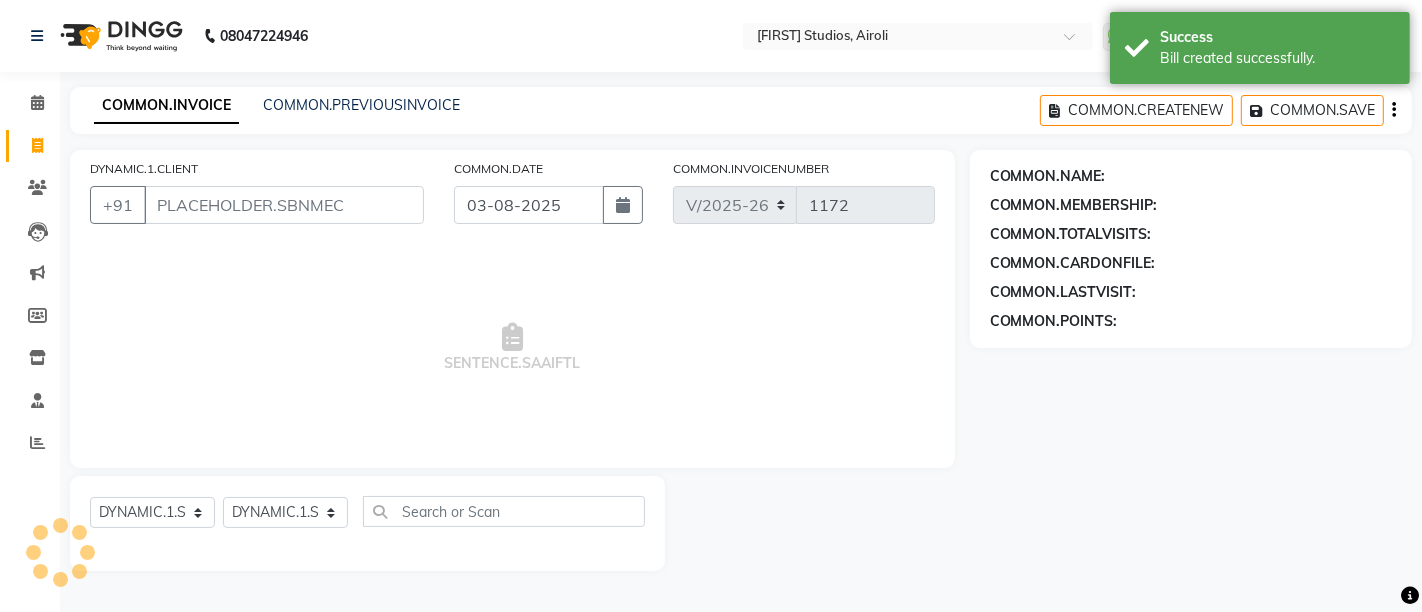 select on "8" 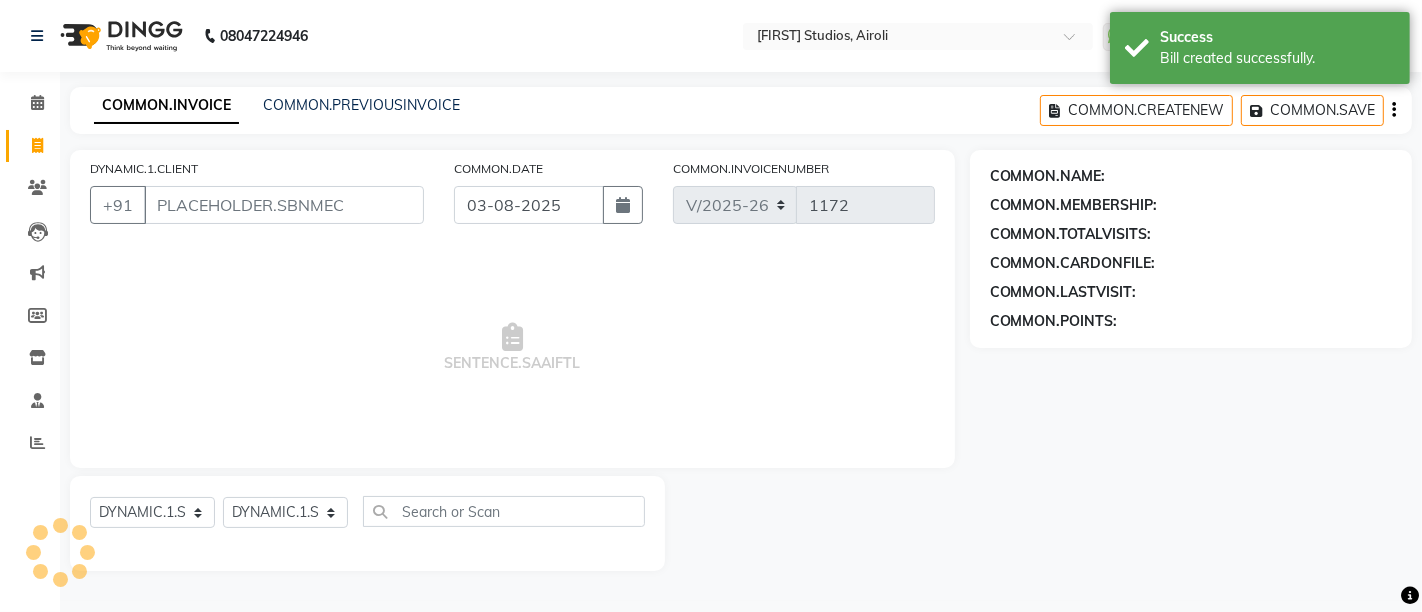 select on "2025" 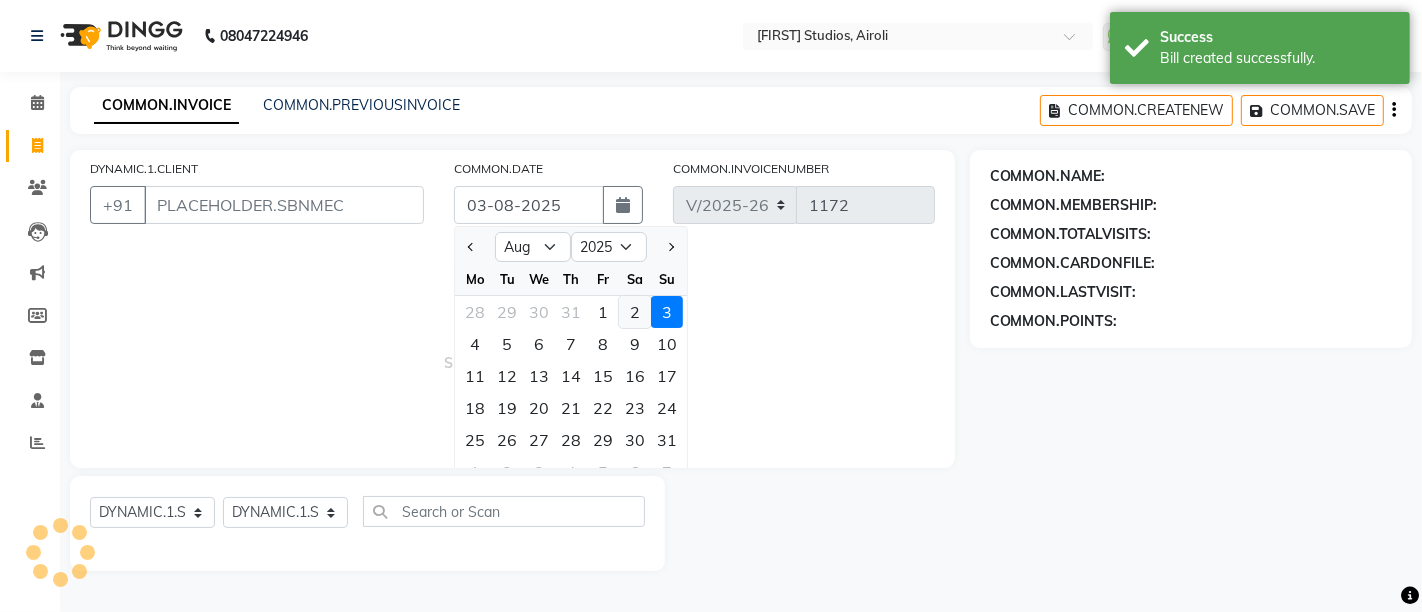 click on "2" 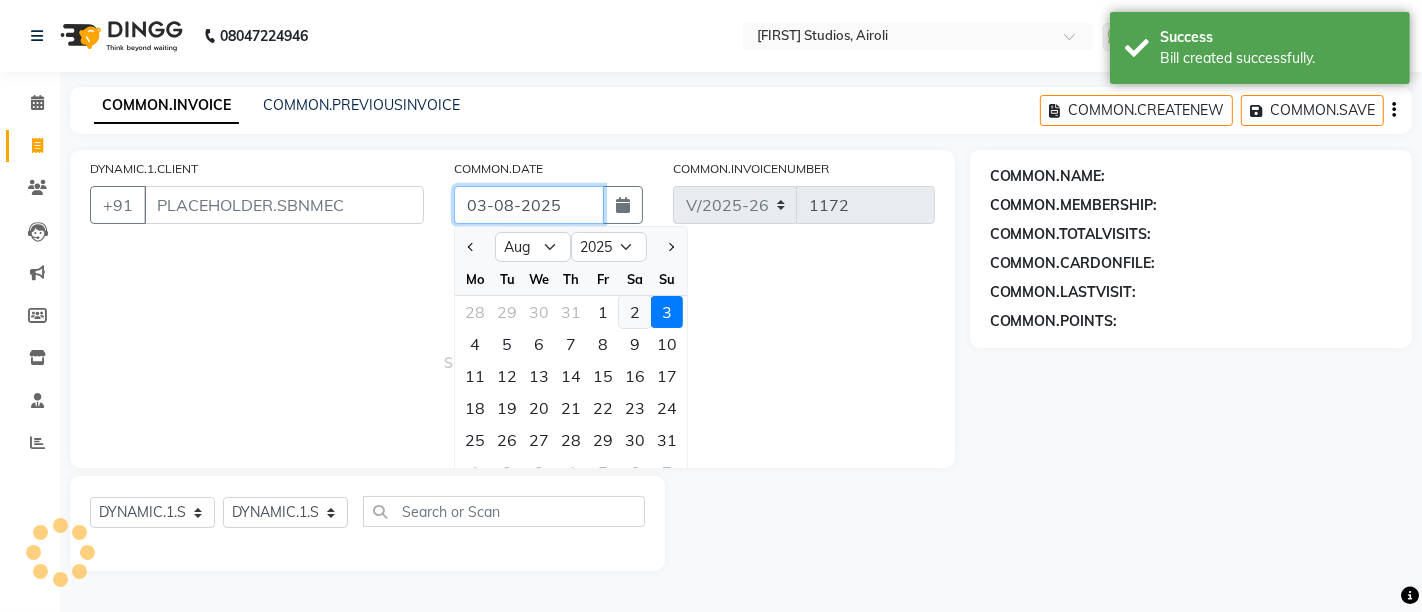 type on "02-08-2025" 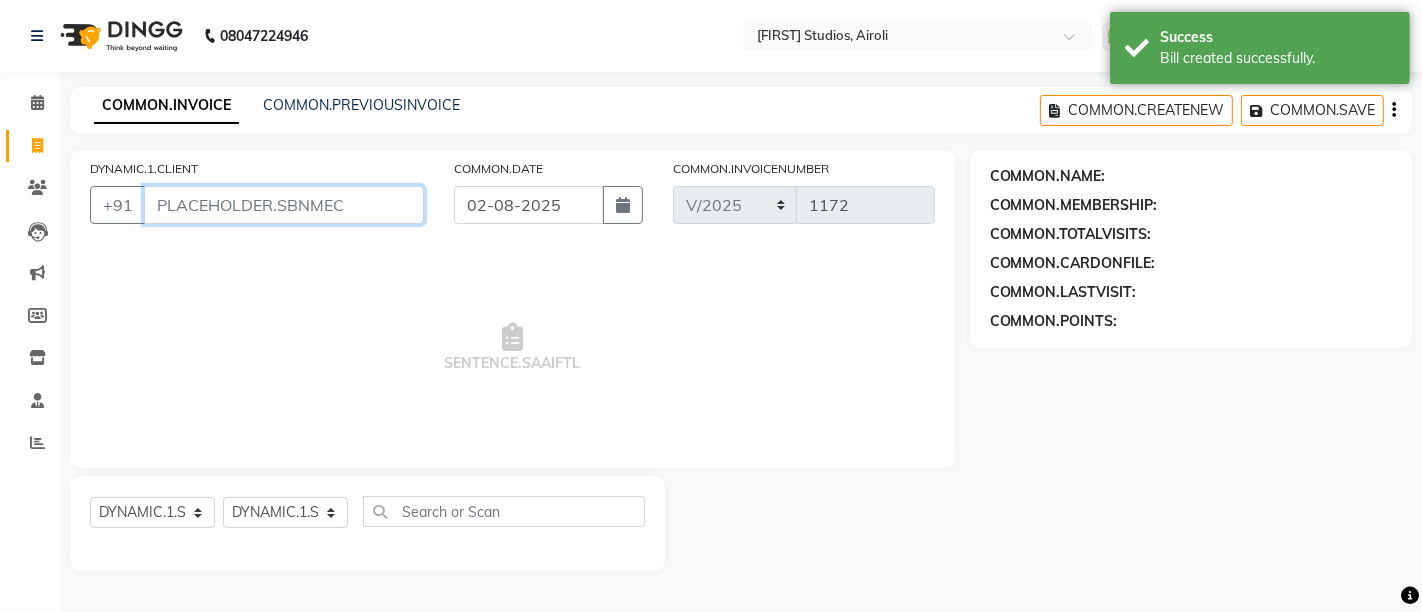 click on "DYNAMIC.1.CLIENT" at bounding box center (284, 205) 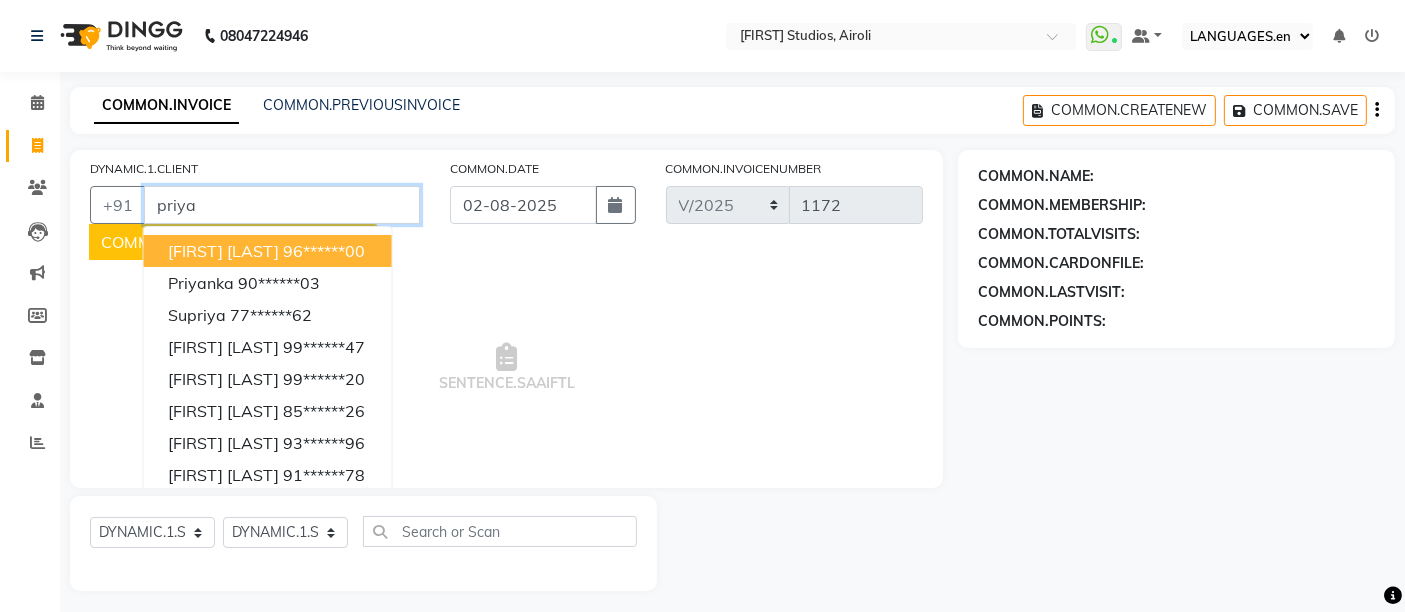 click on "priya" at bounding box center (282, 205) 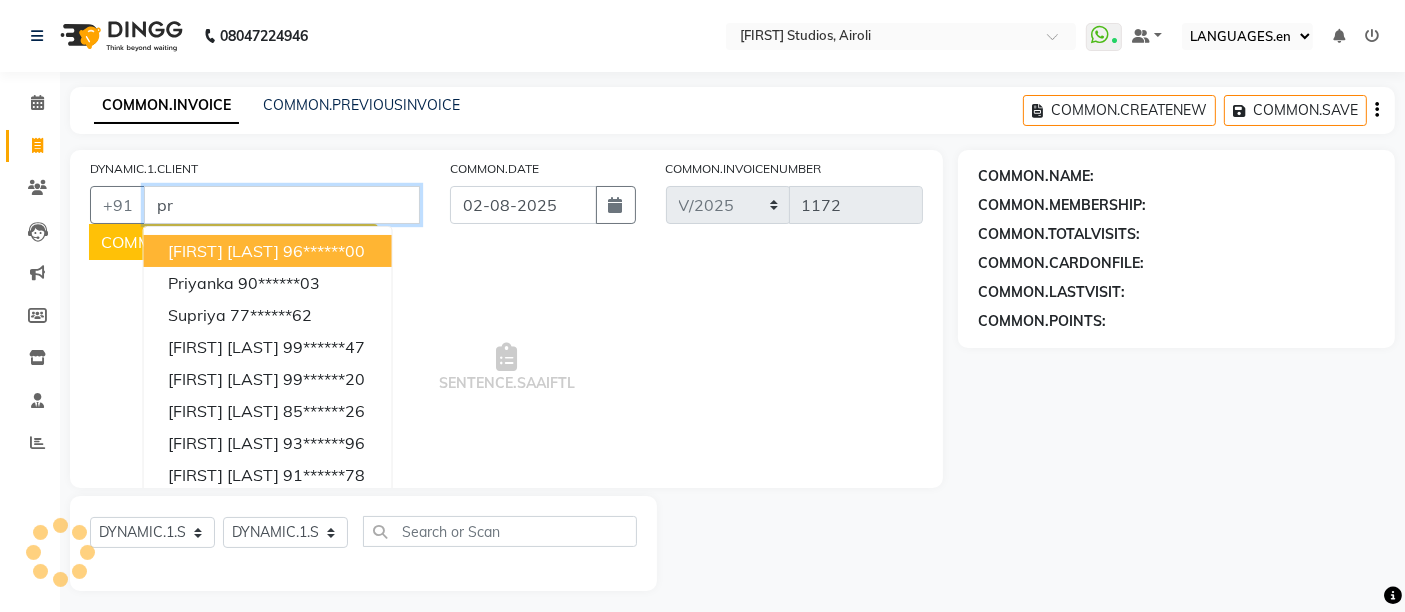 type on "p" 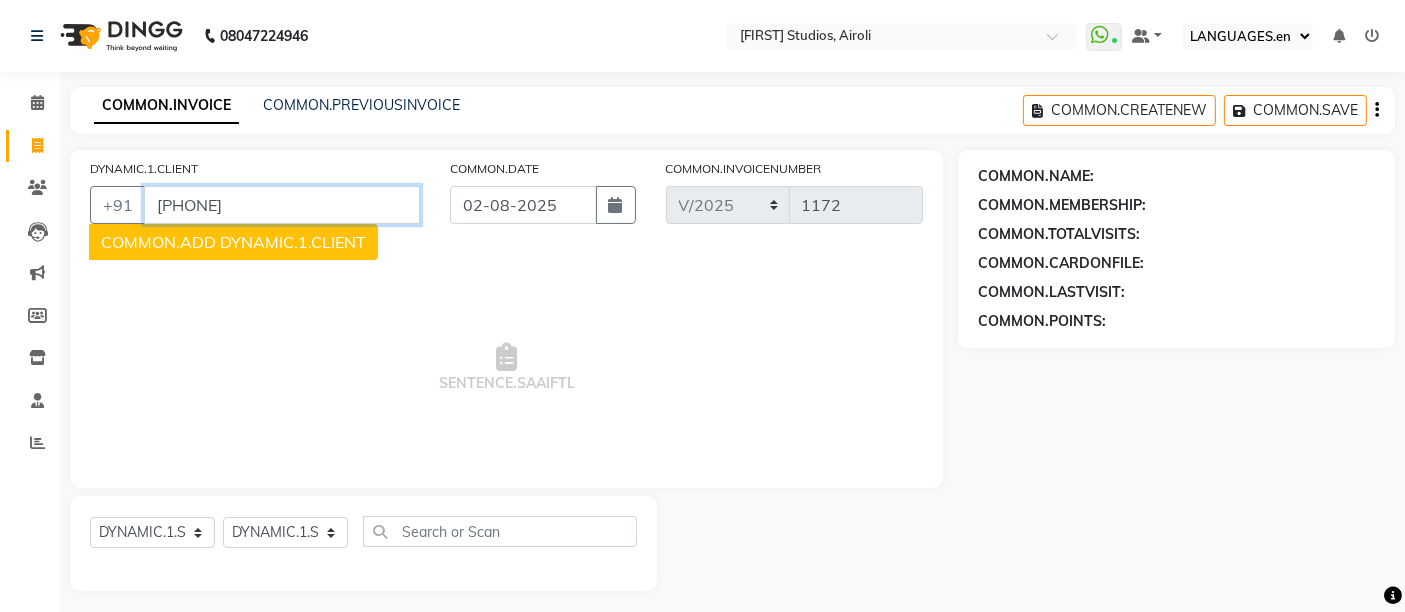 type on "[PHONE]" 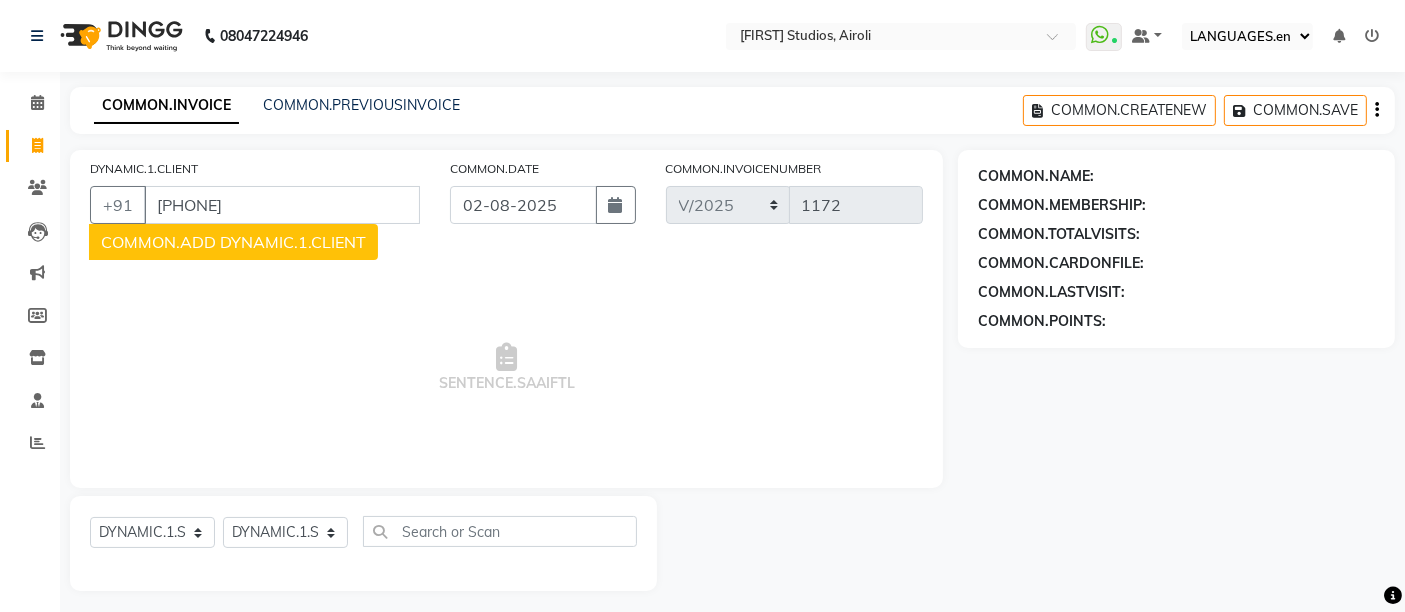 click on "COMMON.ADD DYNAMIC.1.CLIENT" 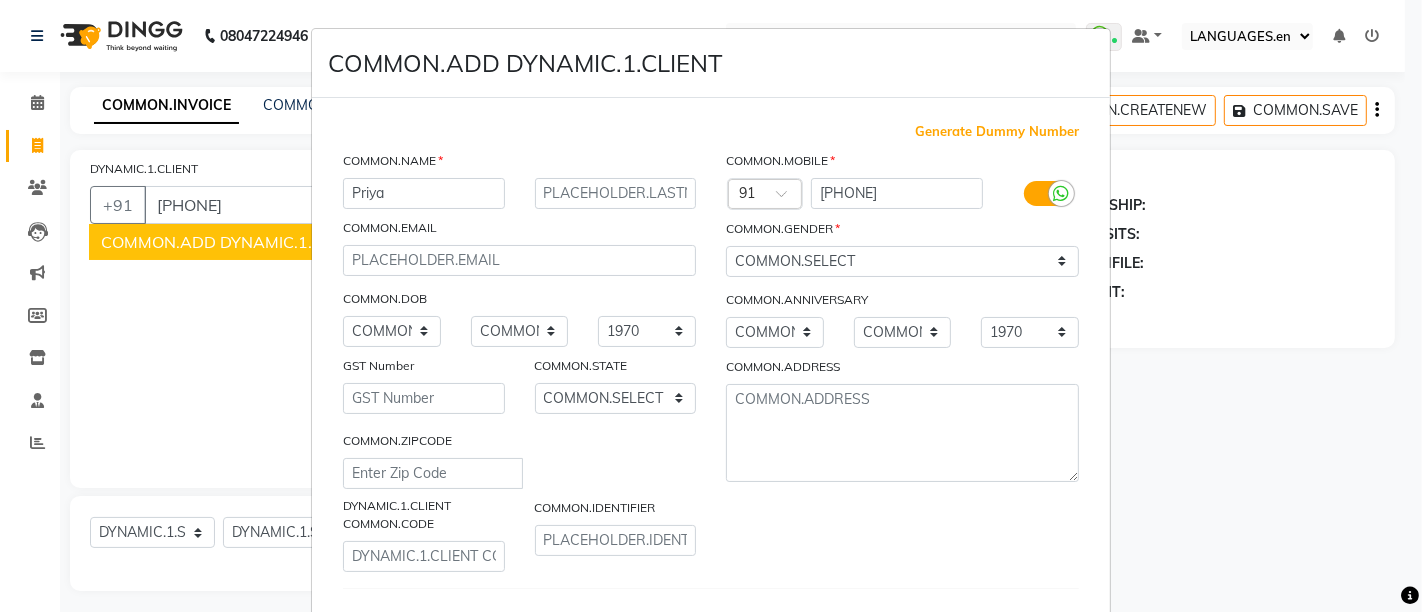 type on "Priya" 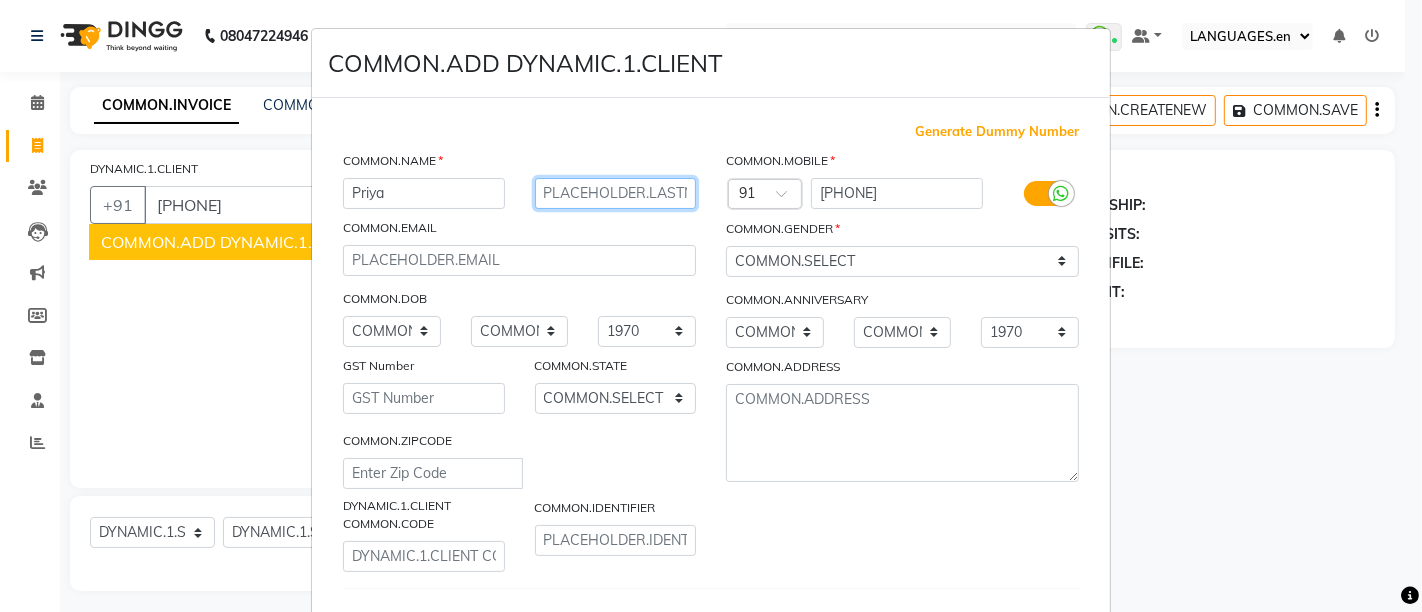 click at bounding box center (616, 193) 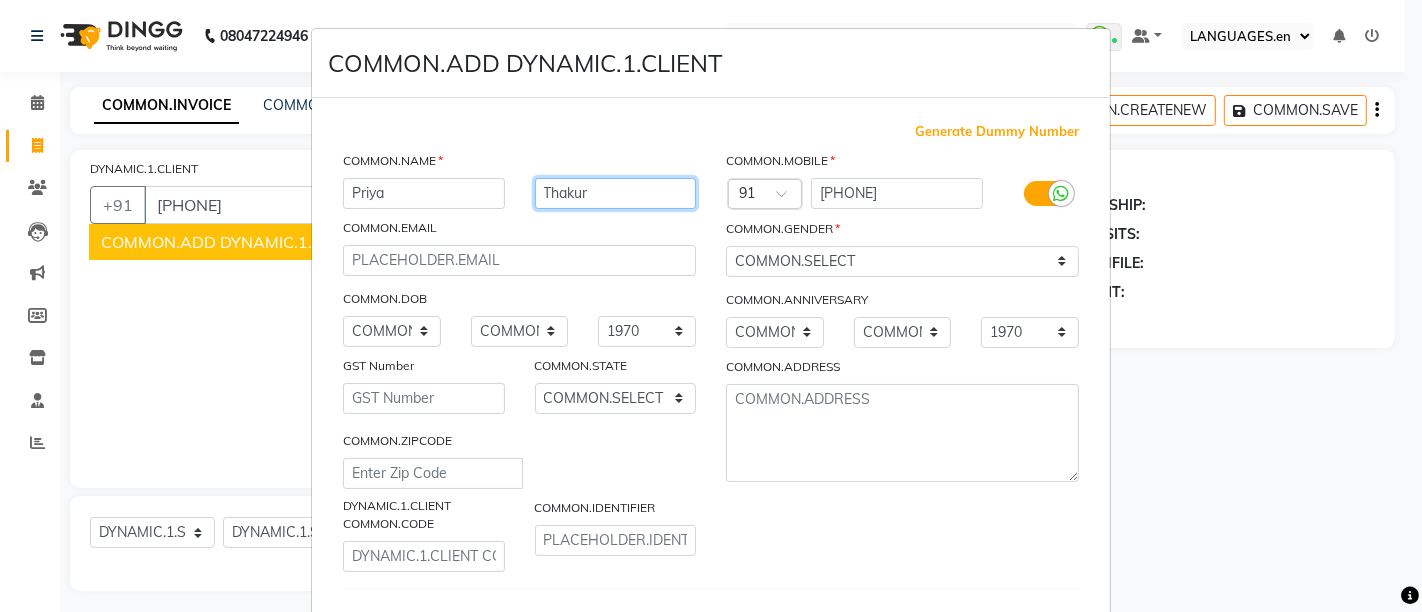 type on "Thakur" 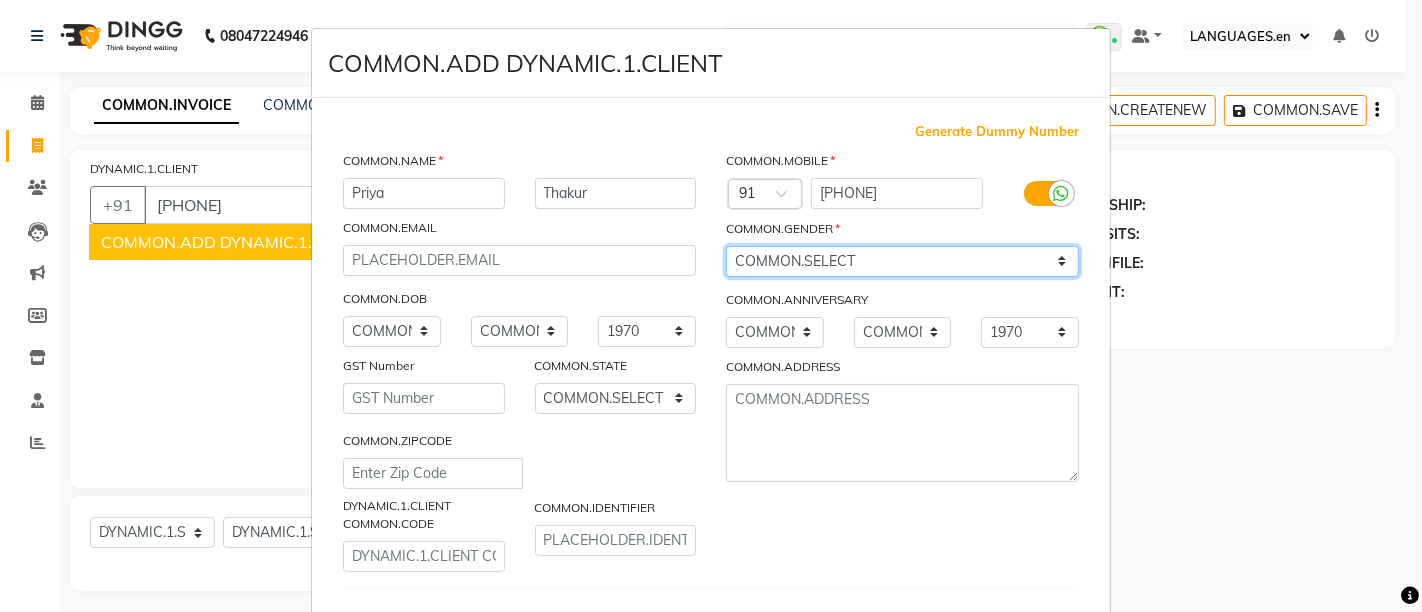 click on "COMMON.SELECT COMMON.MALE COMMON.FEMALE COMMON.OTHER COMMON.PNTS" at bounding box center (902, 261) 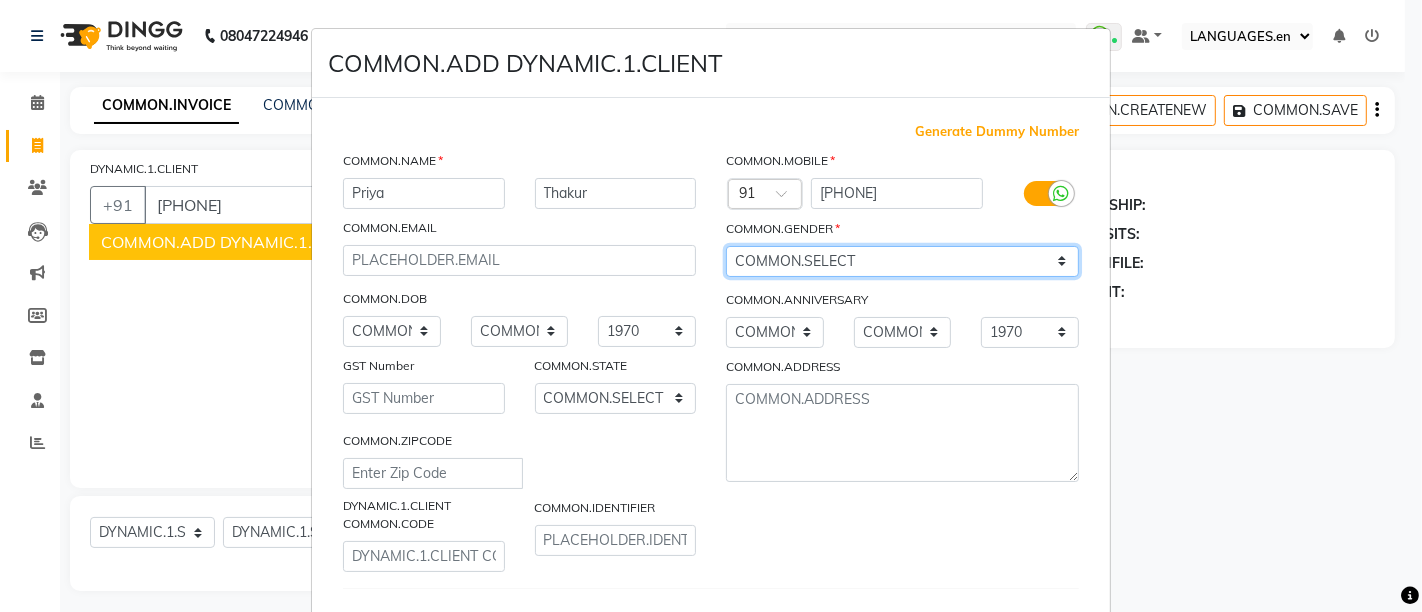 select on "female" 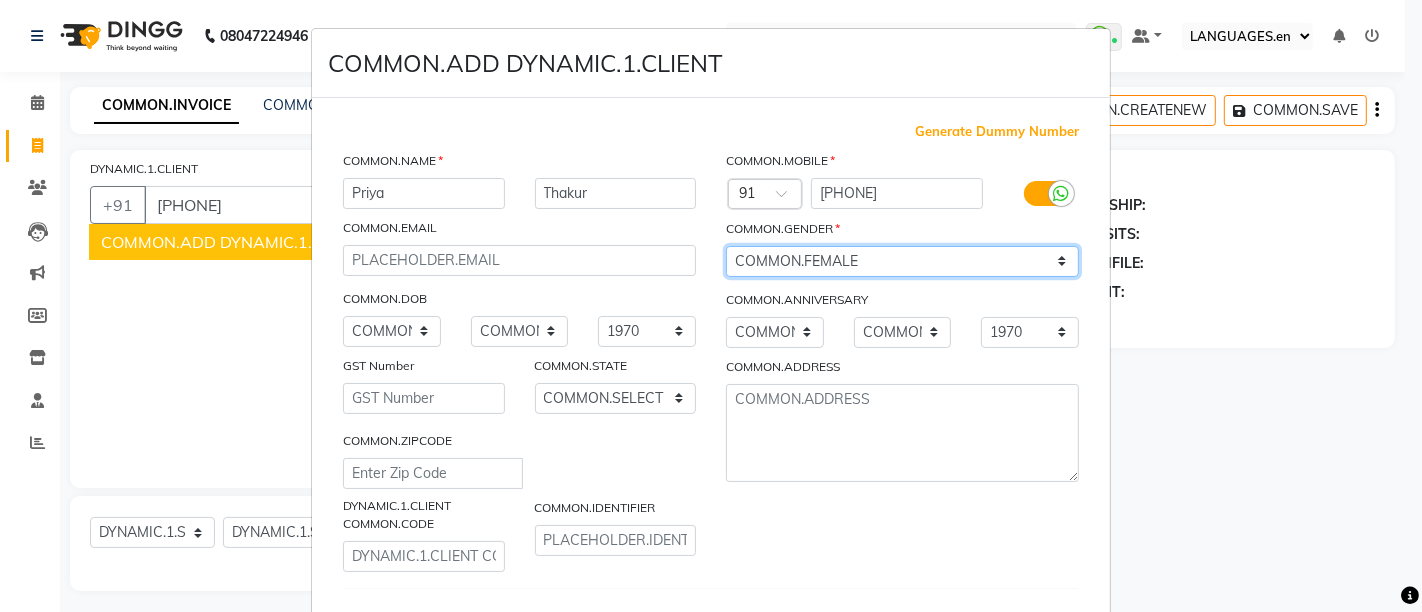 click on "COMMON.SELECT COMMON.MALE COMMON.FEMALE COMMON.OTHER COMMON.PNTS" at bounding box center (902, 261) 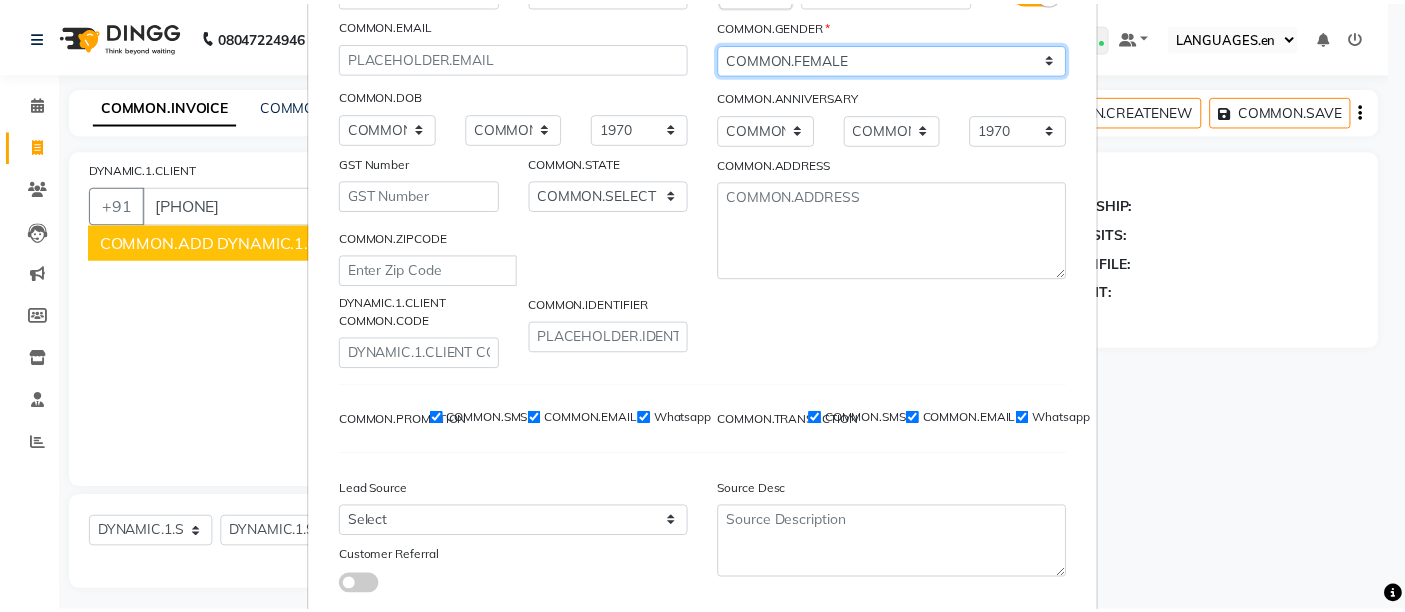 scroll, scrollTop: 325, scrollLeft: 0, axis: vertical 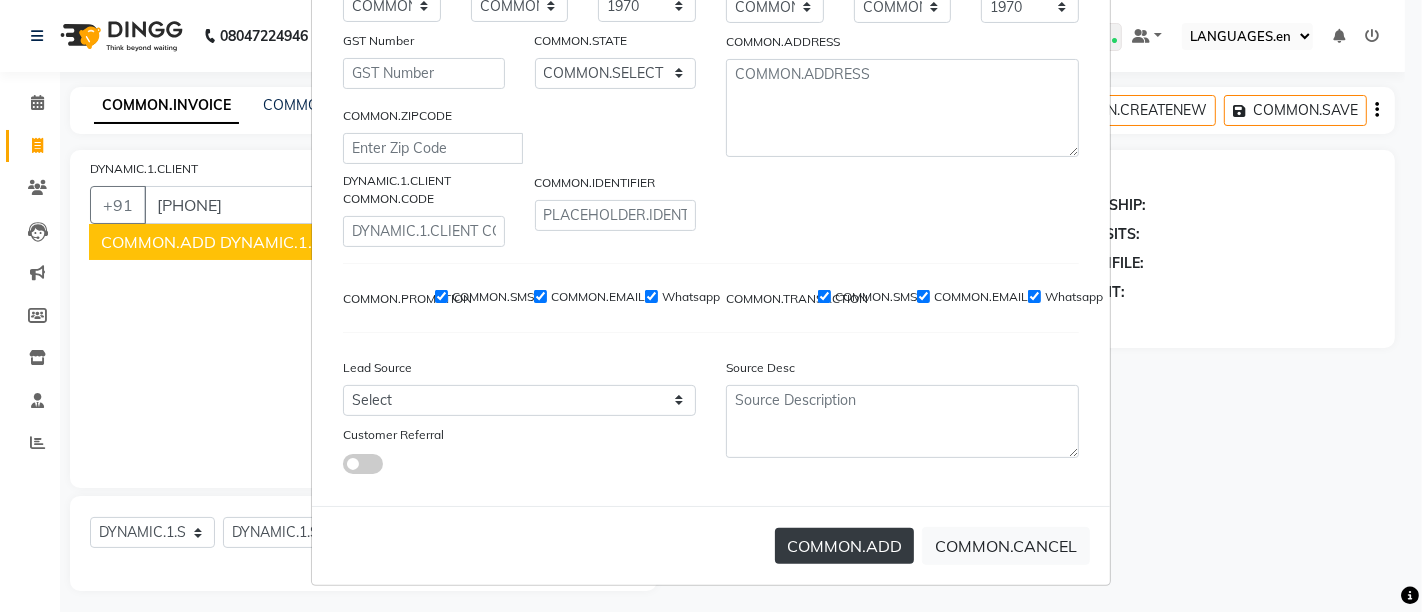 click on "COMMON.ADD" at bounding box center [844, 546] 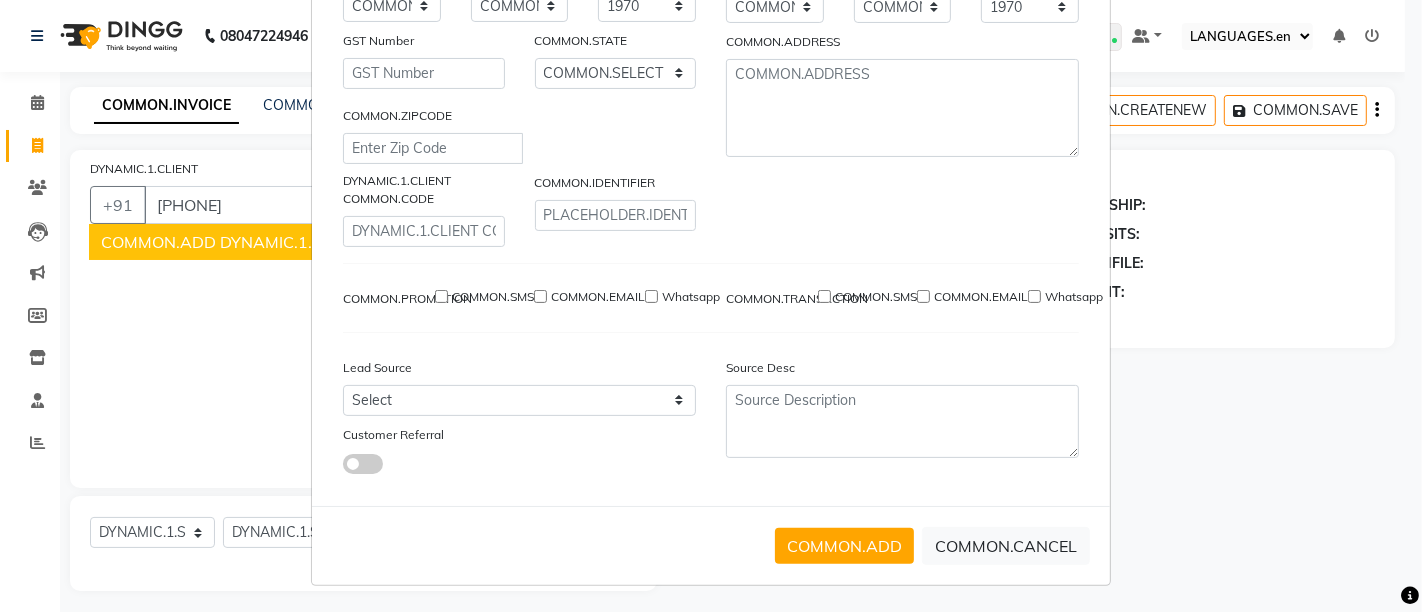 type on "99******26" 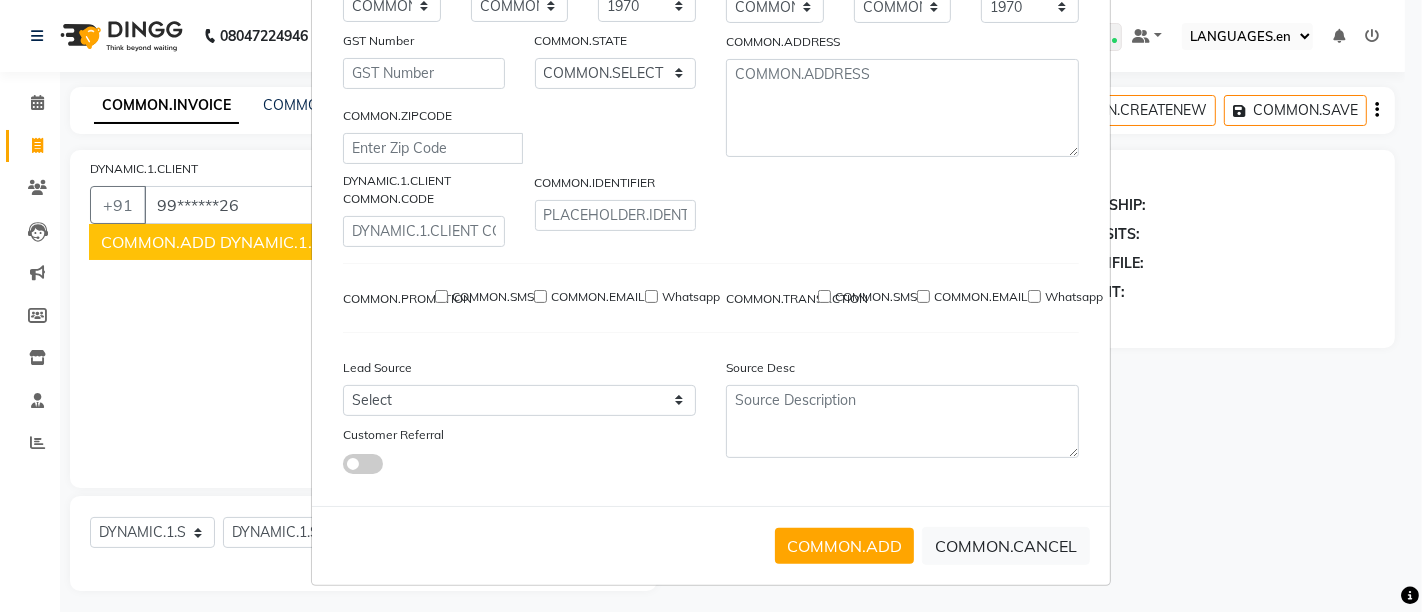 select 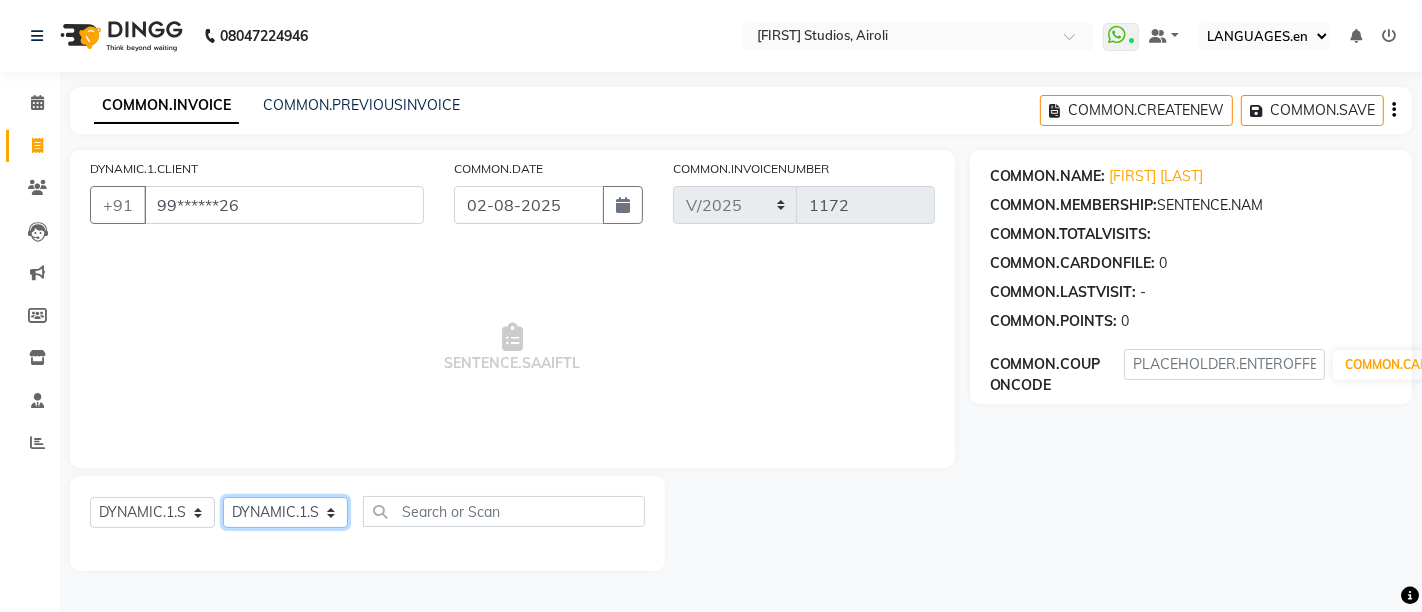 click on "DYNAMIC.1.SELECTSTYLIST Admin [FIRST] [LAST]  [FIRST] [LAST] [FIRST] [LAST] [FIRST] [FIRST] [LAST]" 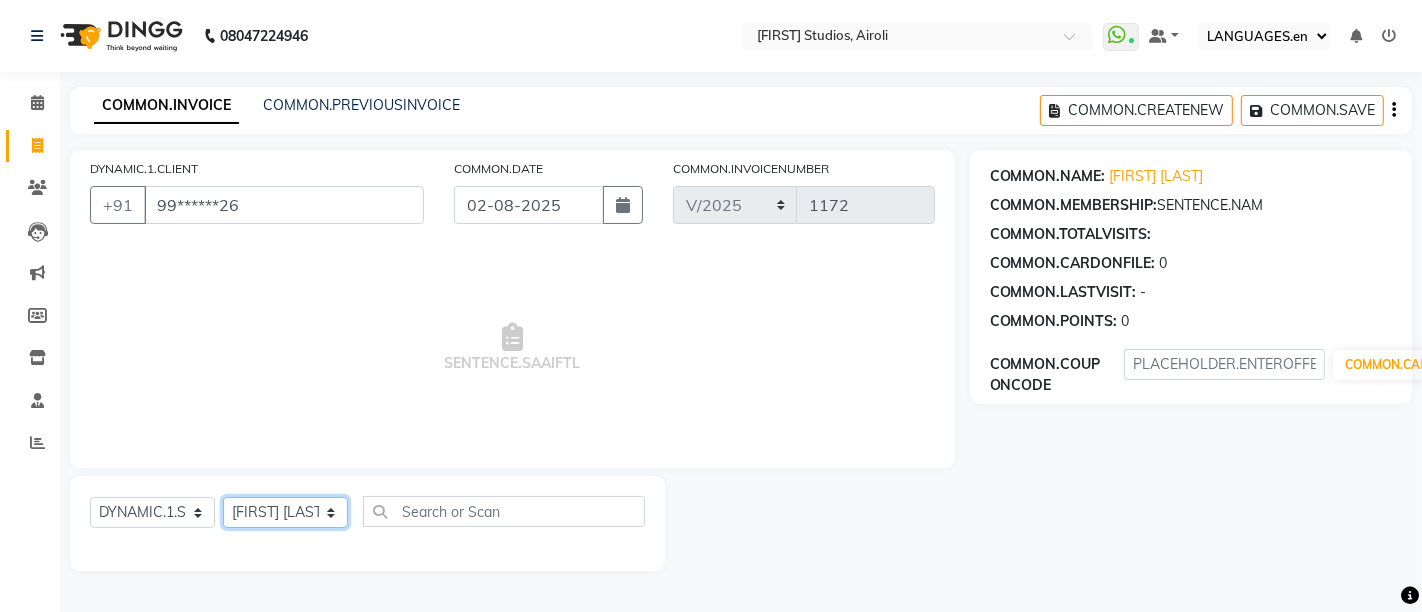 click on "DYNAMIC.1.SELECTSTYLIST Admin [FIRST] [LAST]  [FIRST] [LAST] [FIRST] [LAST] [FIRST] [FIRST] [LAST]" 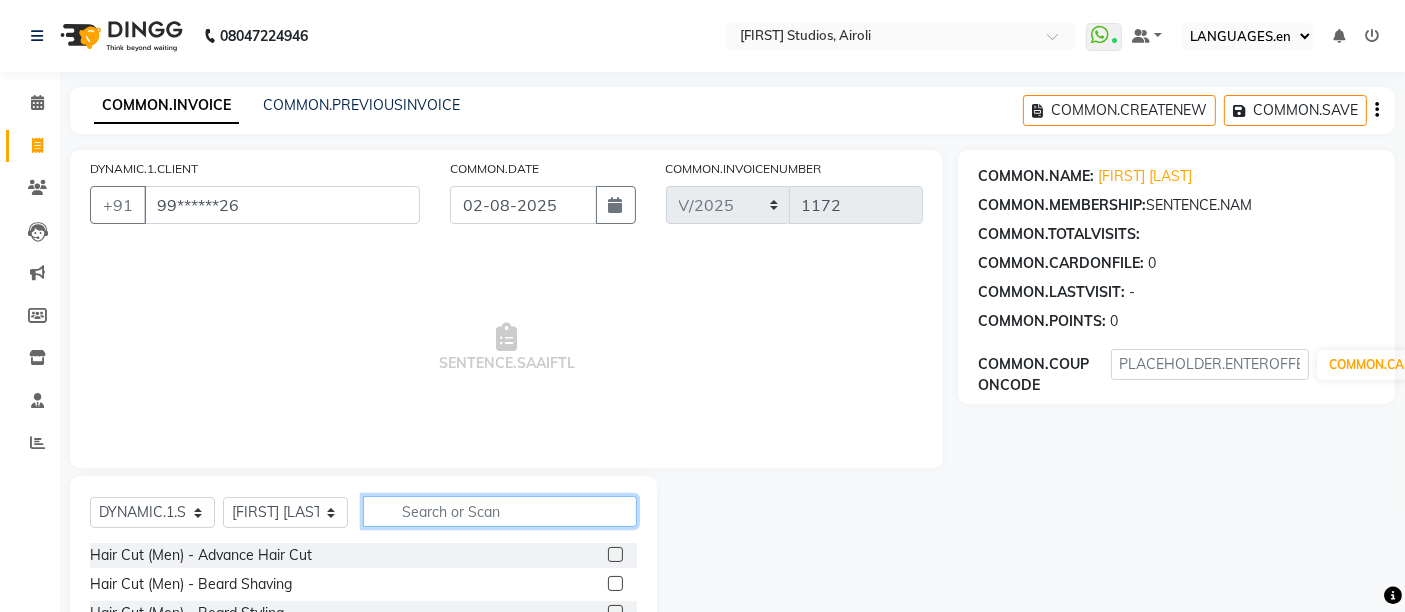 click 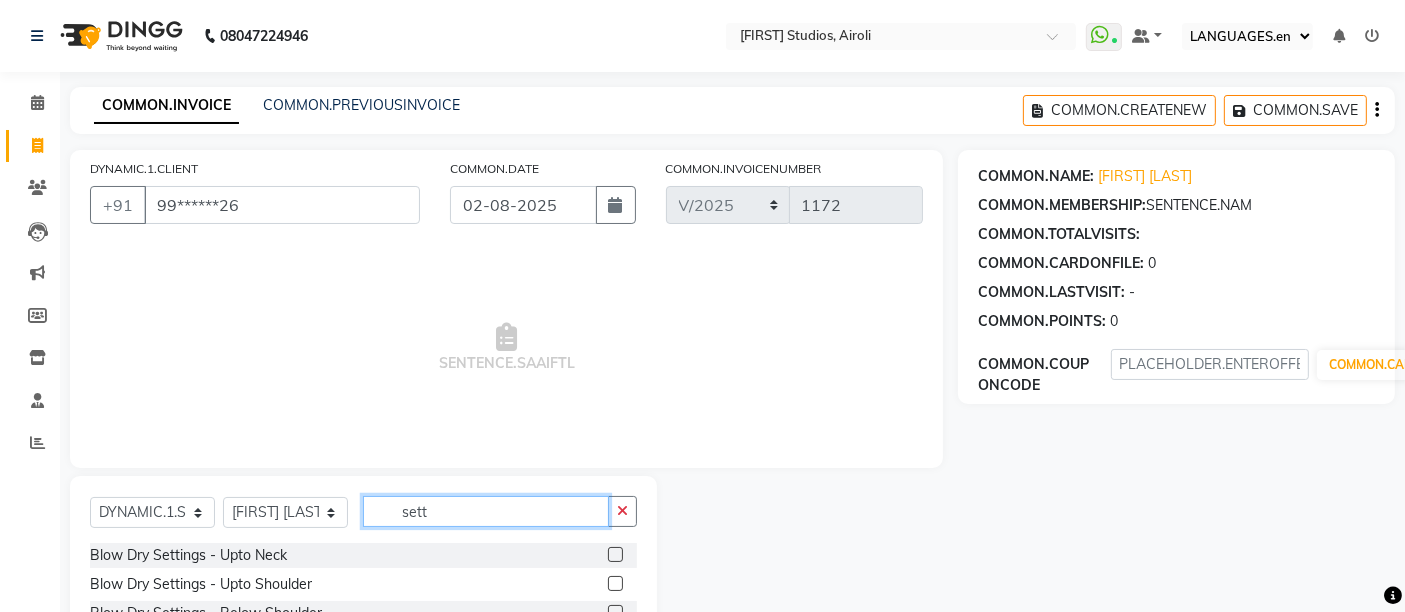 scroll, scrollTop: 111, scrollLeft: 0, axis: vertical 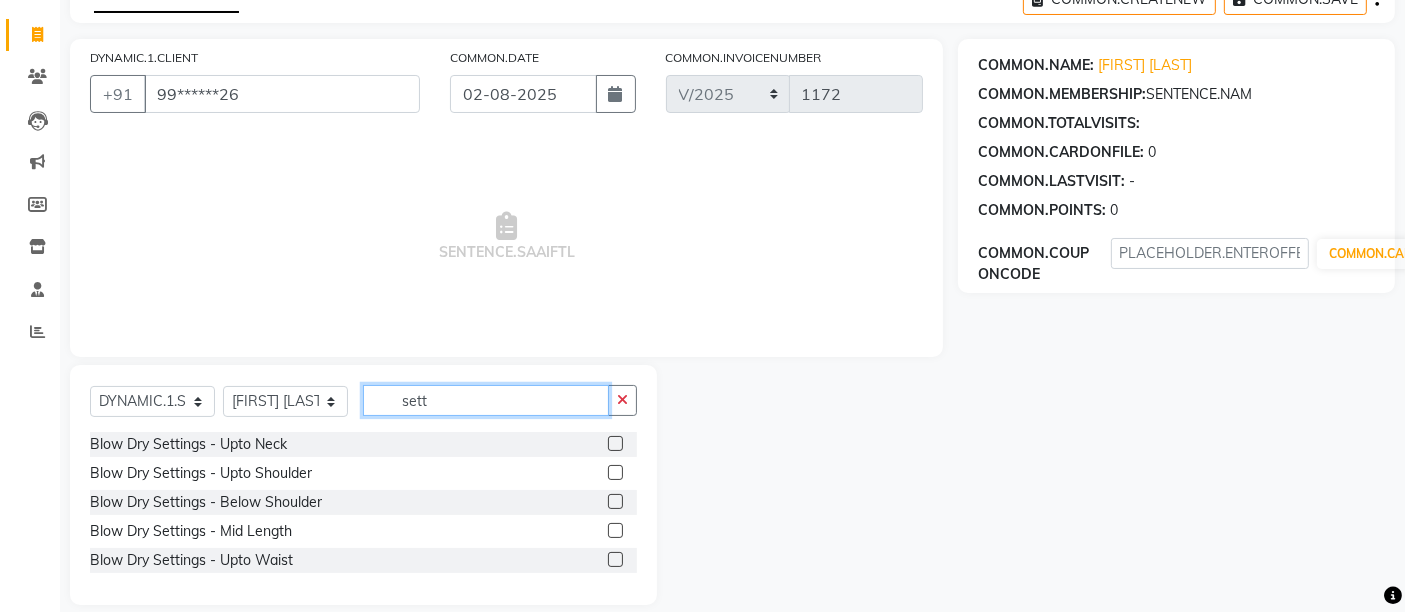 type on "sett" 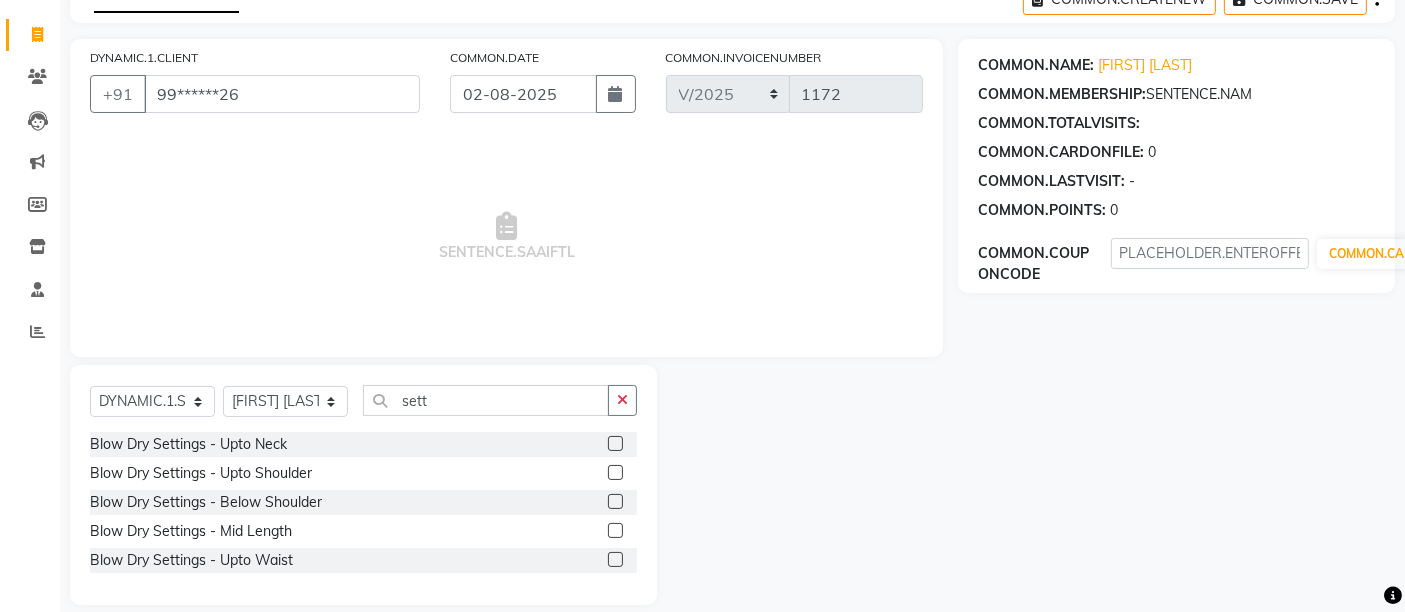 click 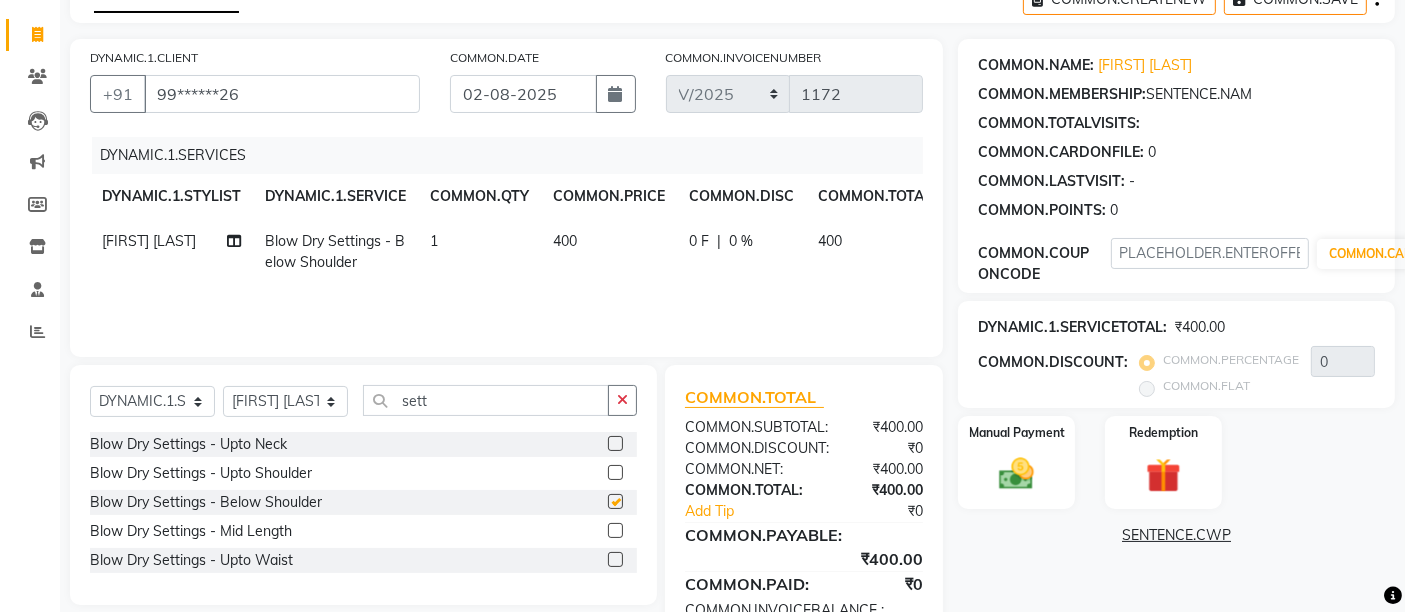 checkbox on "false" 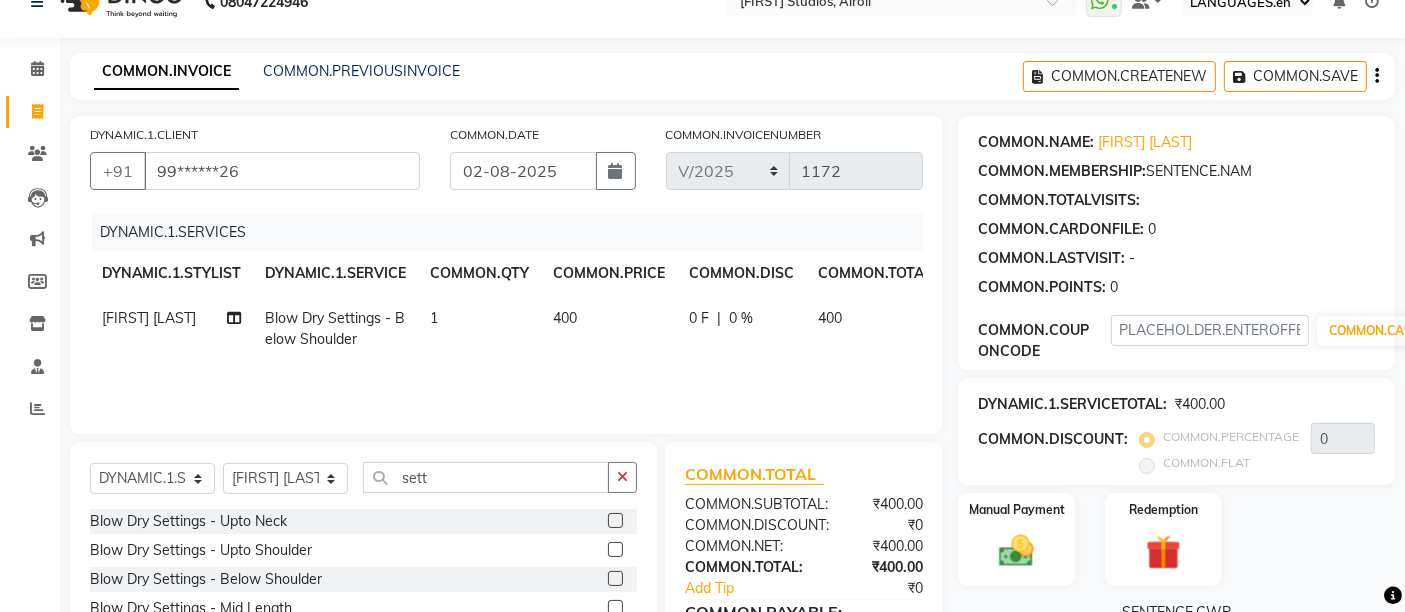 scroll, scrollTop: 0, scrollLeft: 0, axis: both 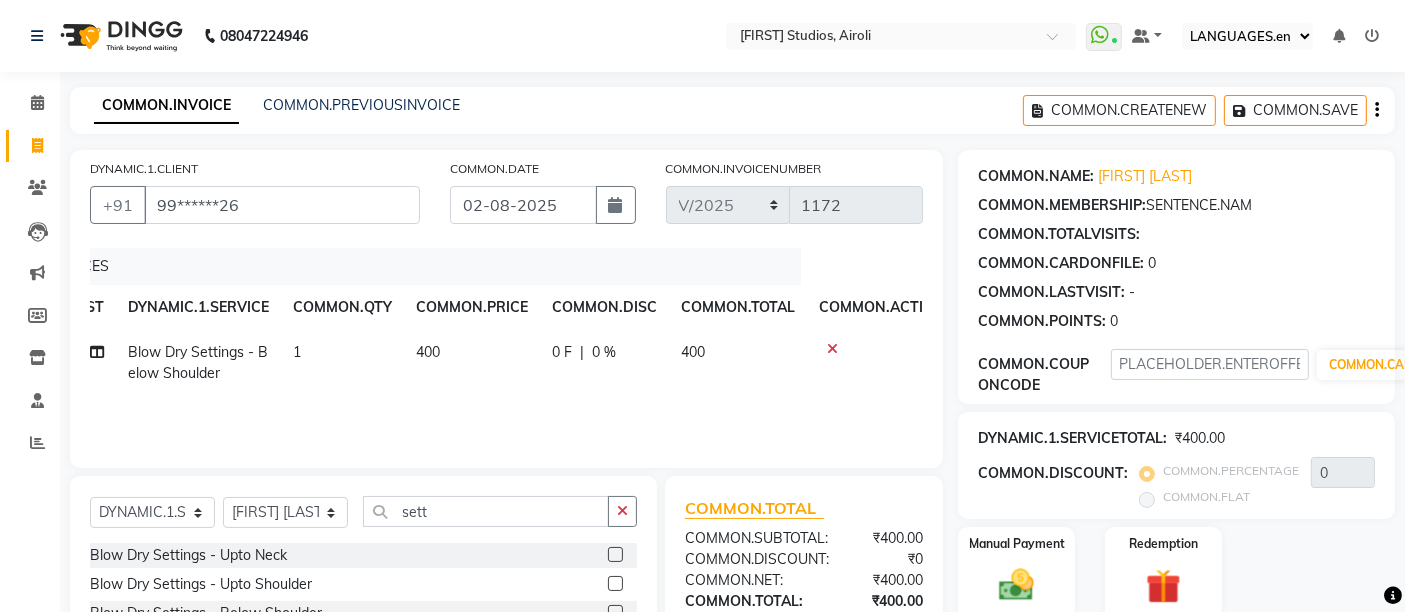 click 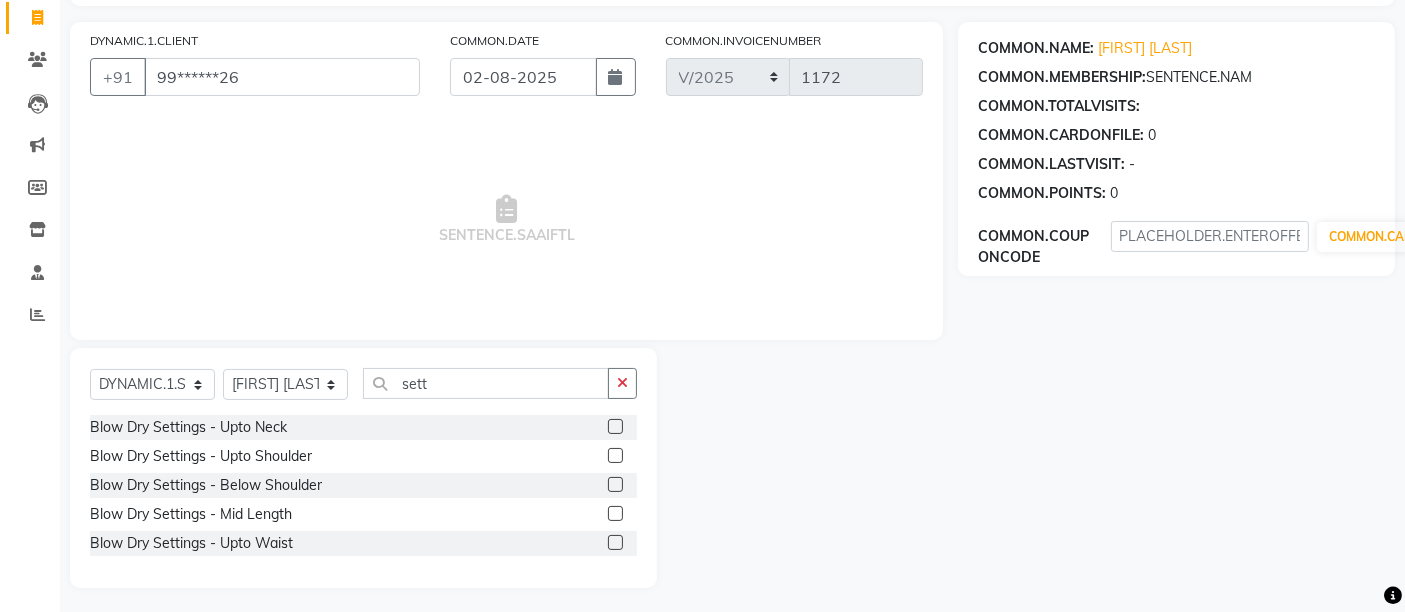 scroll, scrollTop: 132, scrollLeft: 0, axis: vertical 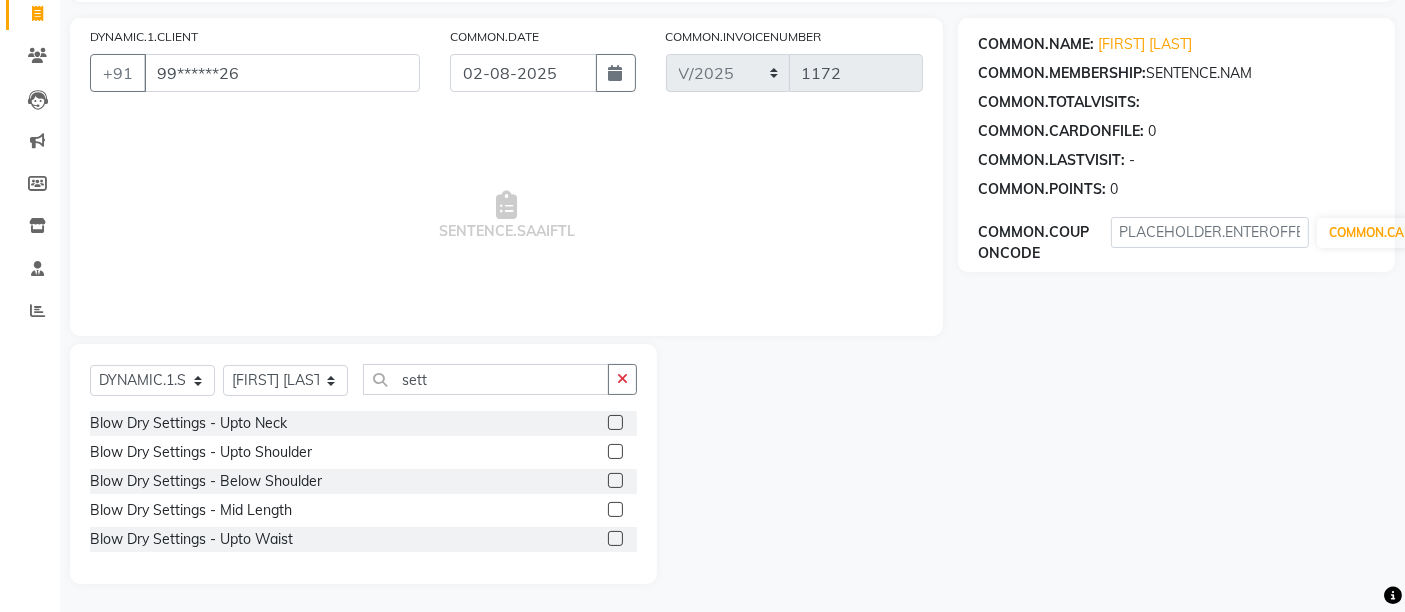 click 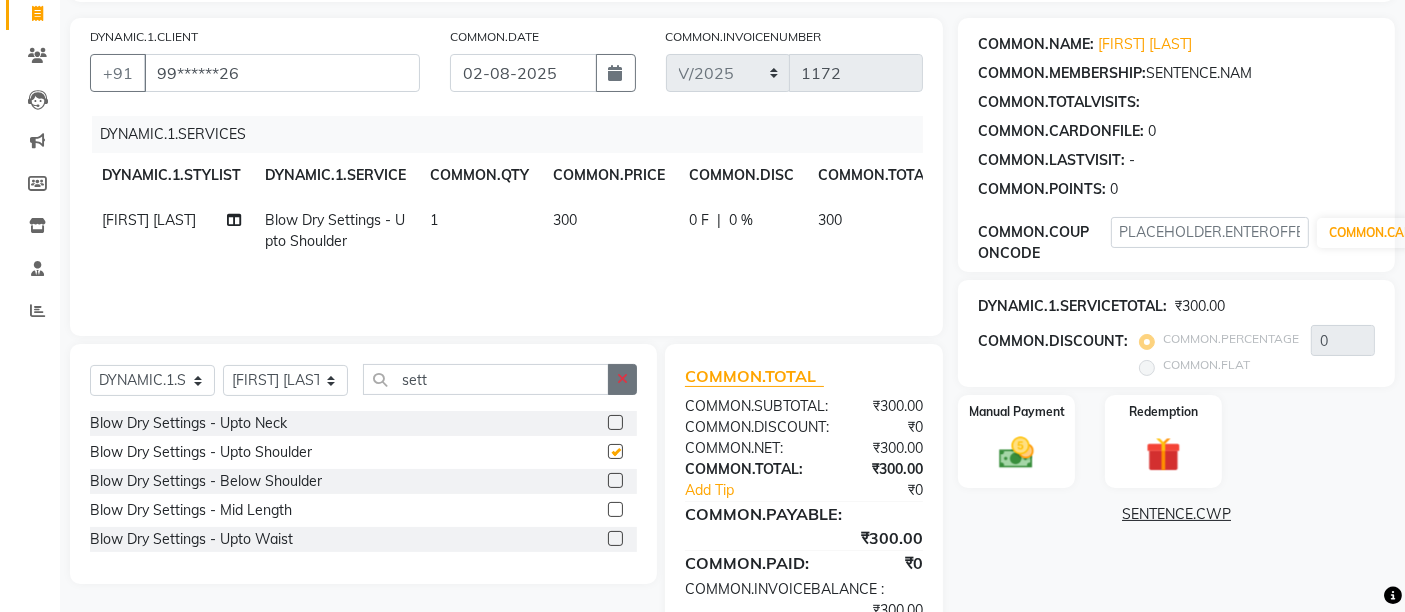 checkbox on "false" 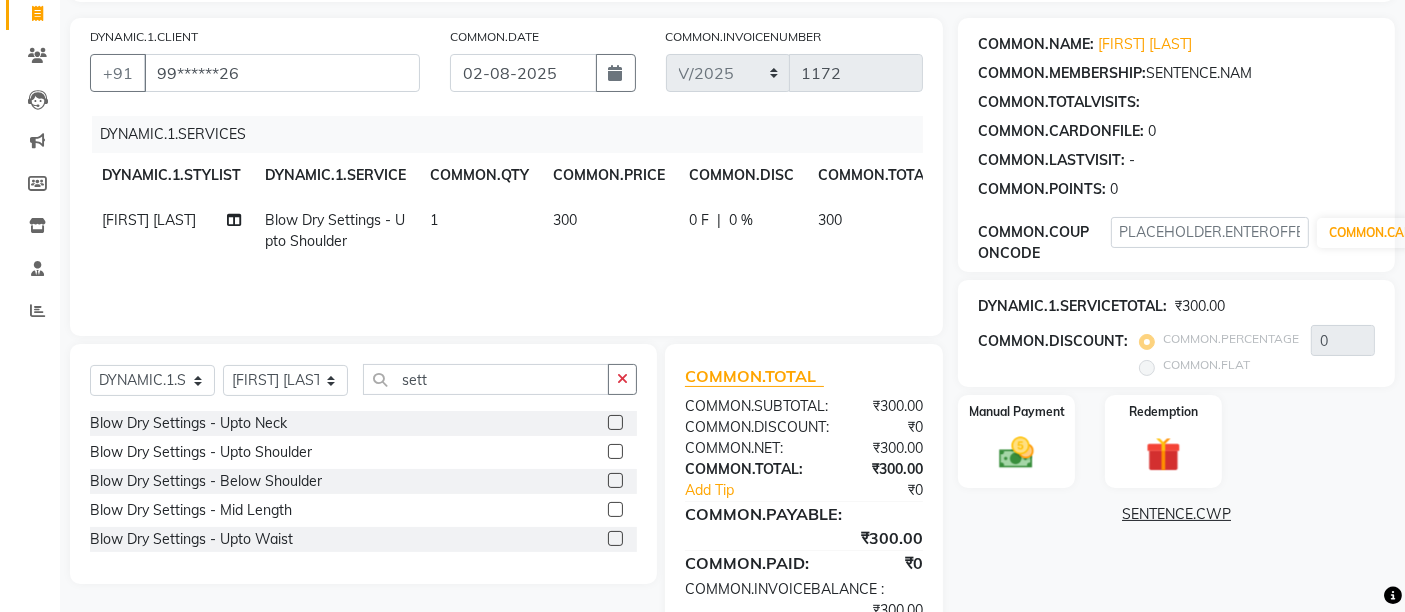 drag, startPoint x: 632, startPoint y: 387, endPoint x: 548, endPoint y: 377, distance: 84.59315 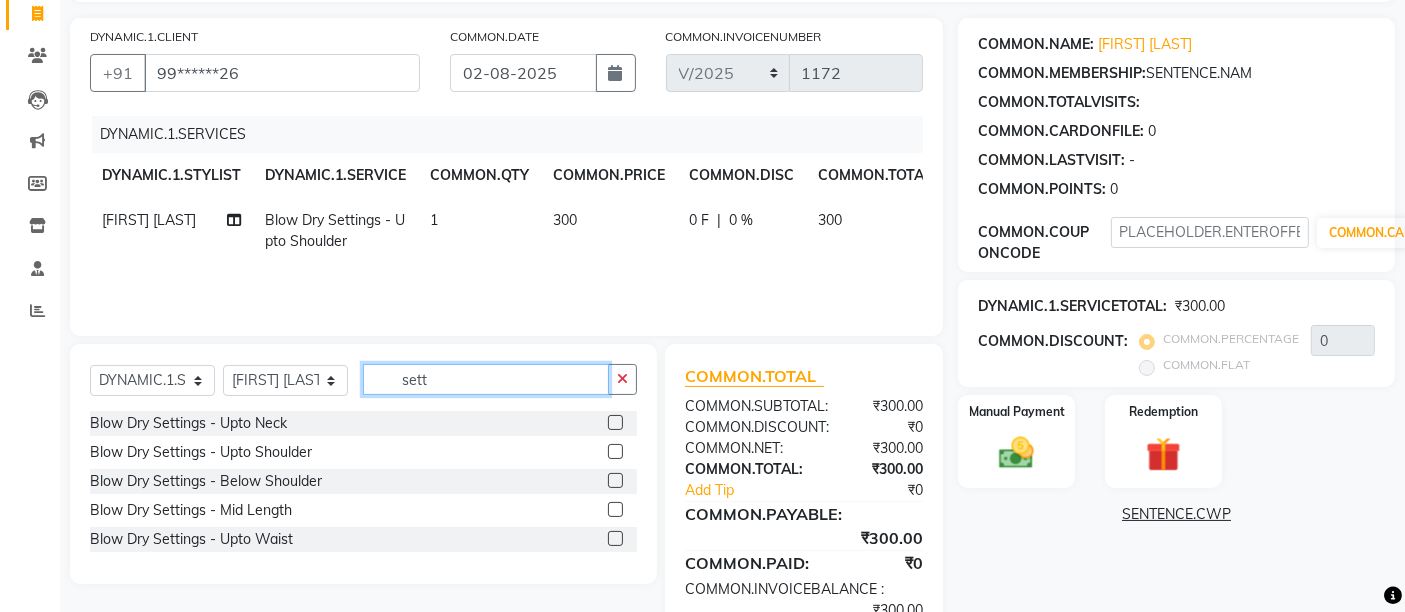type 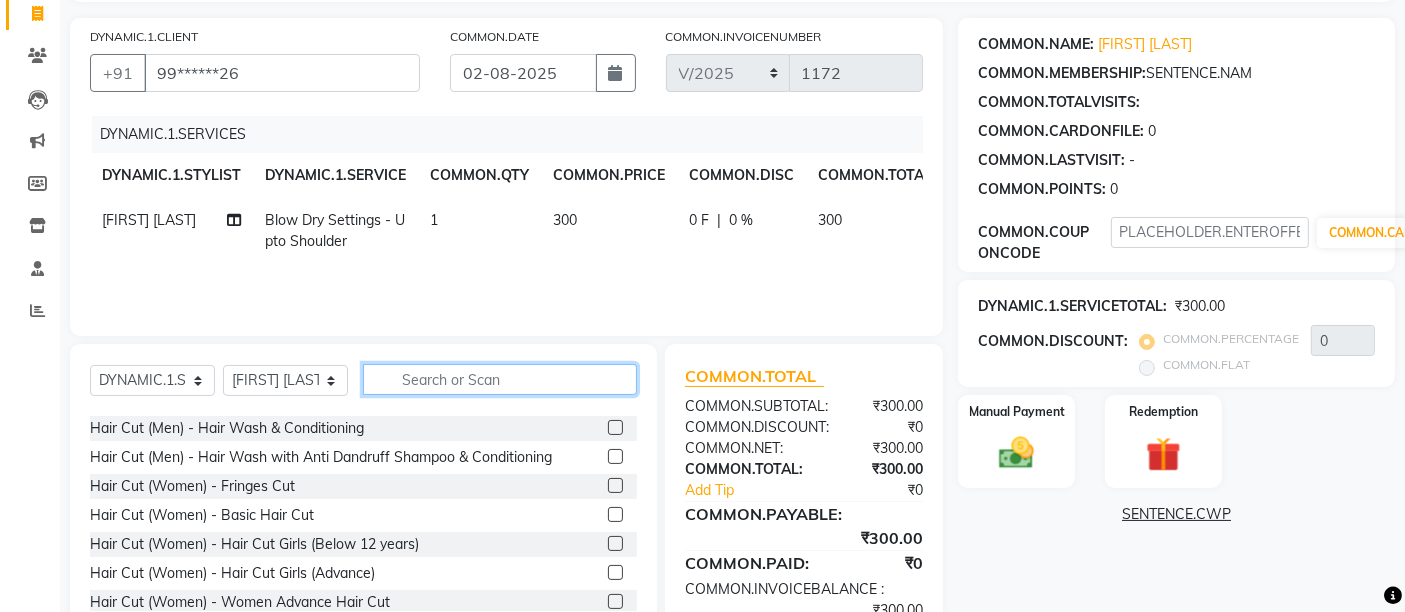 scroll, scrollTop: 222, scrollLeft: 0, axis: vertical 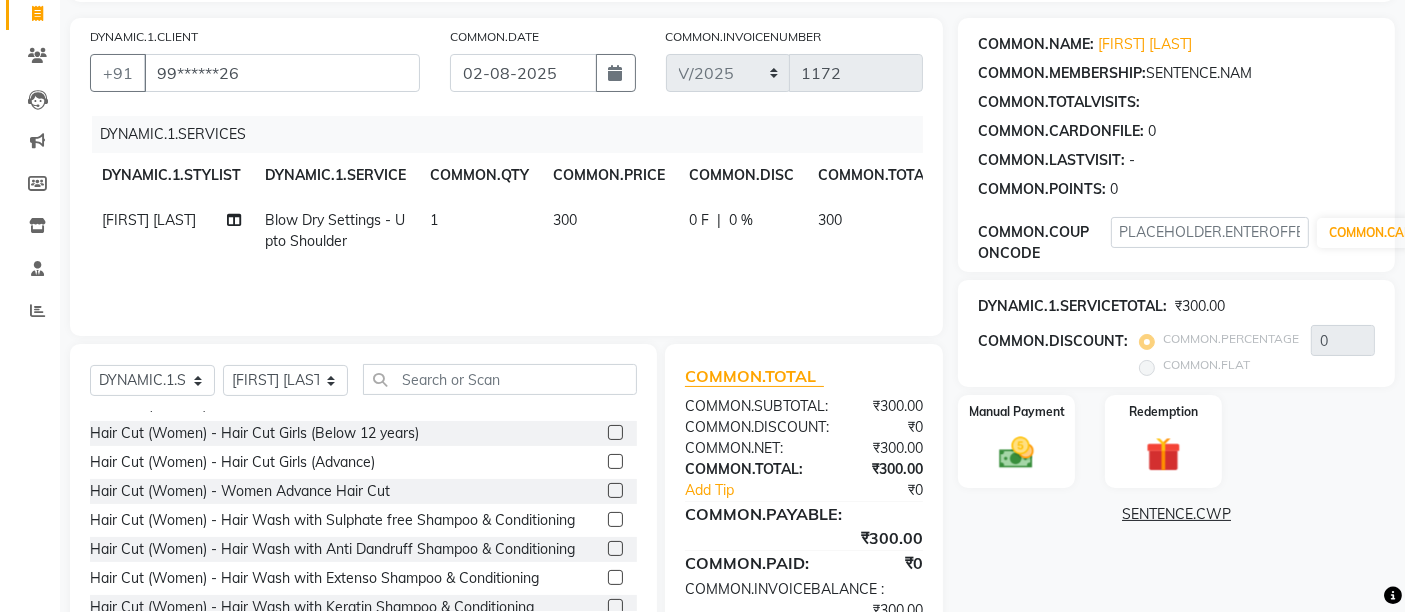 click 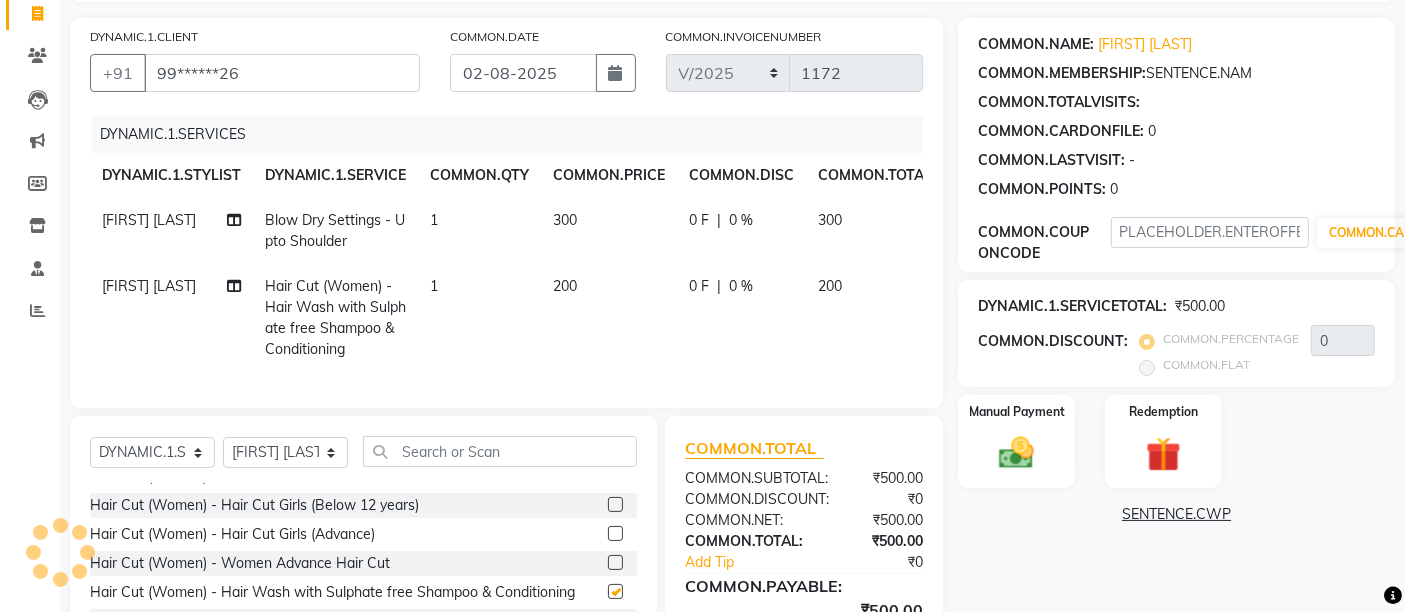 checkbox on "false" 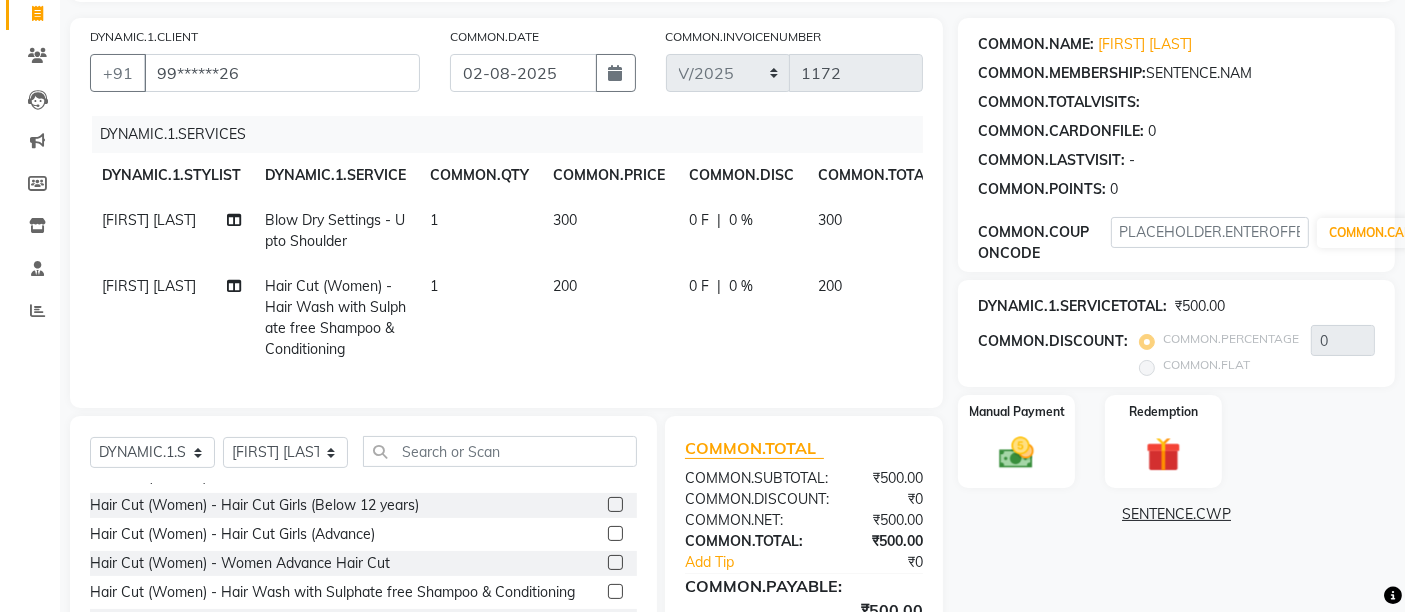 scroll, scrollTop: 278, scrollLeft: 0, axis: vertical 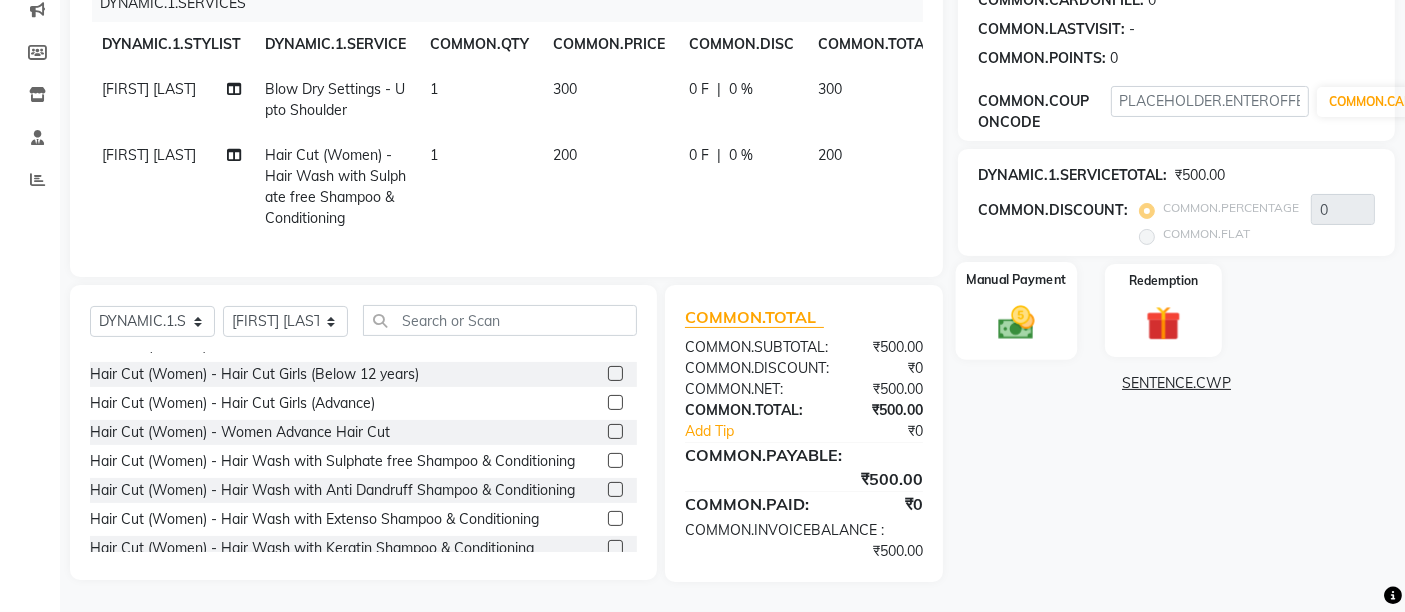 click 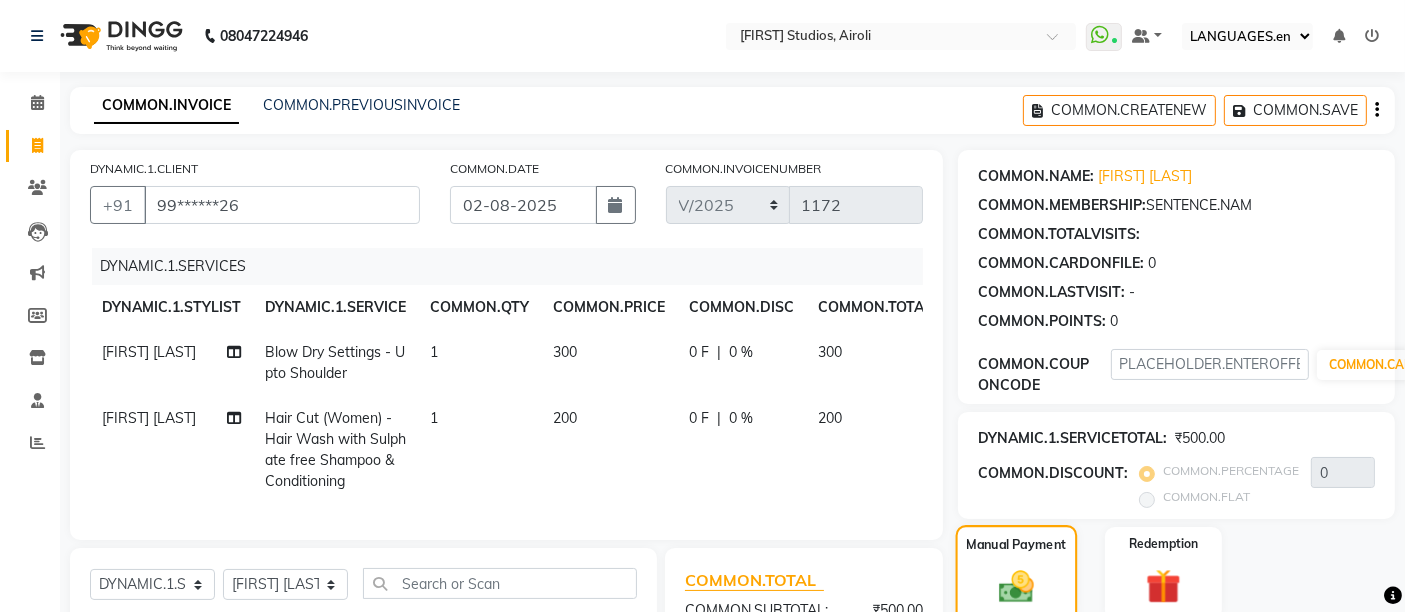 scroll, scrollTop: 333, scrollLeft: 0, axis: vertical 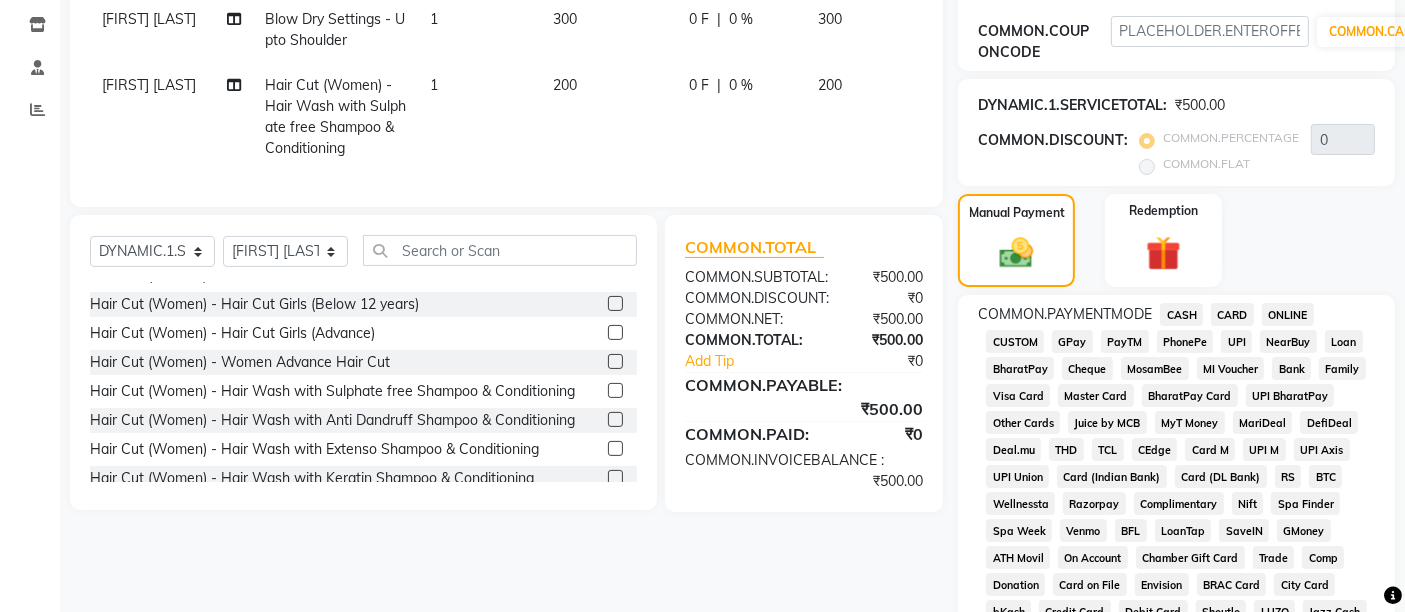 click on "CASH" 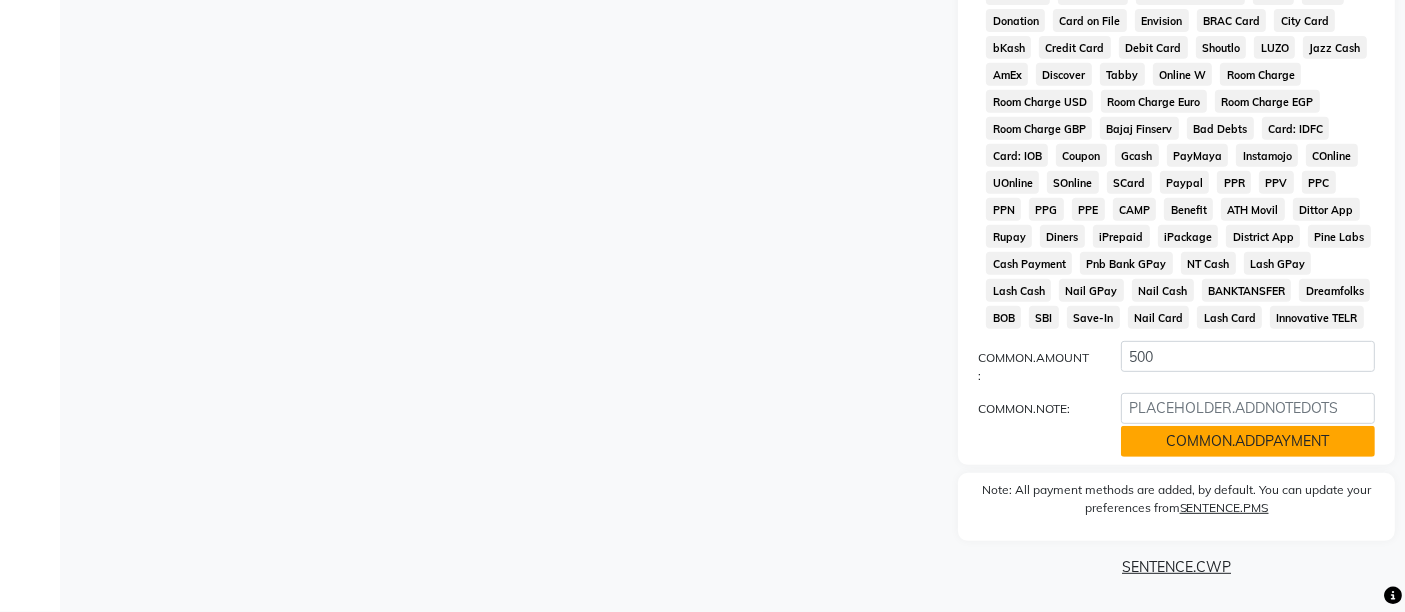 click on "COMMON.ADDPAYMENT" 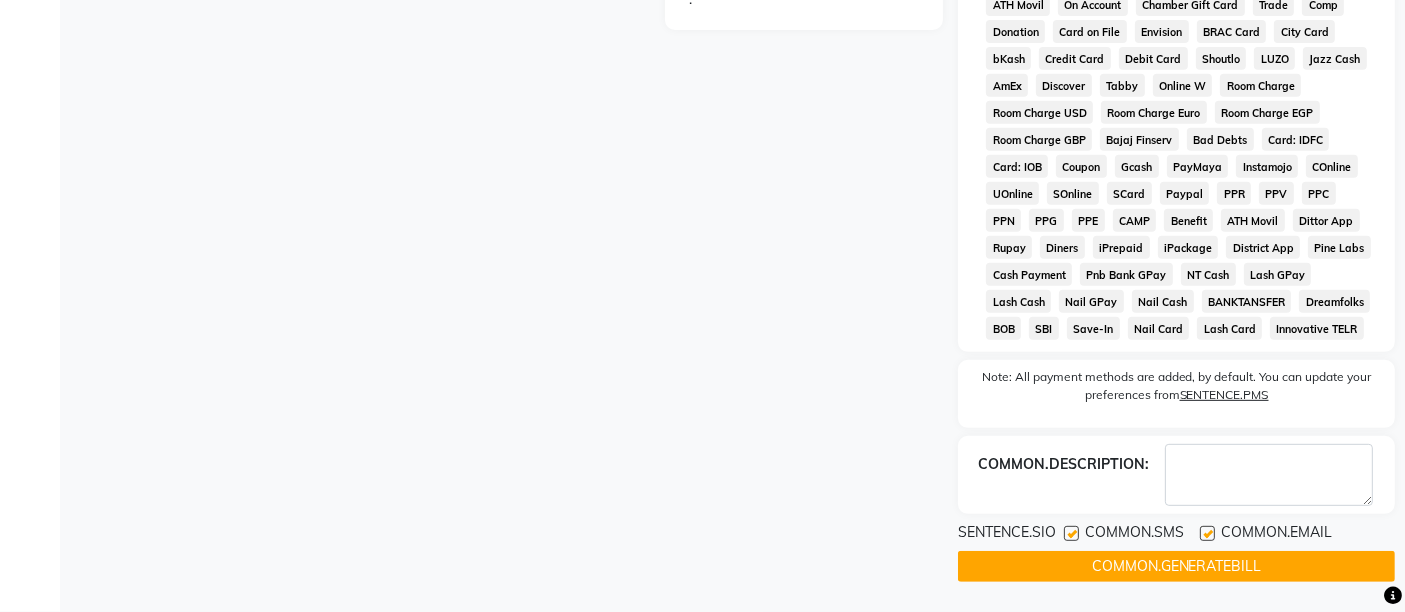 scroll, scrollTop: 890, scrollLeft: 0, axis: vertical 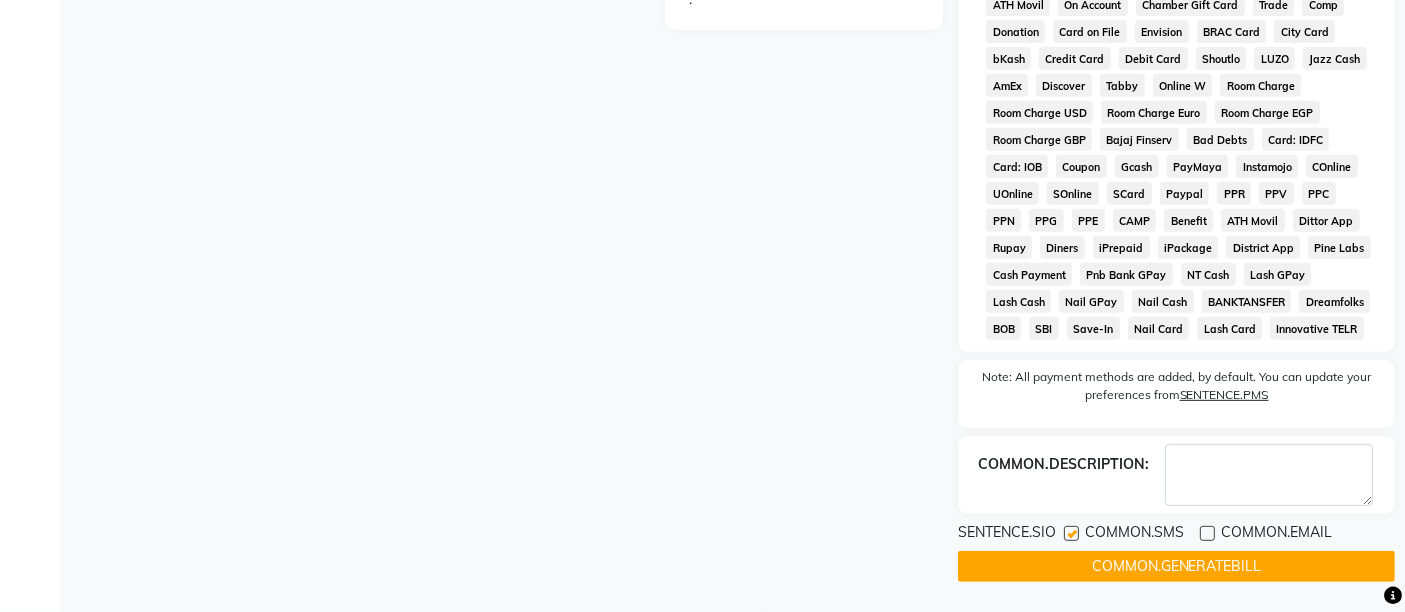 click 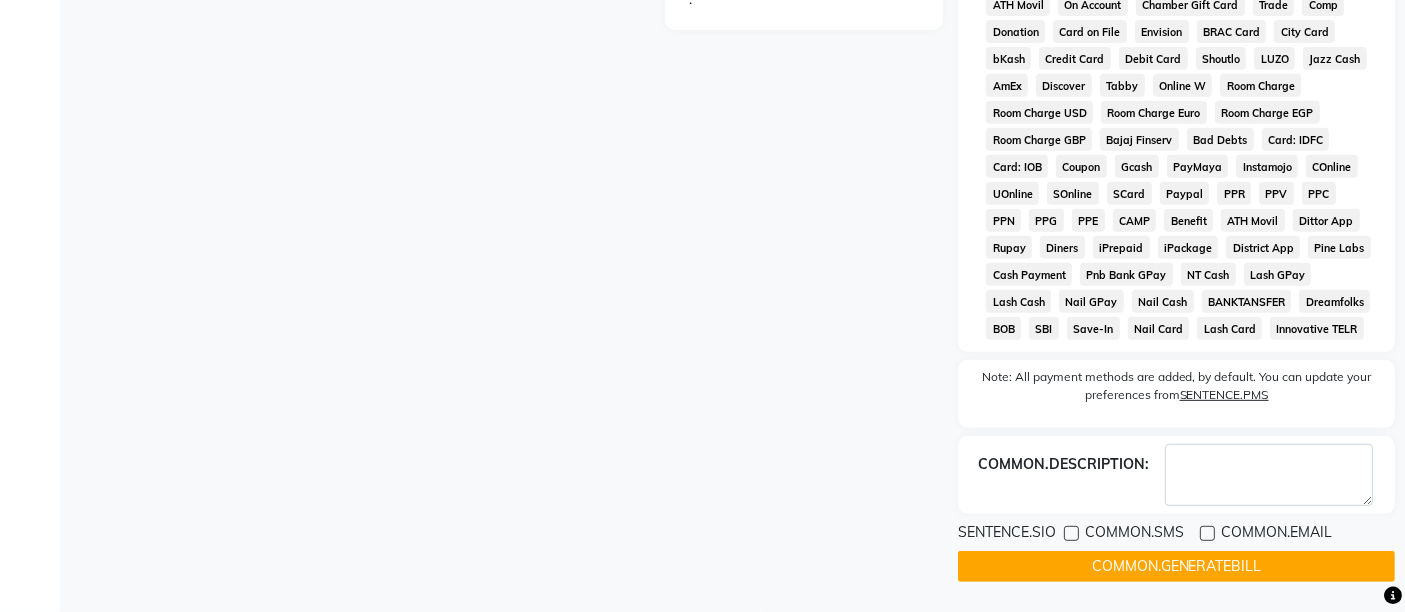 click on "COMMON.GENERATEBILL" 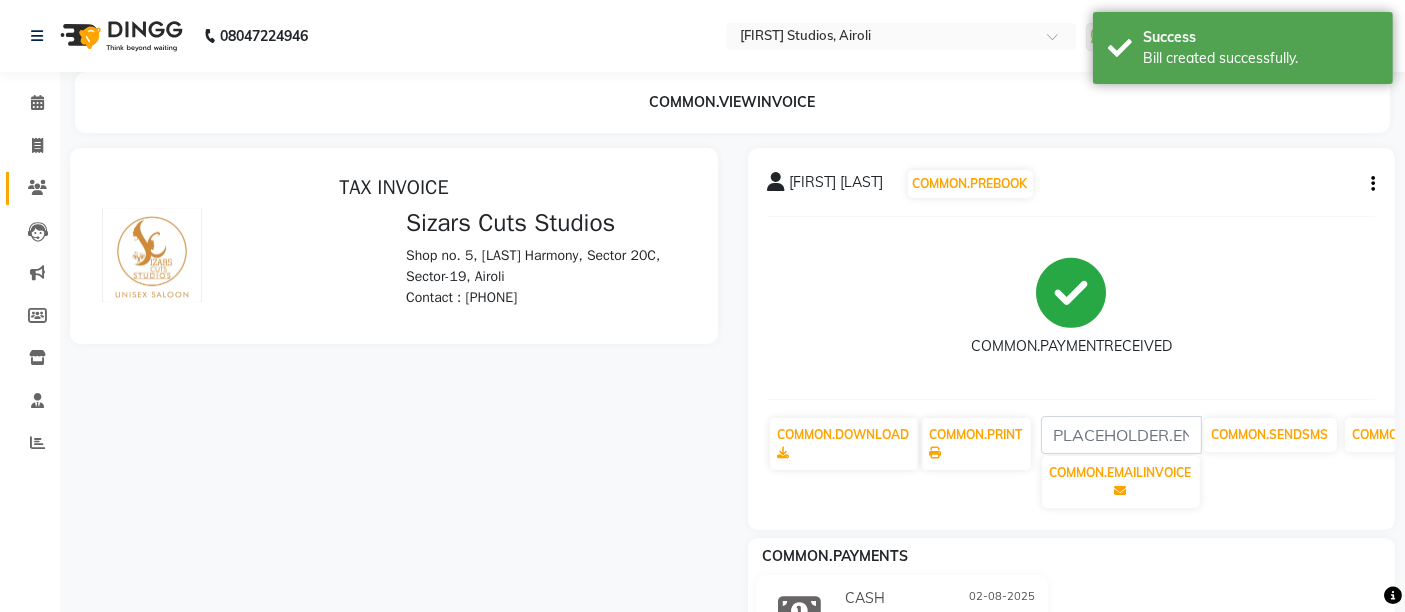scroll, scrollTop: 0, scrollLeft: 0, axis: both 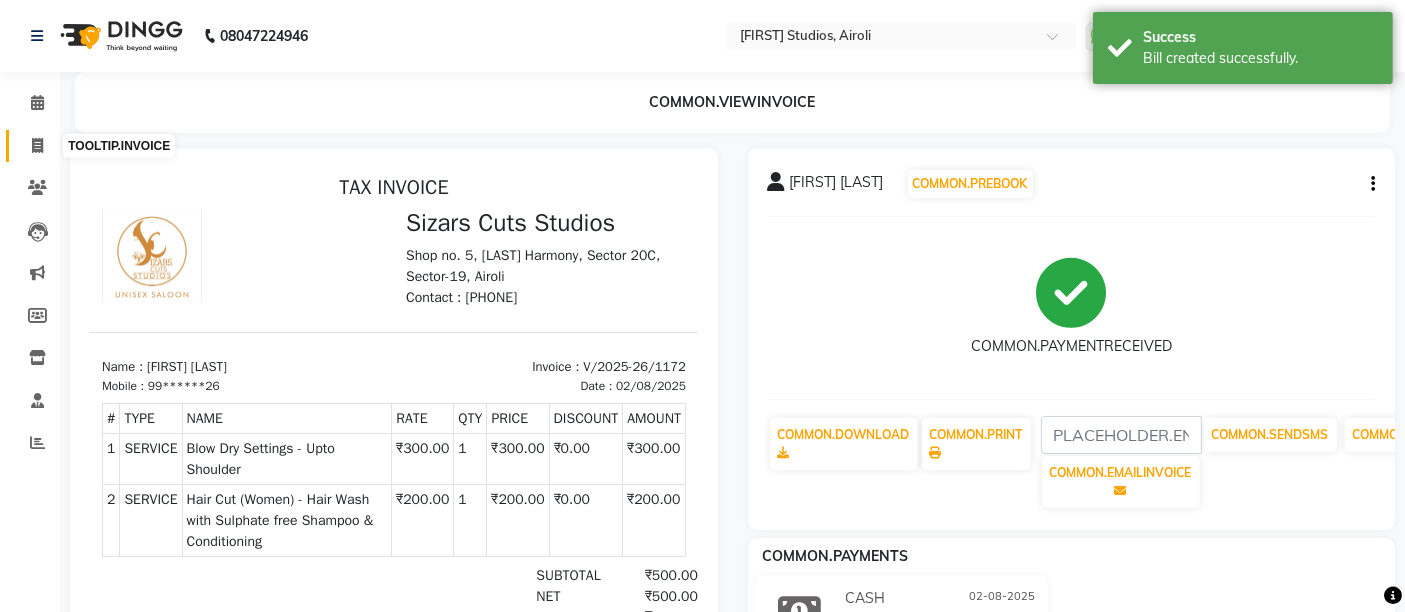 click 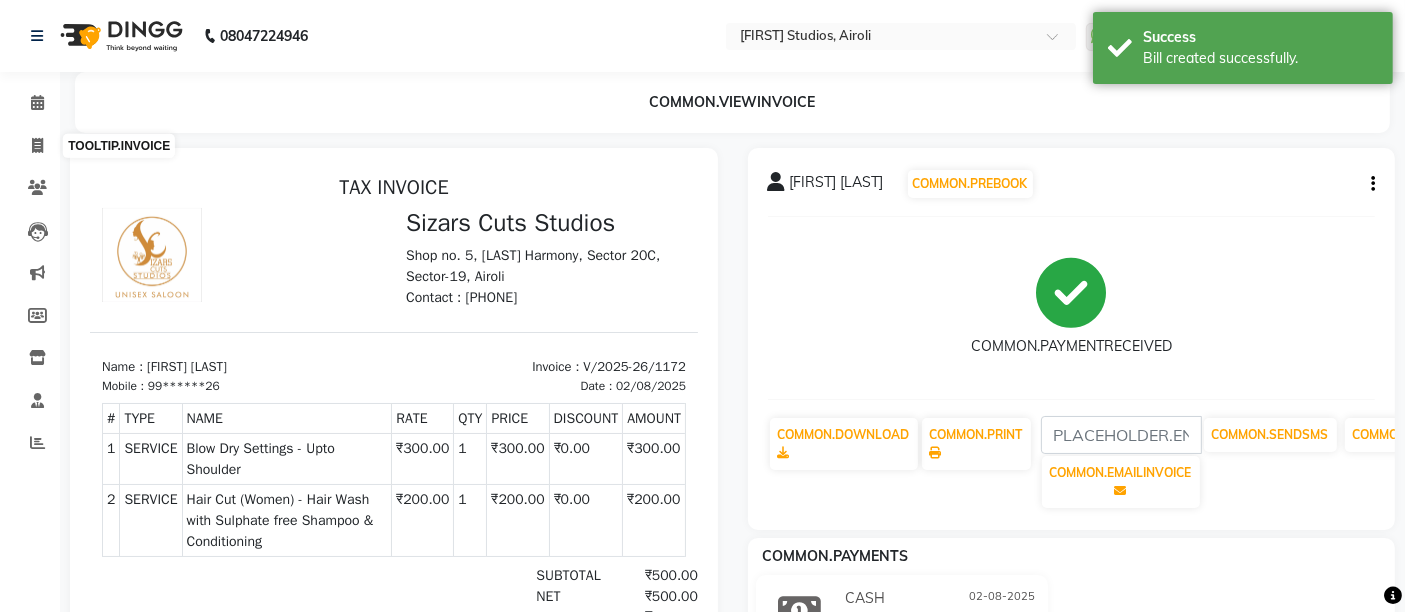 select on "5579" 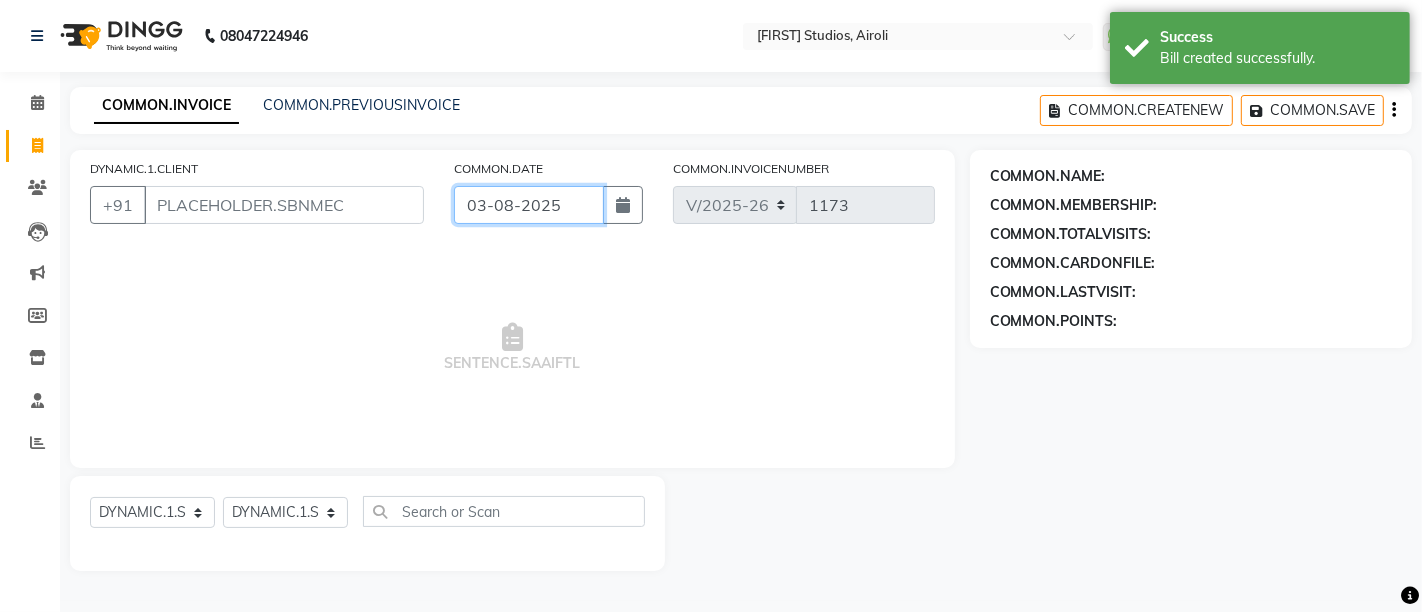 click on "03-08-2025" 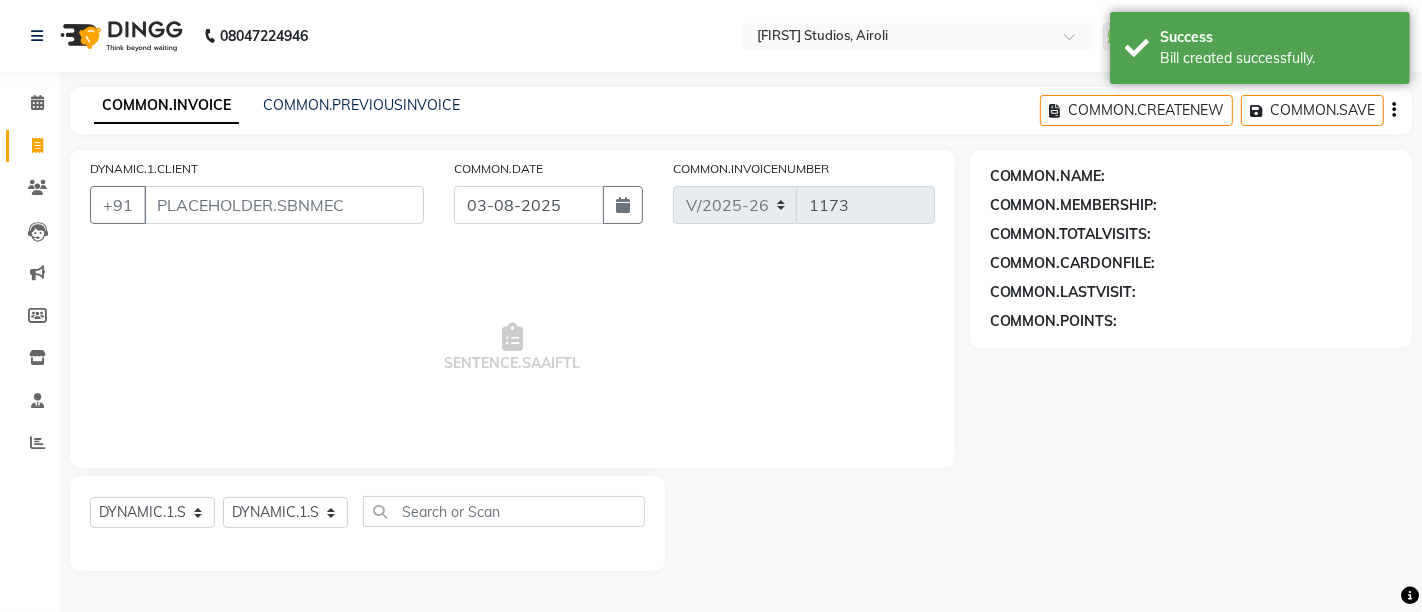 select on "8" 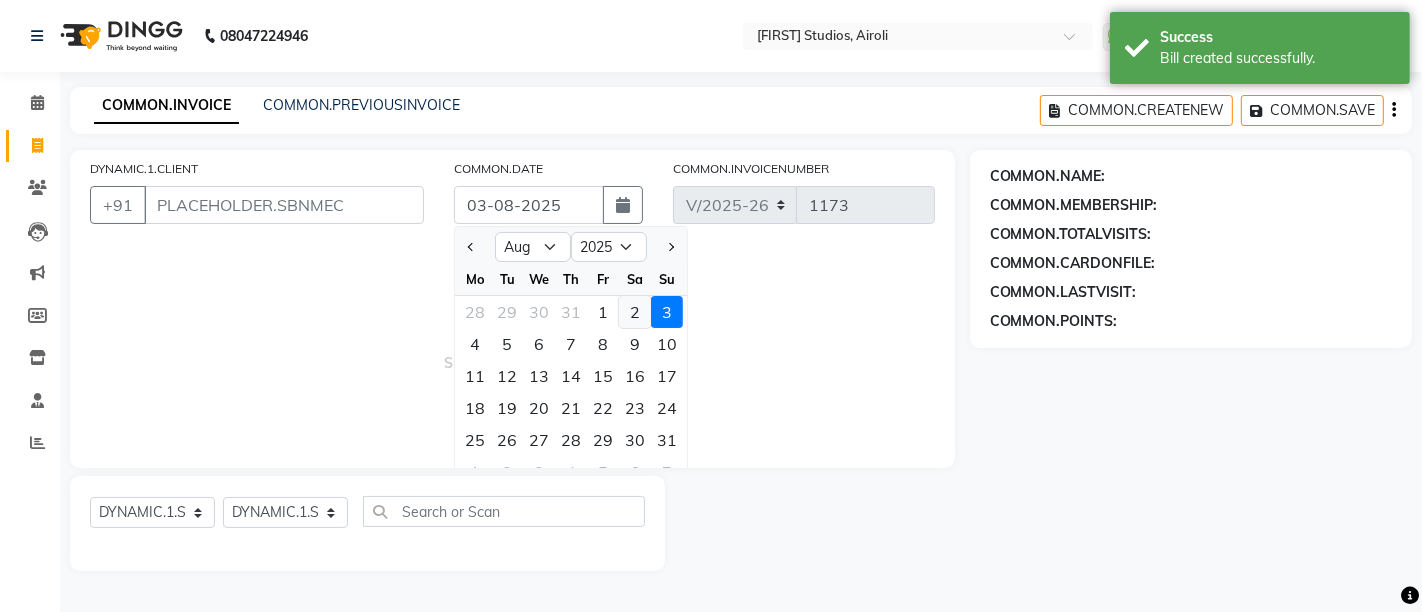 click on "2" 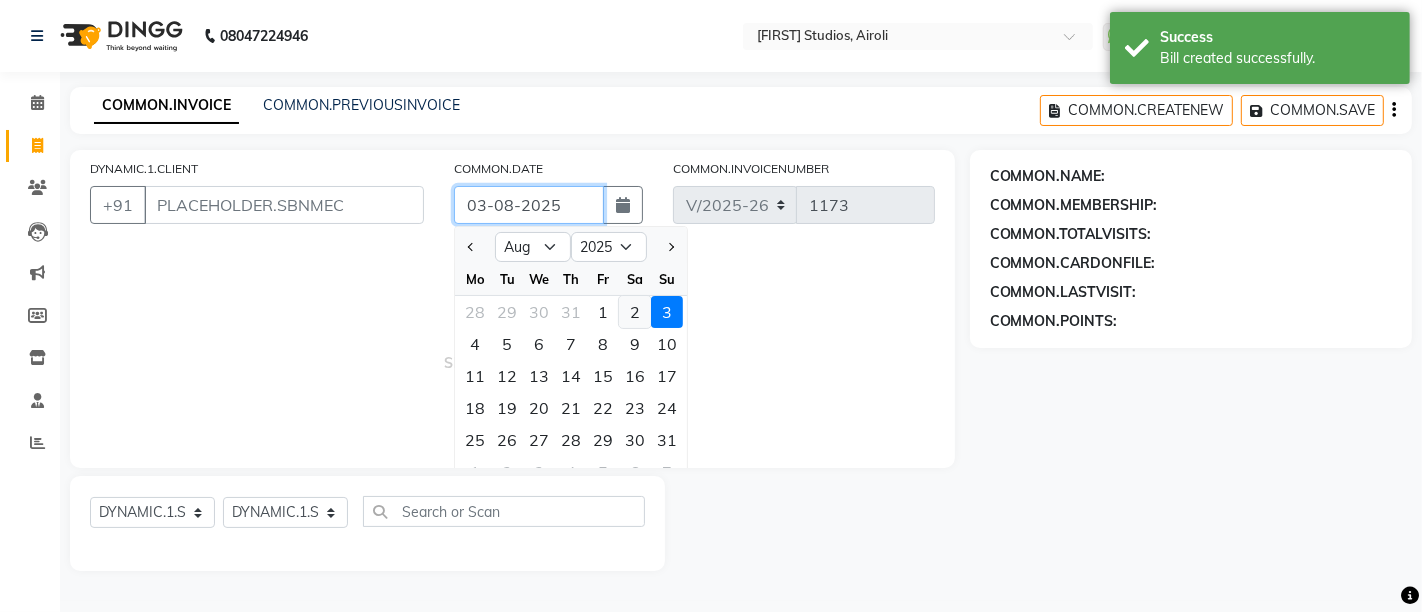 type on "02-08-2025" 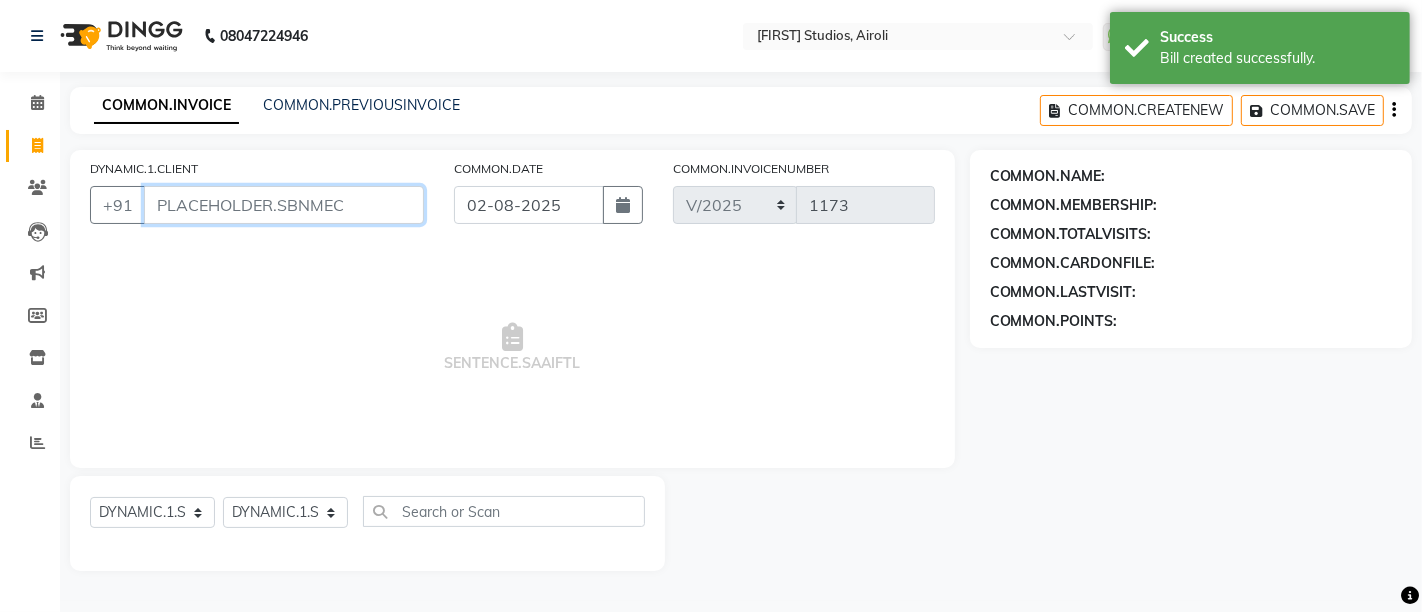 click on "DYNAMIC.1.CLIENT" at bounding box center (284, 205) 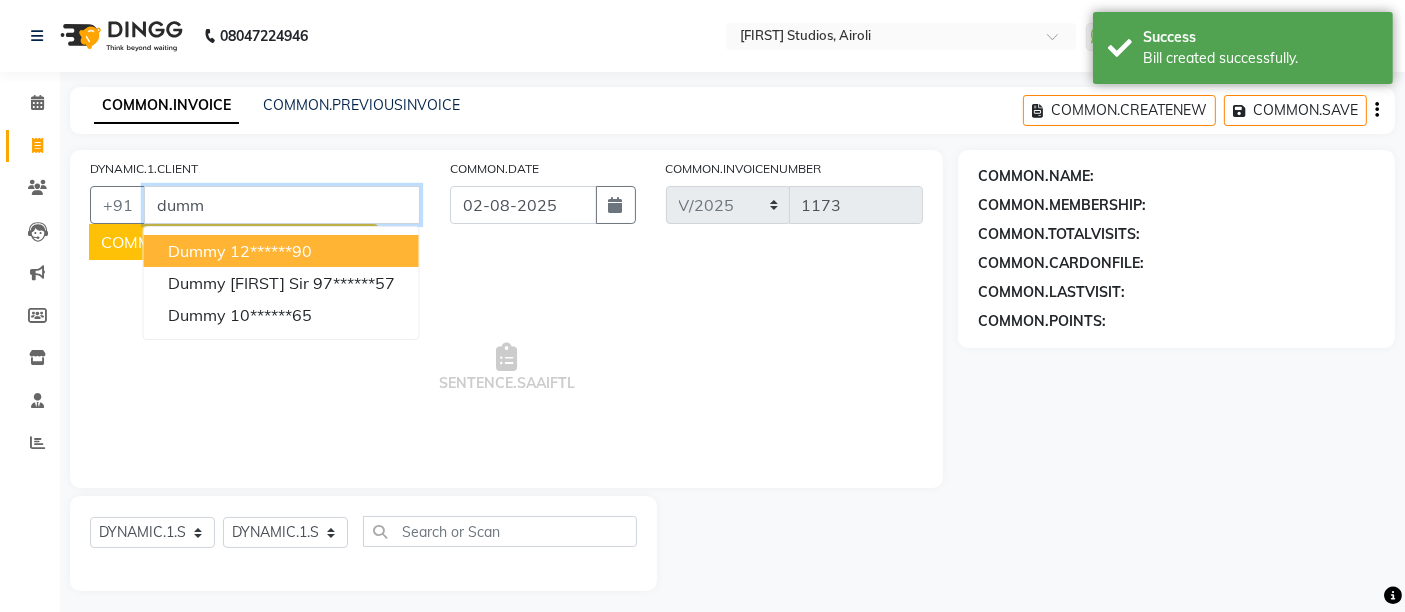 click on "12******90" at bounding box center (271, 251) 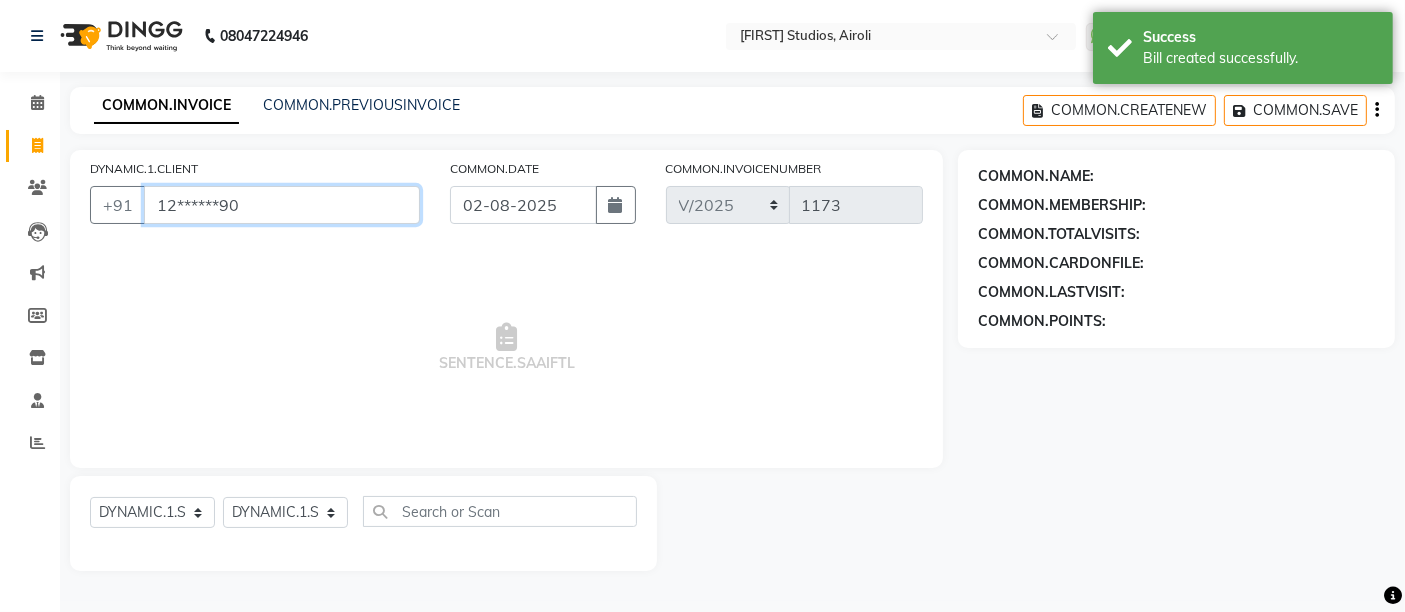 type on "12******90" 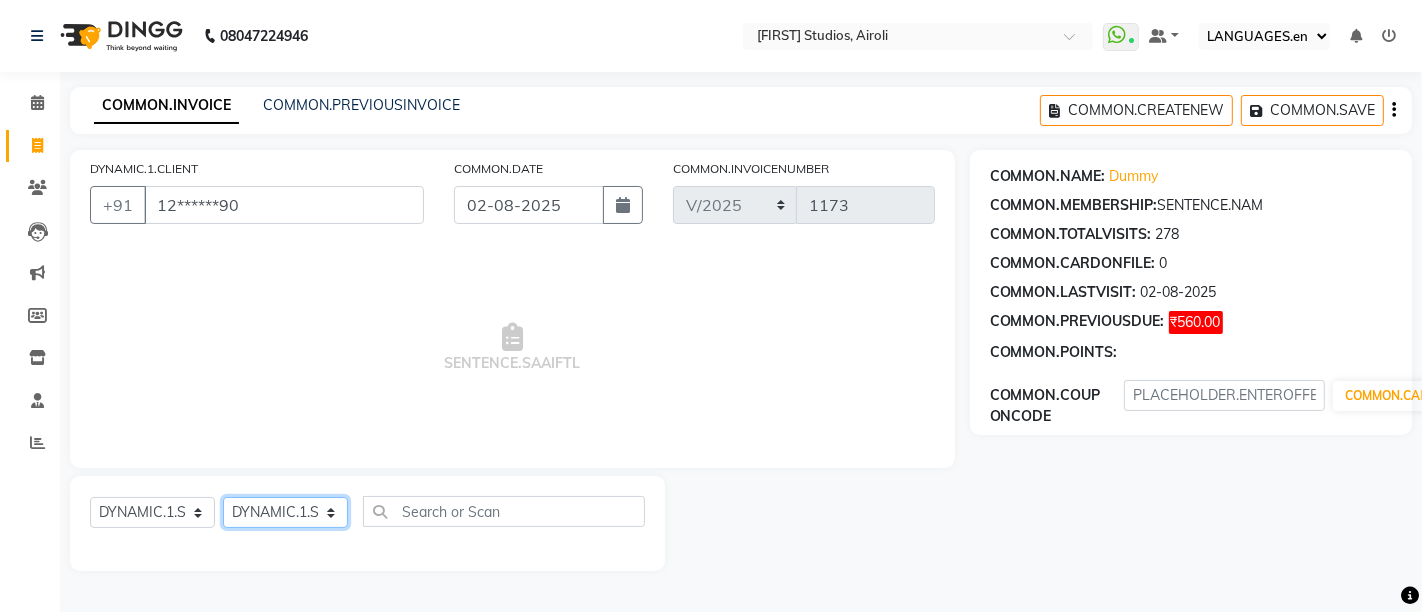 click on "DYNAMIC.1.SELECTSTYLIST Admin [FIRST] [LAST]  [FIRST] [LAST] [FIRST] [LAST] [FIRST] [FIRST] [LAST]" 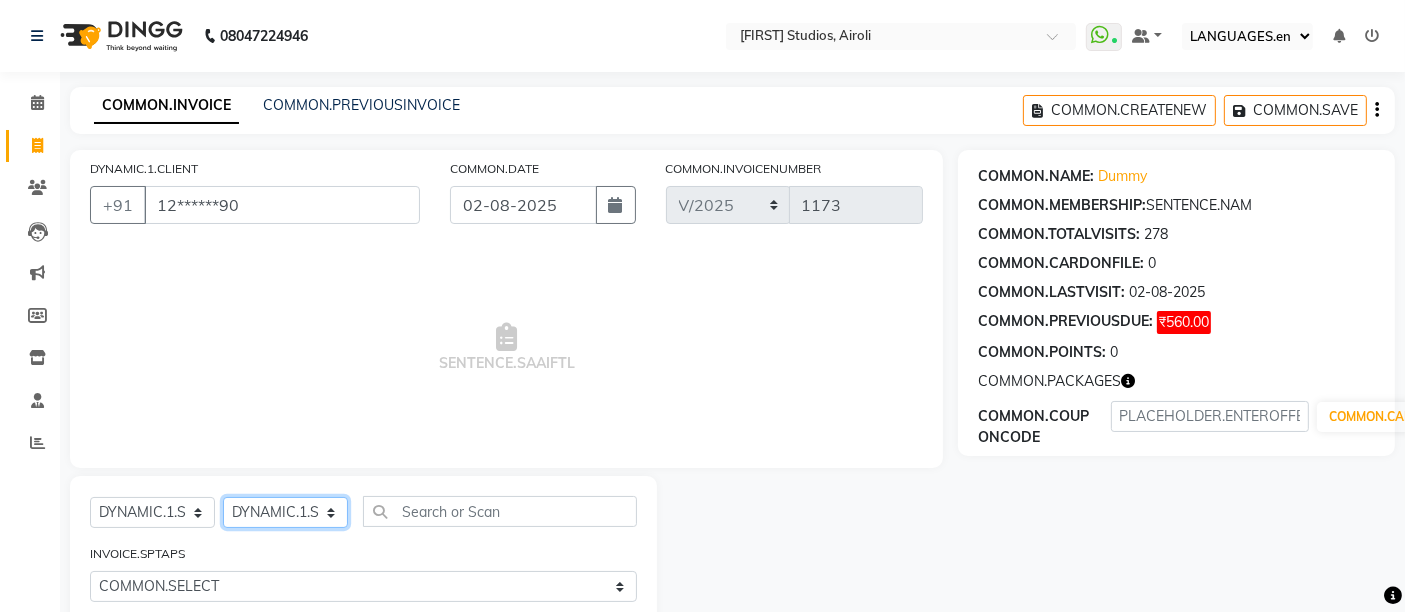 select on "37987" 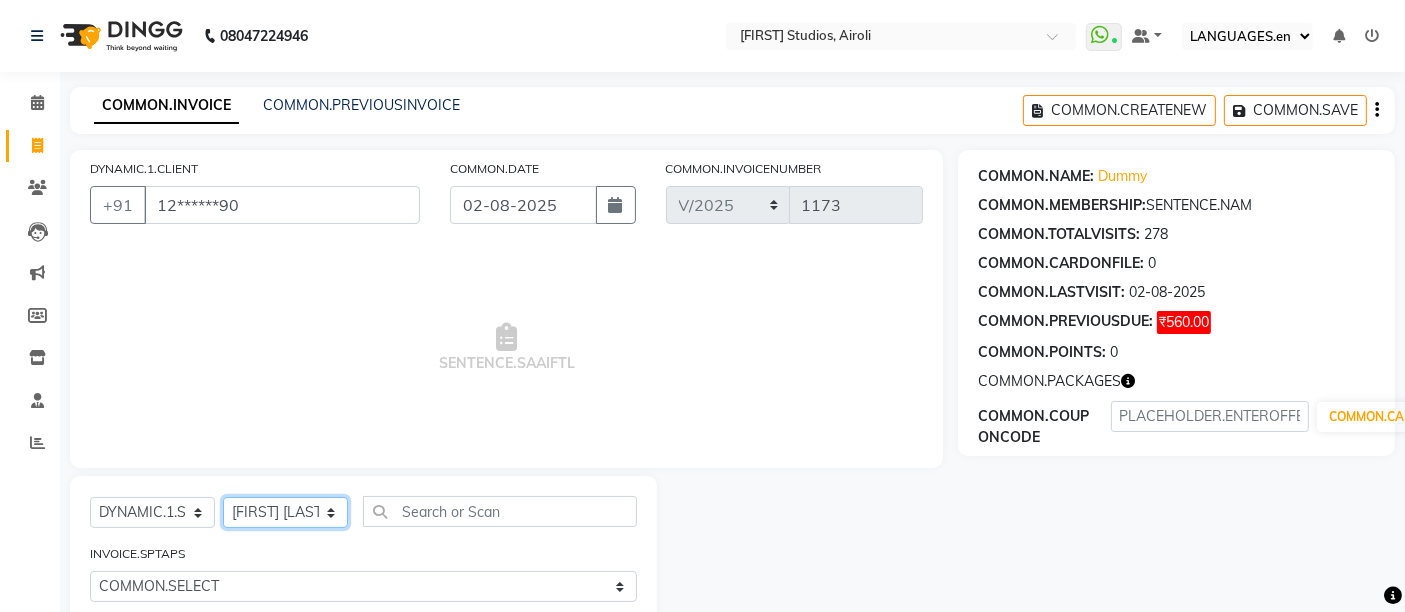click on "DYNAMIC.1.SELECTSTYLIST Admin [FIRST] [LAST]  [FIRST] [LAST] [FIRST] [LAST] [FIRST] [FIRST] [LAST]" 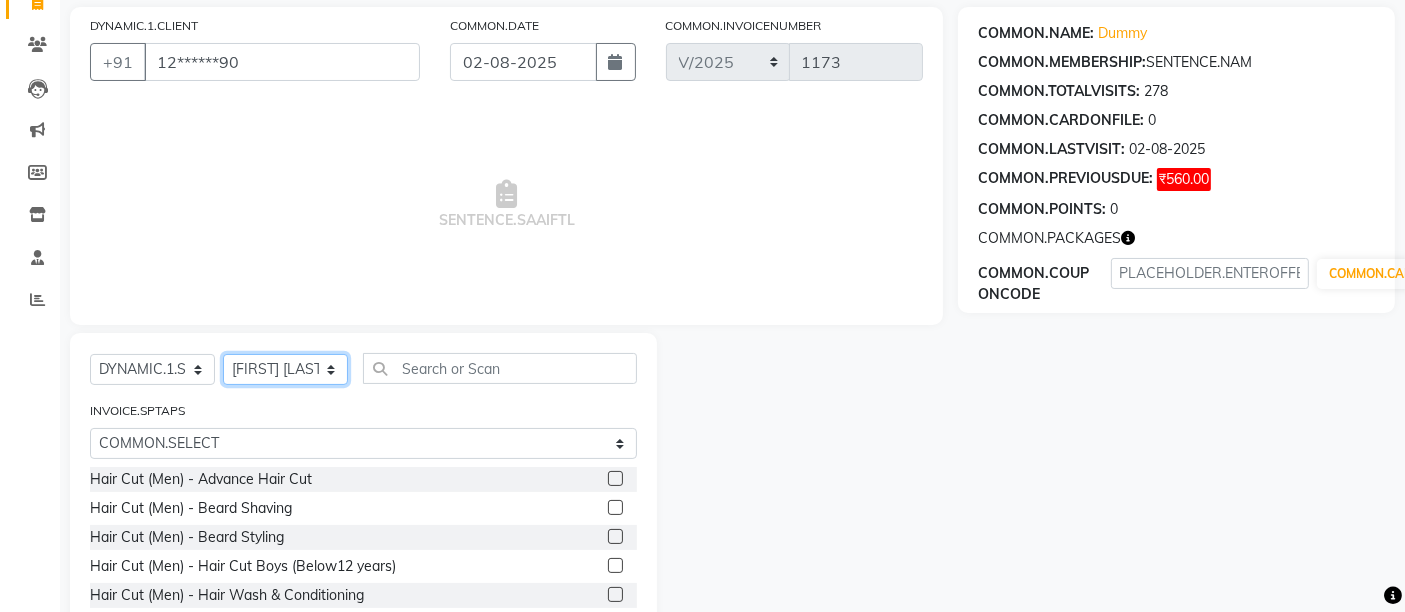 scroll, scrollTop: 255, scrollLeft: 0, axis: vertical 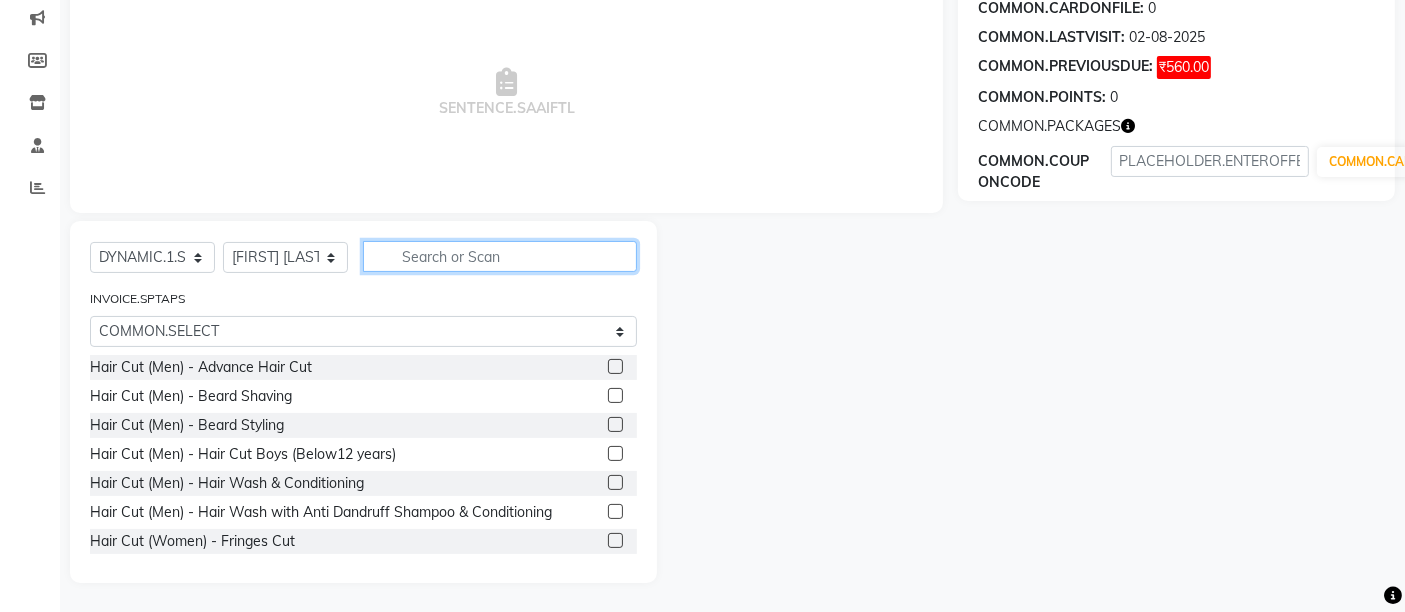 click 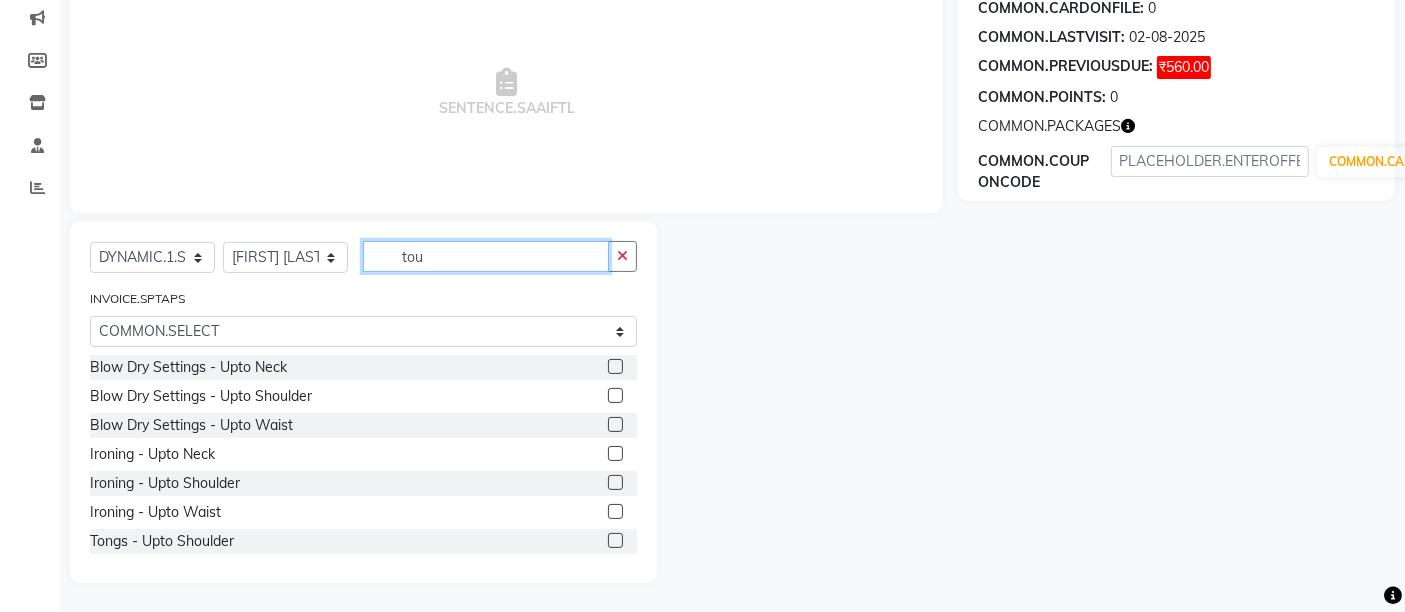 scroll, scrollTop: 113, scrollLeft: 0, axis: vertical 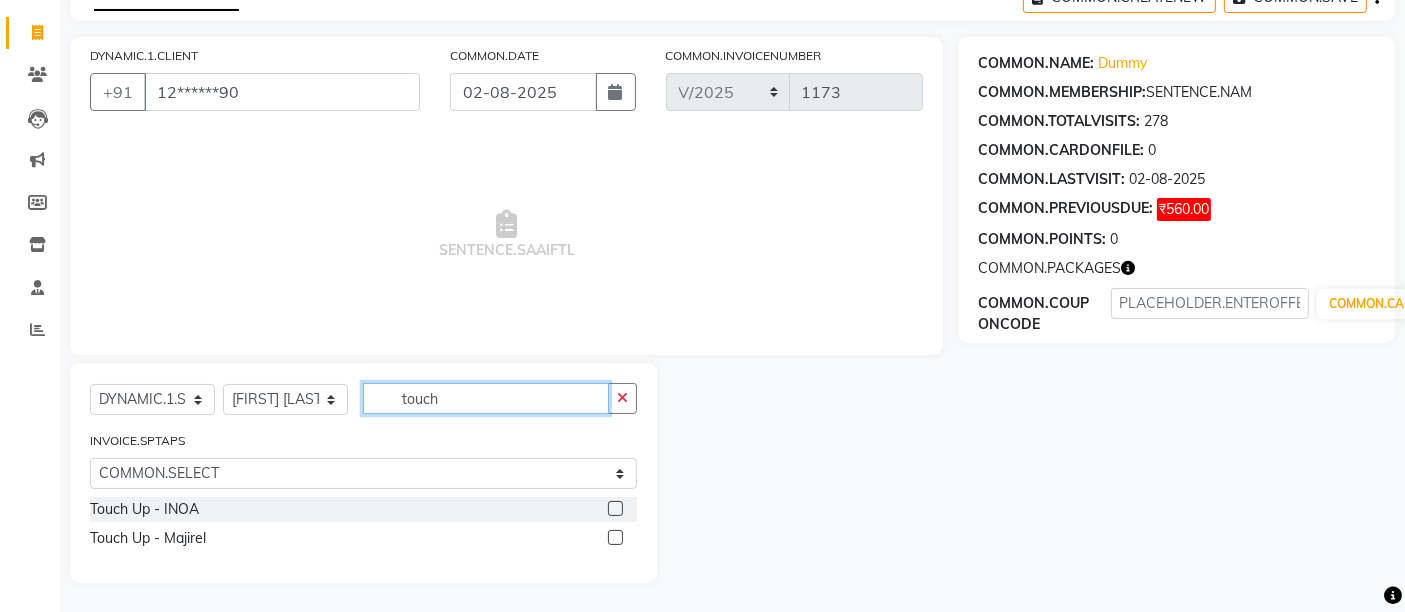 type on "touch" 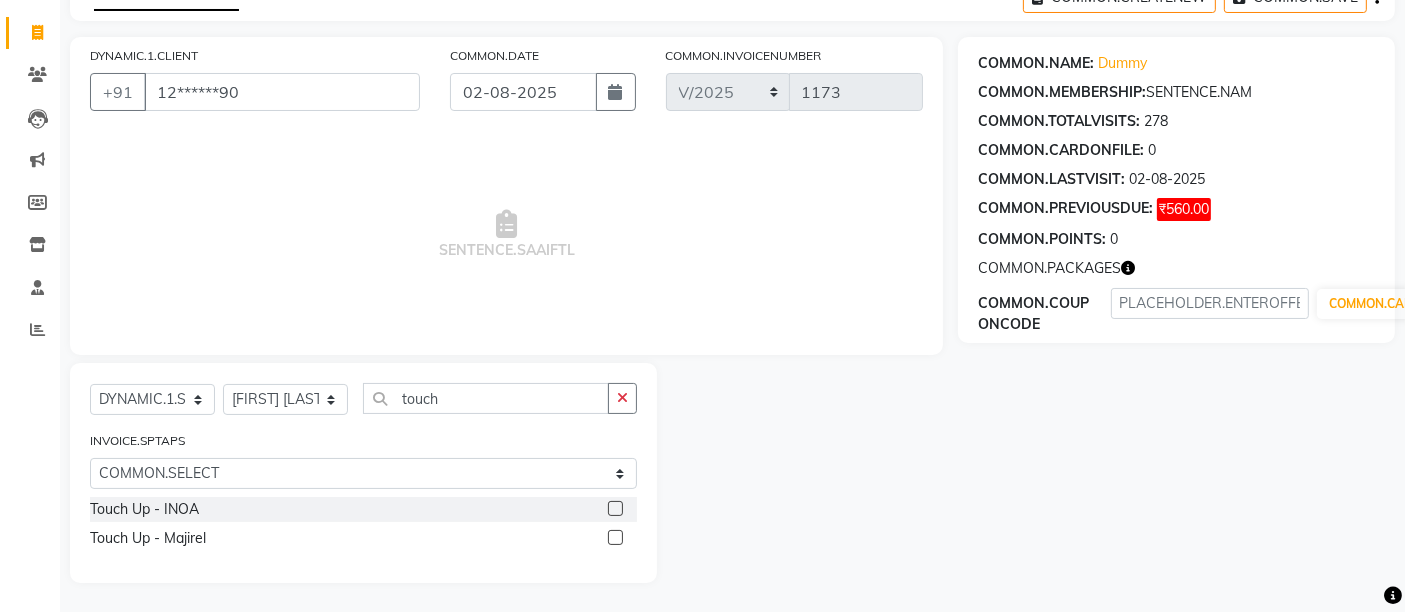 click 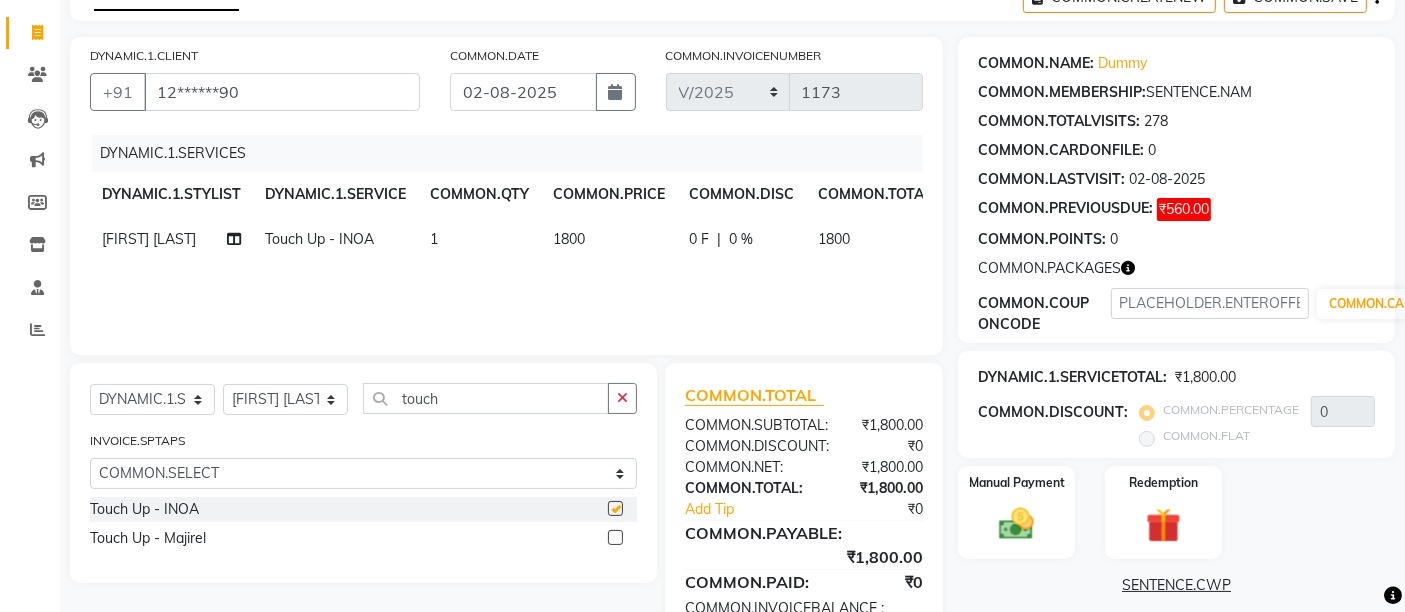 checkbox on "false" 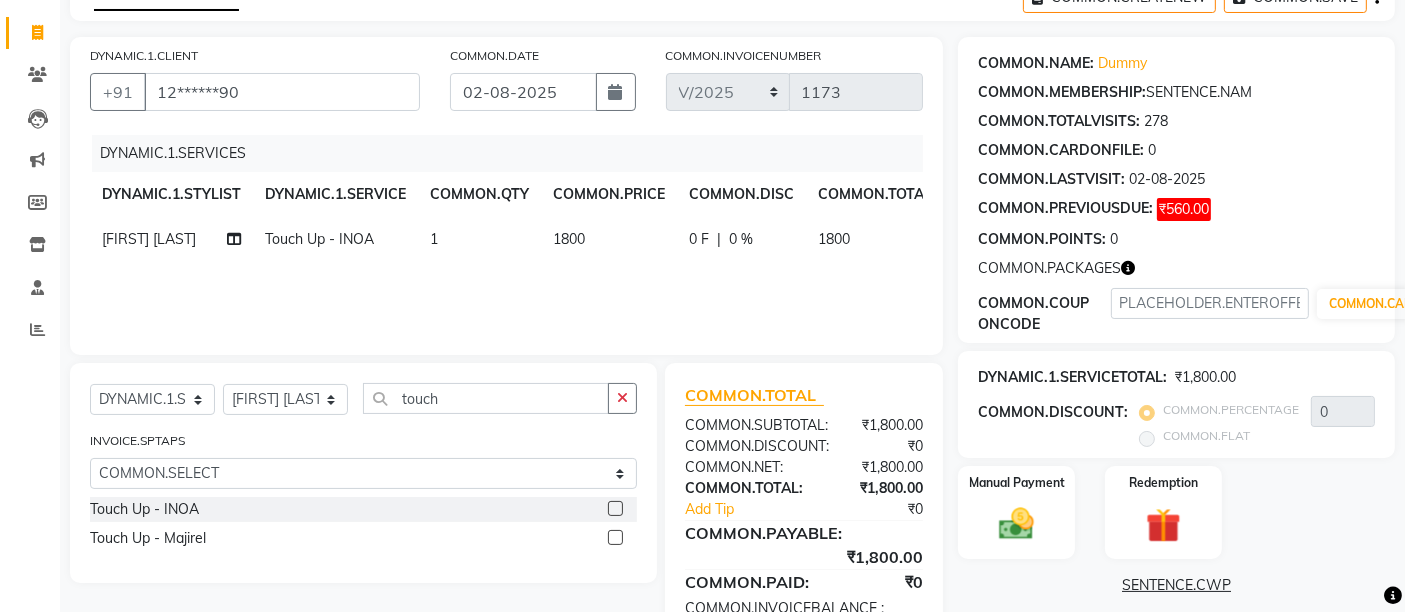 click on "1800" 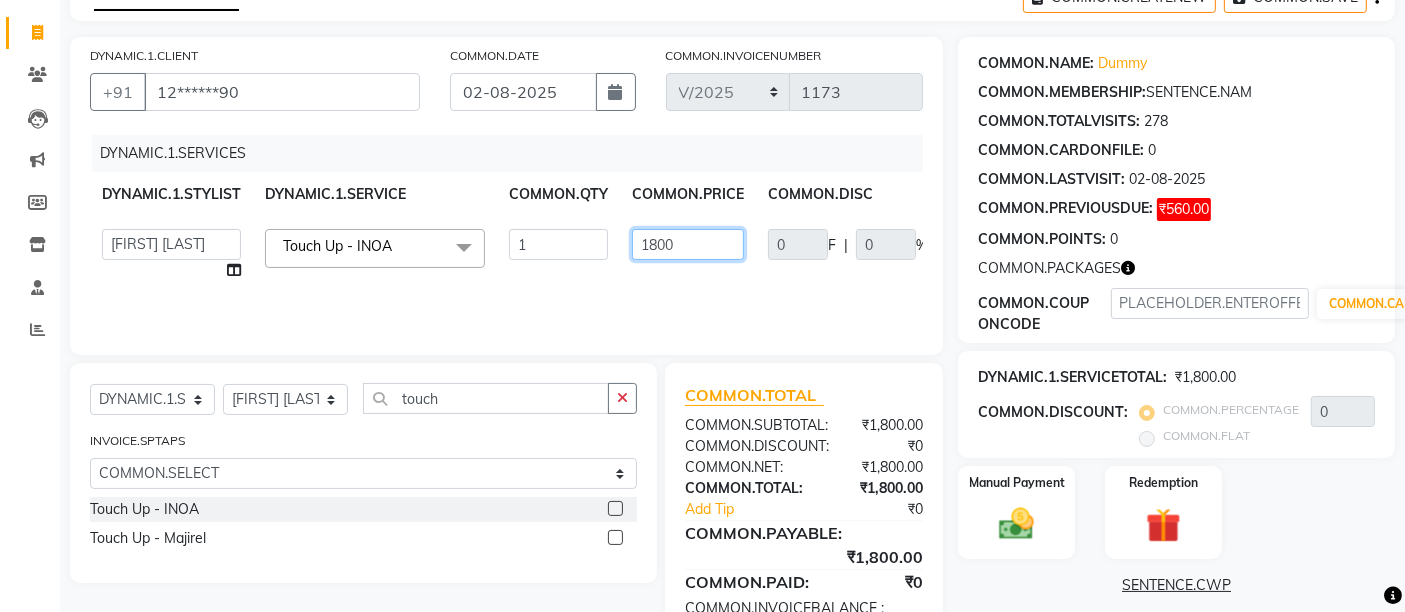 click on "1800" 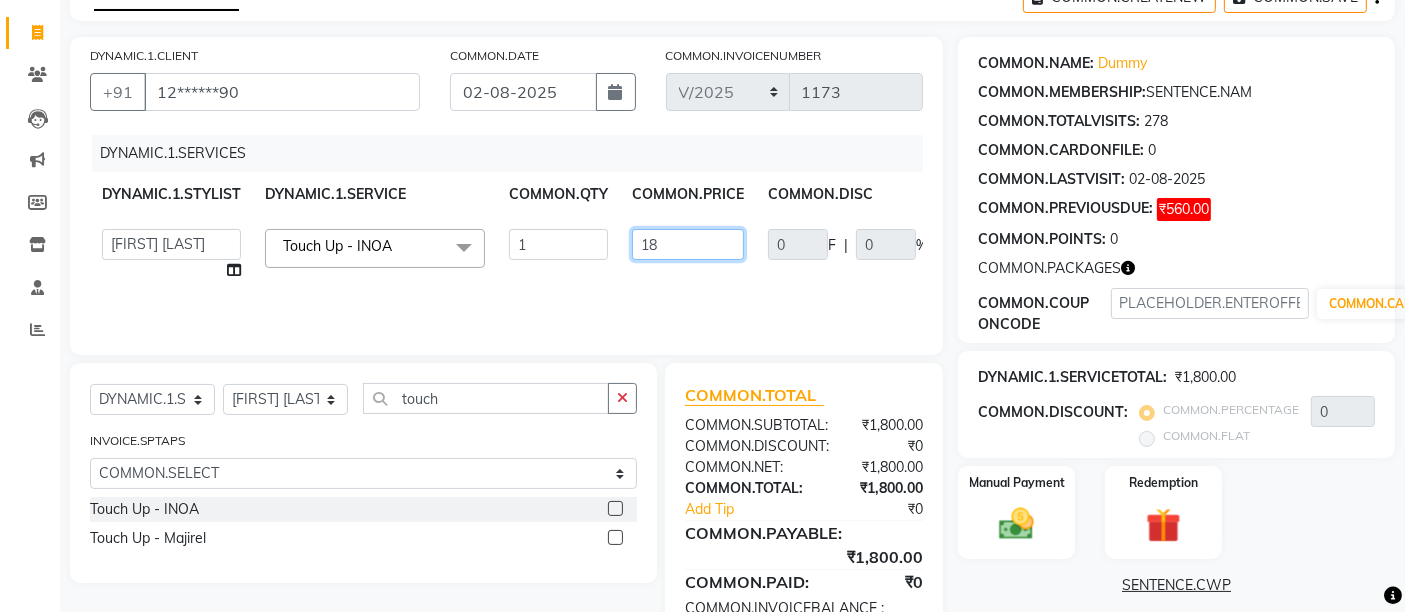 type on "1" 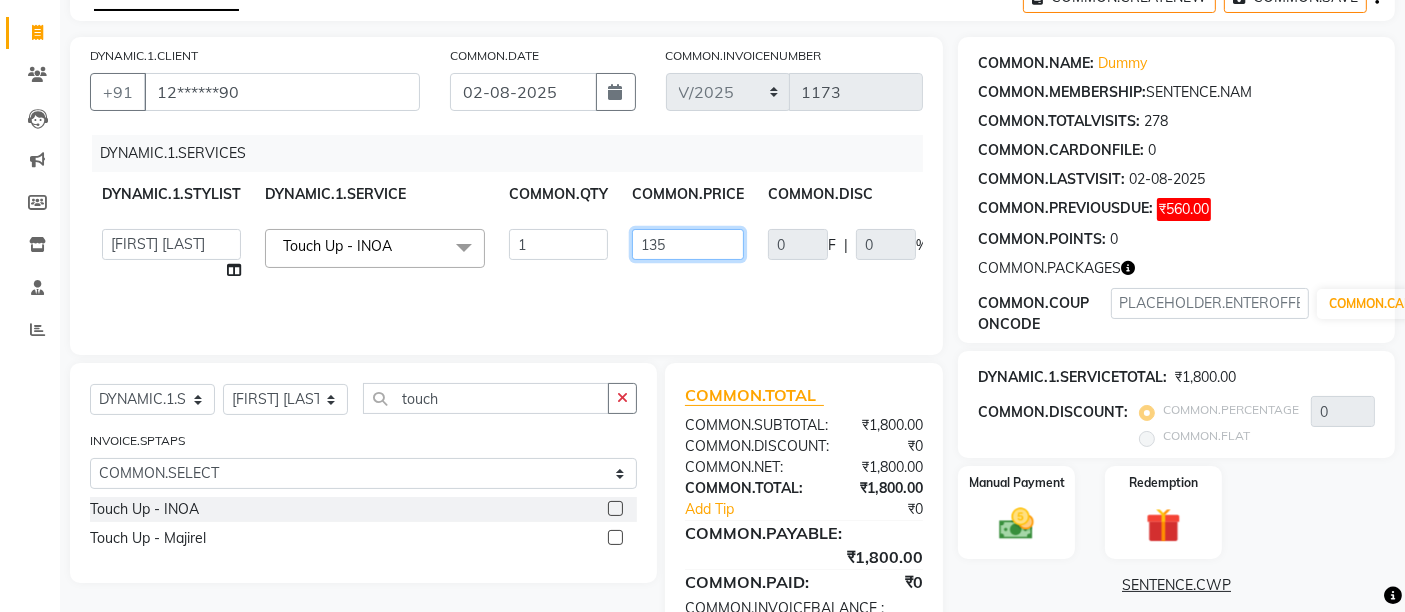type on "1350" 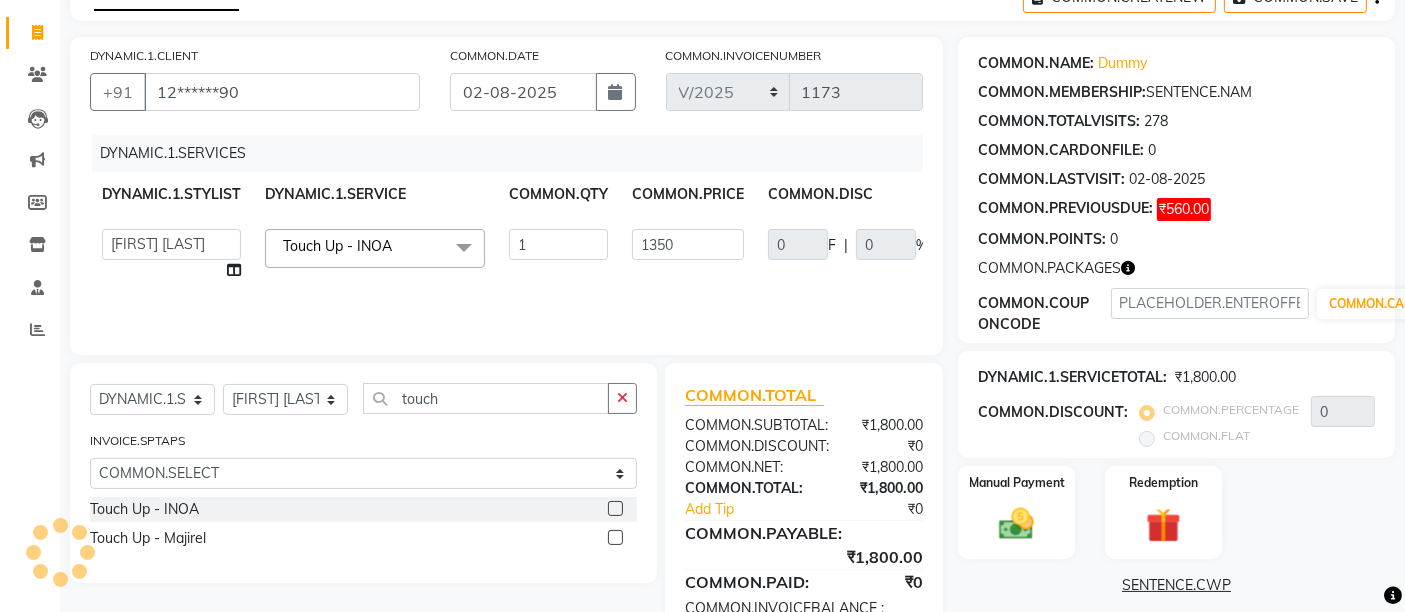 click on "DYNAMIC.1.SERVICES DYNAMIC.1.STYLIST DYNAMIC.1.SERVICE COMMON.QTY COMMON.PRICE COMMON.DISC COMMON.TOTAL COMMON.ACTION  Admin   [FIRST] [LAST]    [FIRST] [LAST]   [FIRST] [LAST]   [FIRST] [LAST]  Touch Up - INOA  x Hair Cut (Men) - Advance Hair Cut Hair Cut (Men) - Beard Shaving Hair Cut (Men) - Beard Styling Hair Cut (Men) - Hair Cut Boys (Below12 years) Hair Cut (Men) - Hair Wash & Conditioning Hair Cut (Men) - Hair Wash with Anti Dandruff Shampoo & Conditioning Hair Cut (Women) - Fringes Cut Hair Cut (Women) - Basic Hair Cut Hair Cut (Women) - Hair Cut Girls (Below 12 years) Hair Cut (Women) - Hair Cut Girls (Advance) Hair Cut (Women) - Women Advance Hair Cut Hair Cut (Women) - Hair Wash with Sulphate free Shampoo & Conditioning Hair Cut (Women) - Hair Wash with Anti Dandruff Shampoo & Conditioning Hair Cut (Women) - Hair Wash with Extenso Shampoo & Conditioning Hair Cut (Women) - Hair Wash with Keratin Shampoo & Conditioning Threading - Eyebrow Threading - Upper Lips Threading - Lower Lips Beard Color" 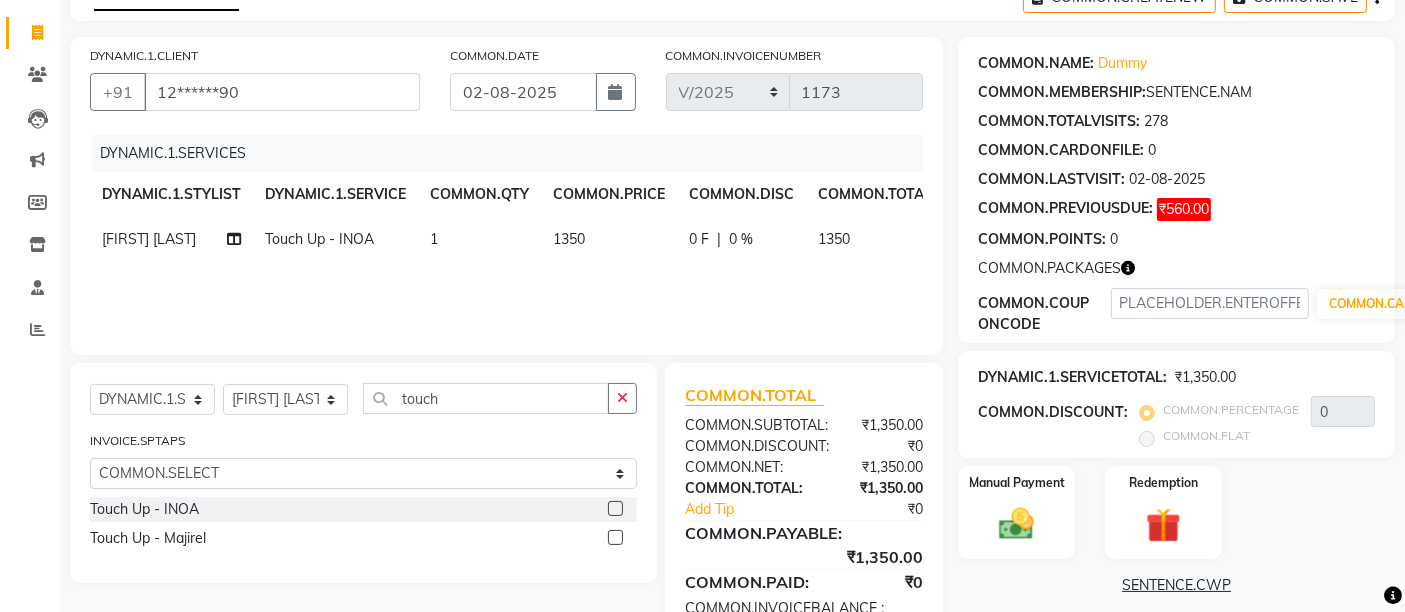 scroll, scrollTop: 210, scrollLeft: 0, axis: vertical 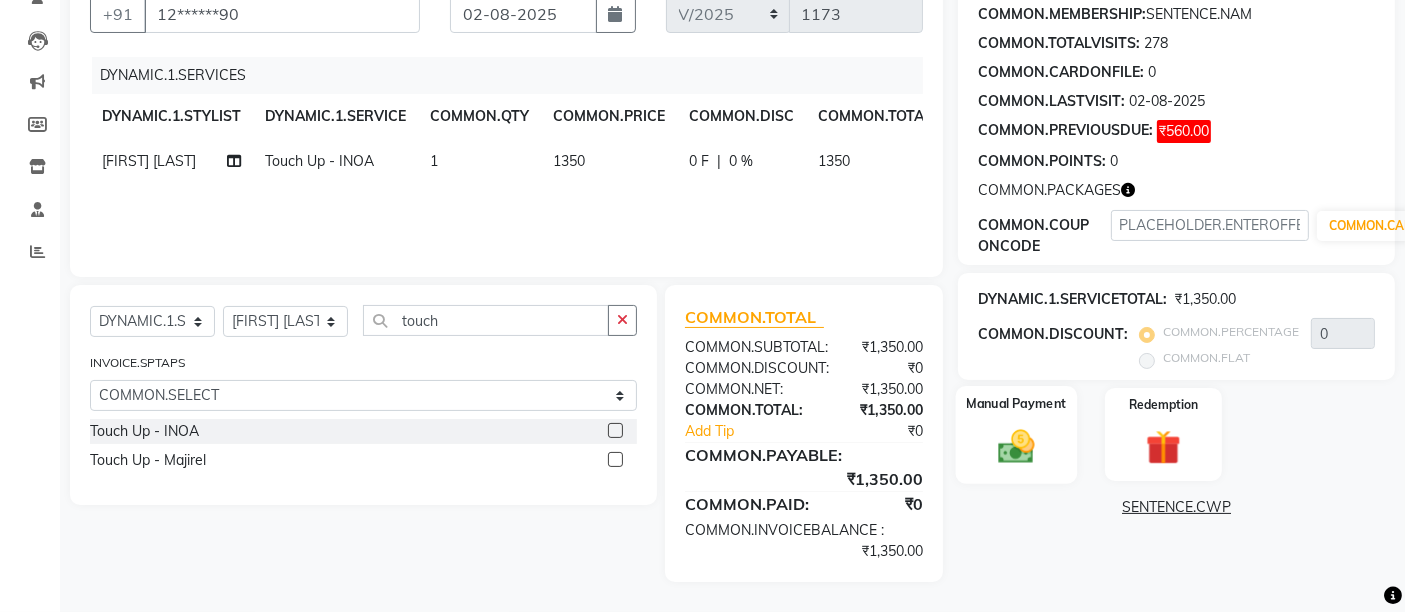 click 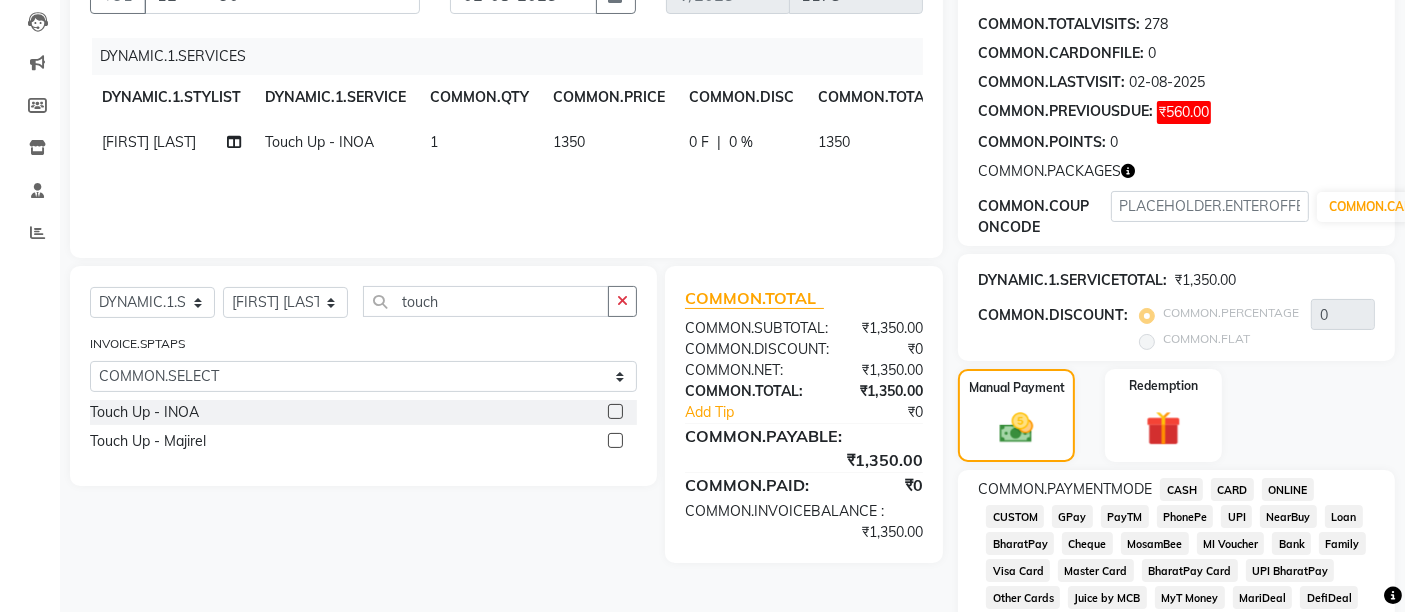 click on "CARD" 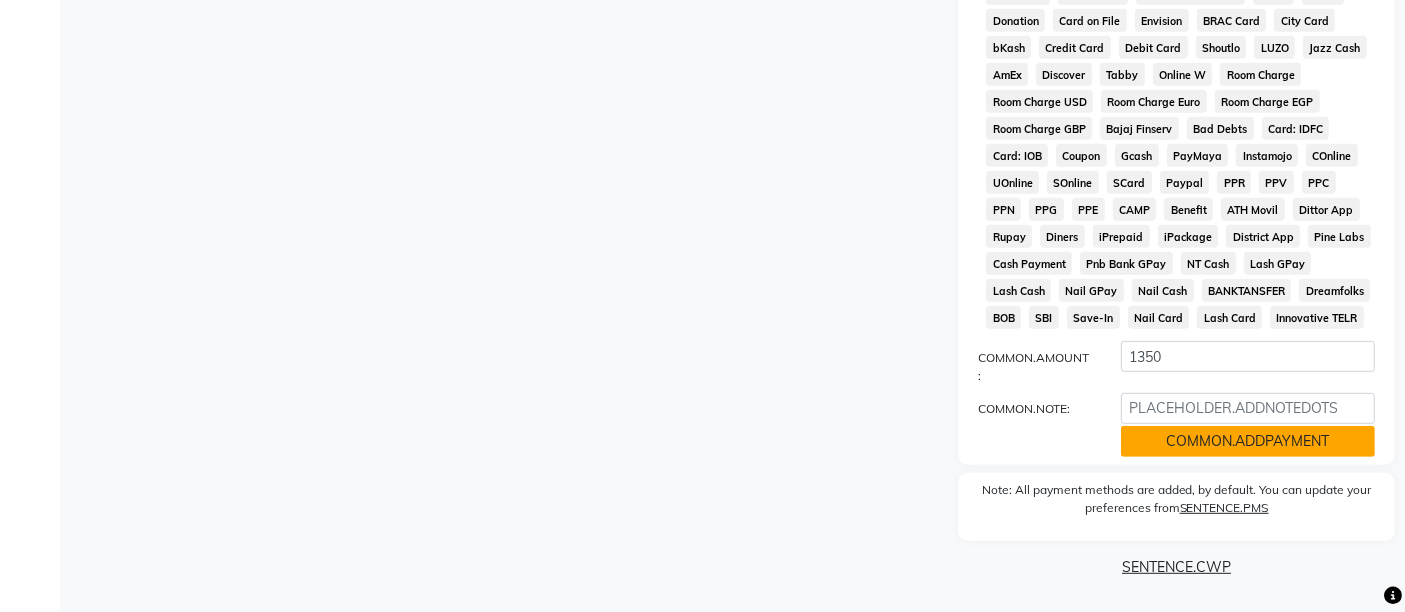 click on "COMMON.ADDPAYMENT" 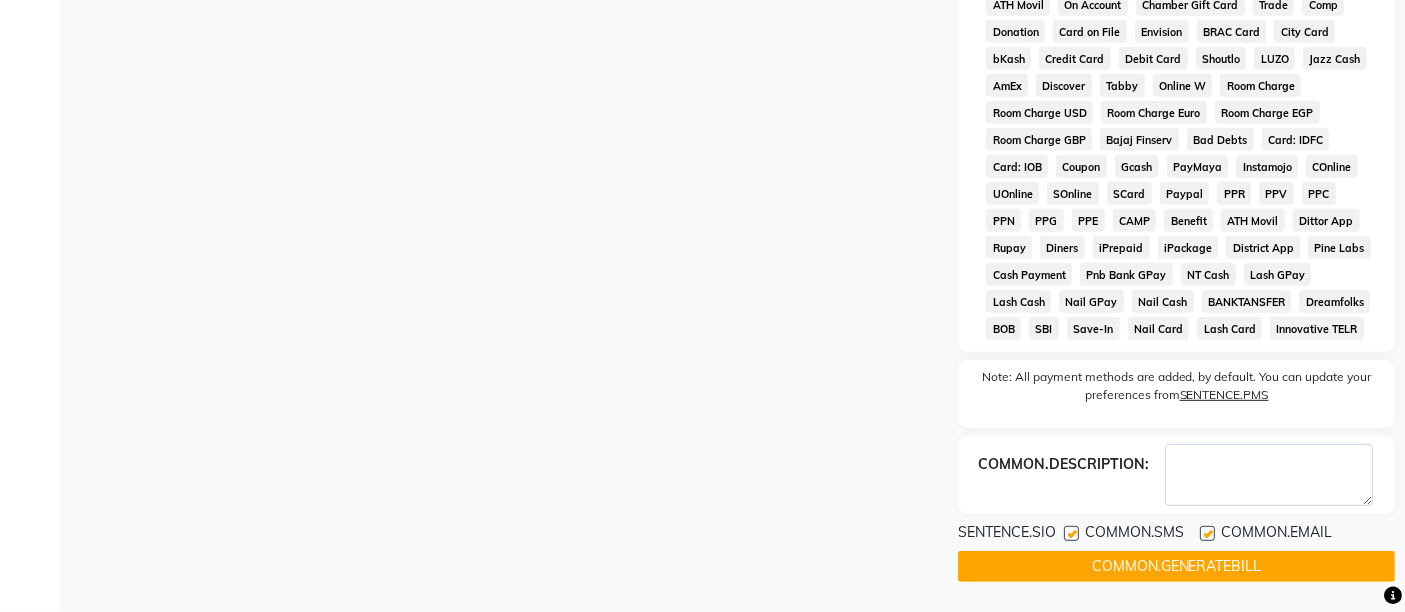 scroll, scrollTop: 942, scrollLeft: 0, axis: vertical 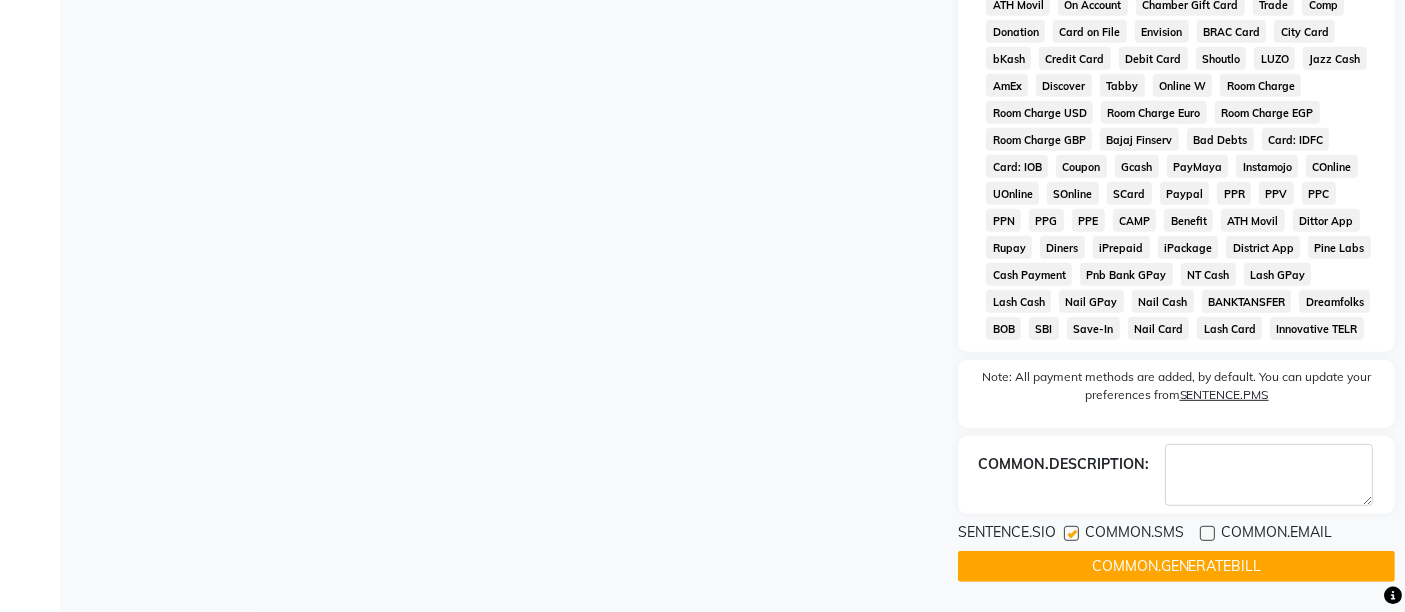click 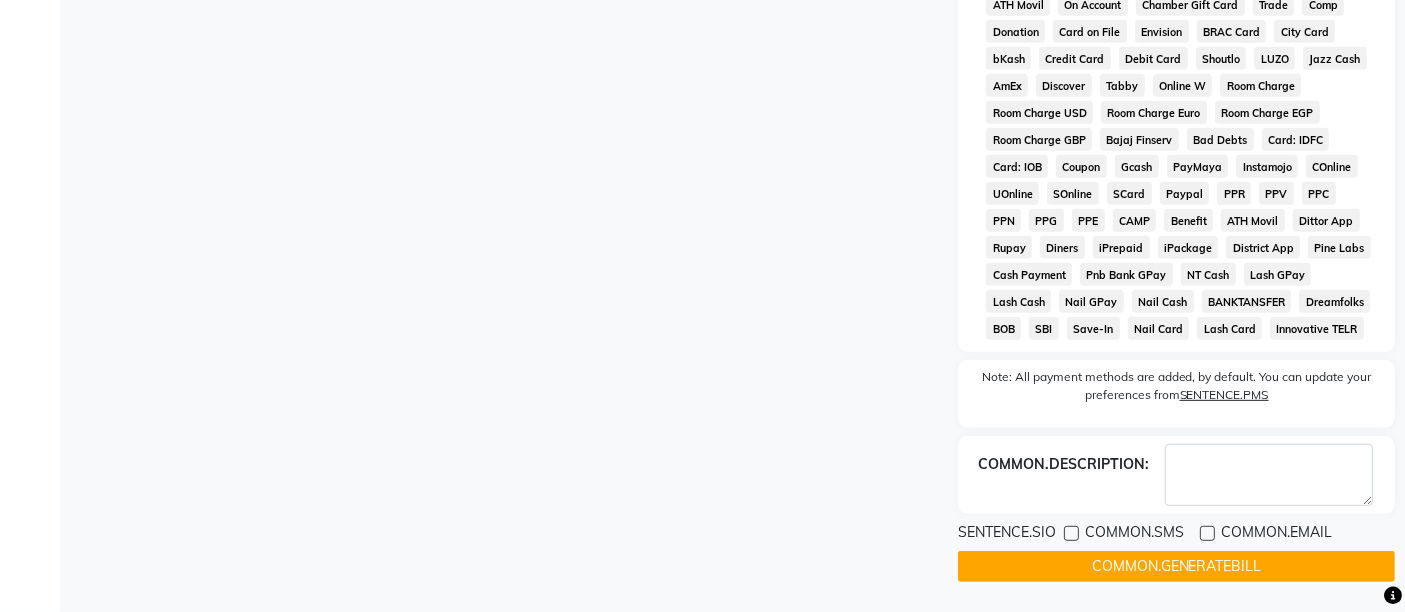 click on "COMMON.GENERATEBILL" 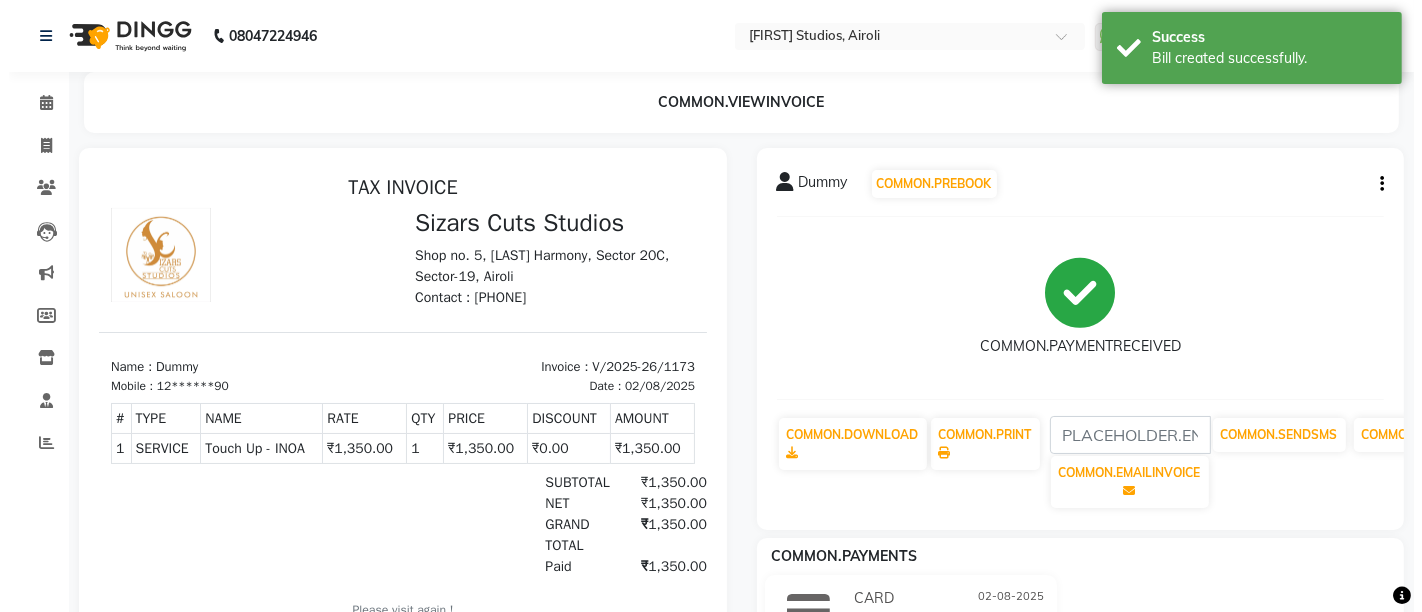 scroll, scrollTop: 0, scrollLeft: 0, axis: both 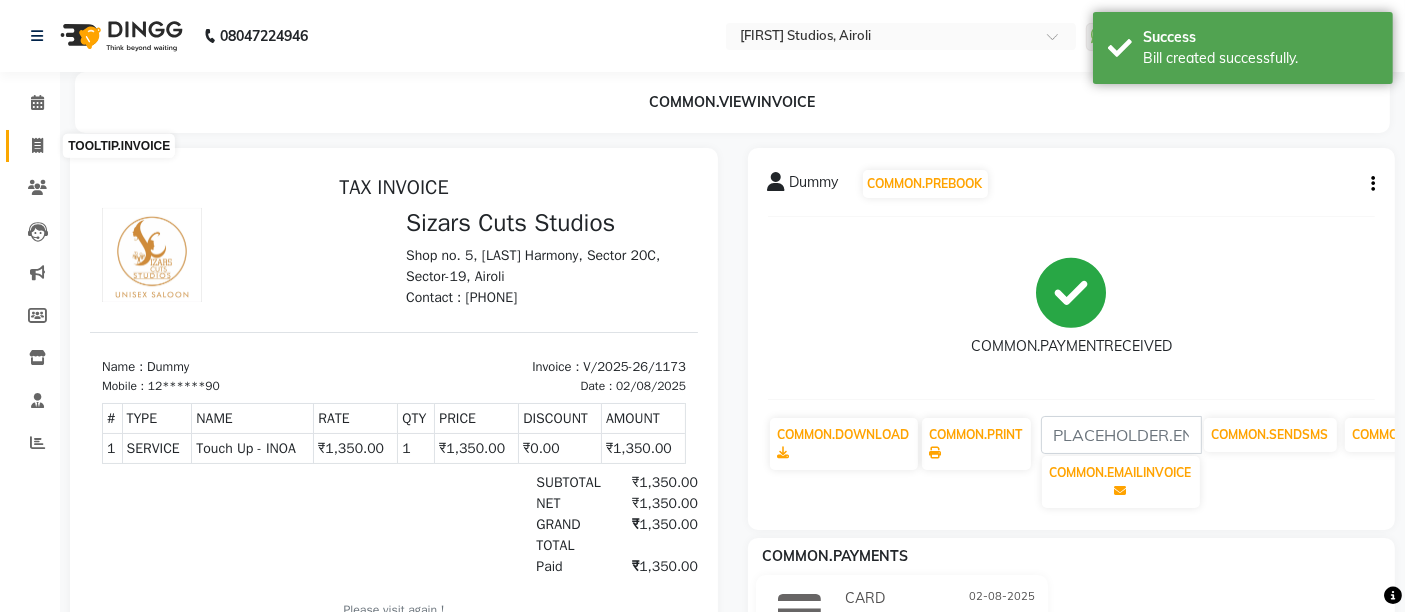 click 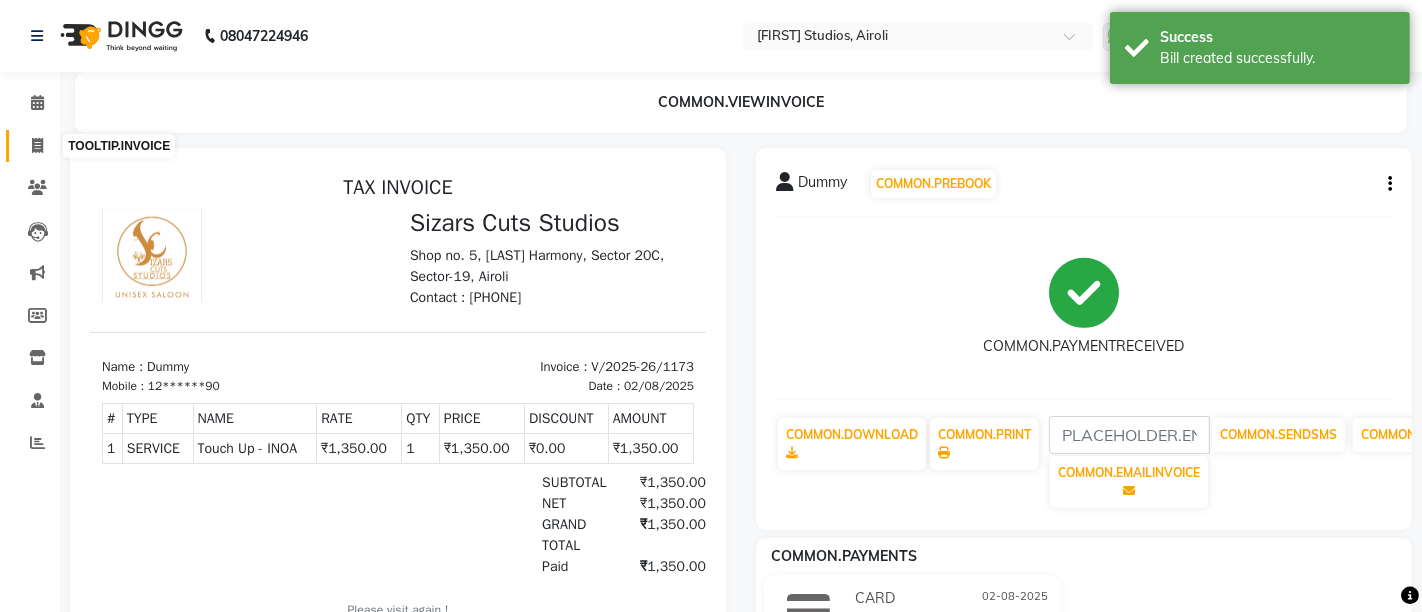 select on "5579" 